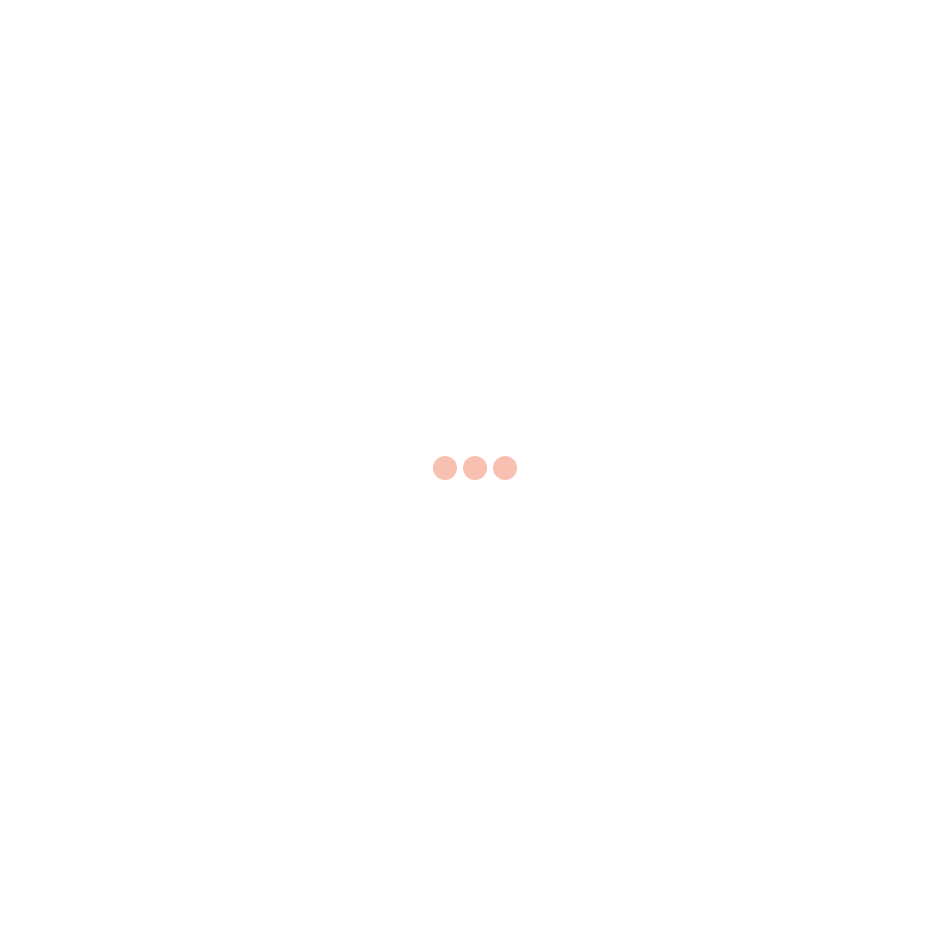 scroll, scrollTop: 0, scrollLeft: 0, axis: both 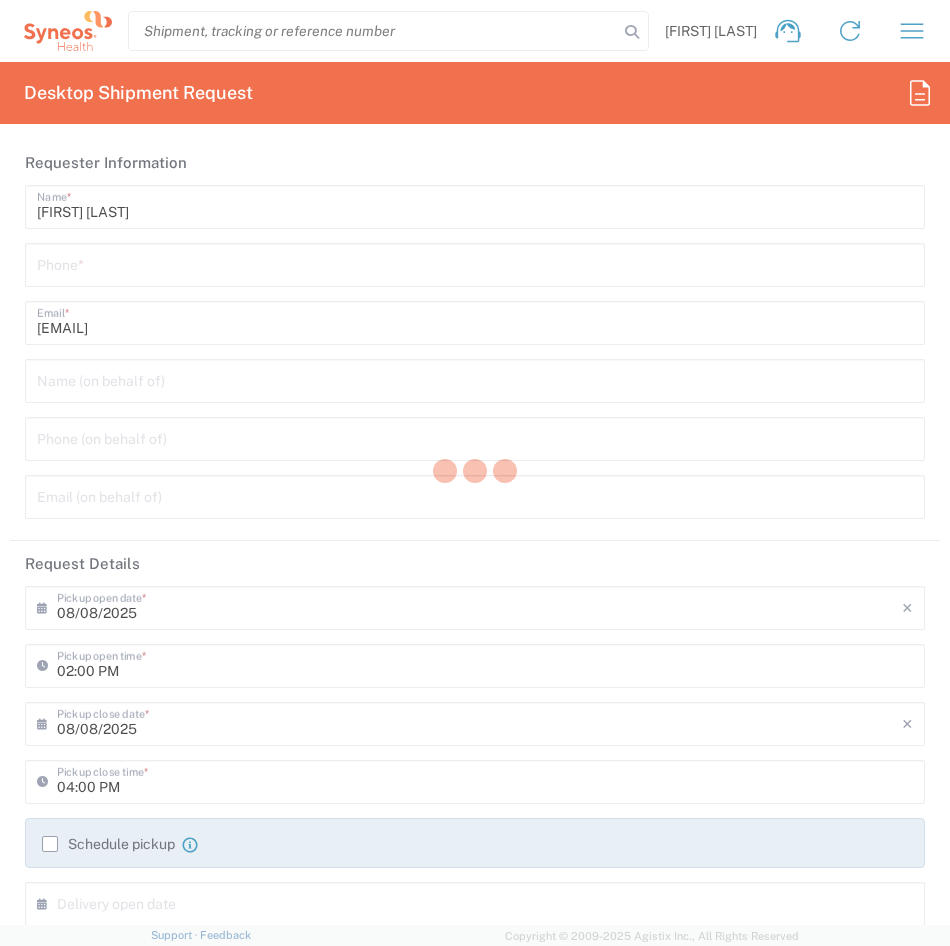 type on "3112" 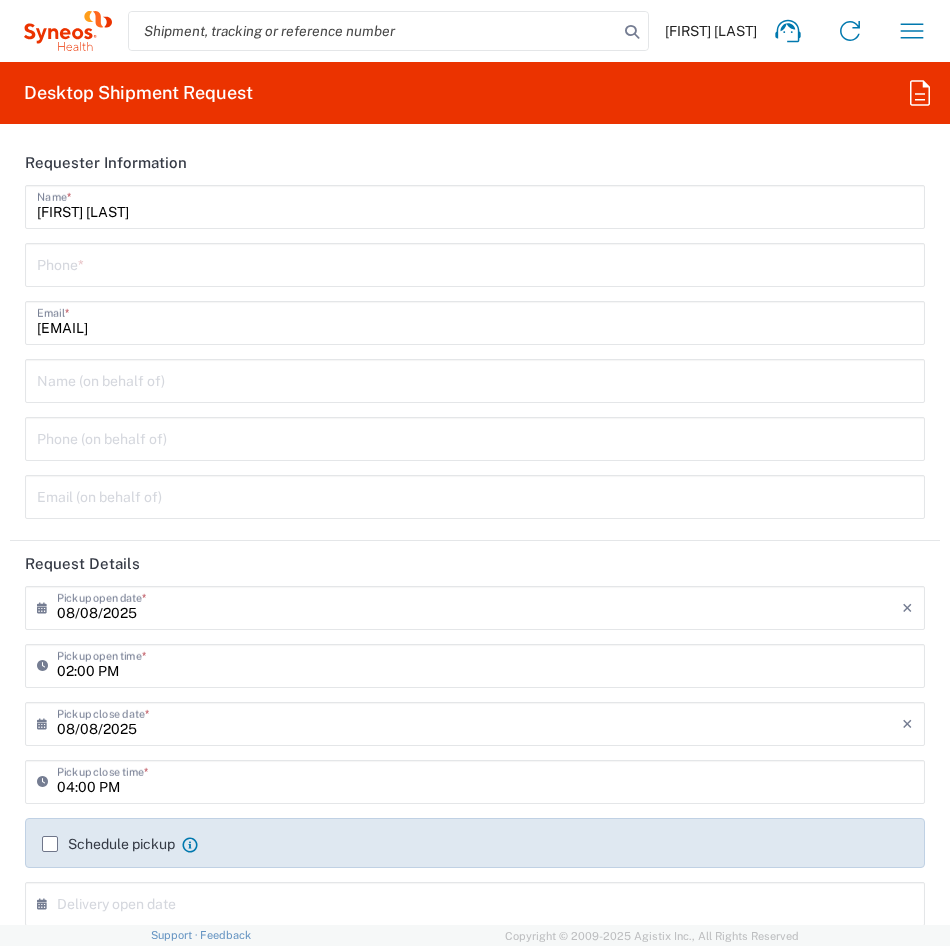 type on "Syneos Health, LLC-Morrisville NC US" 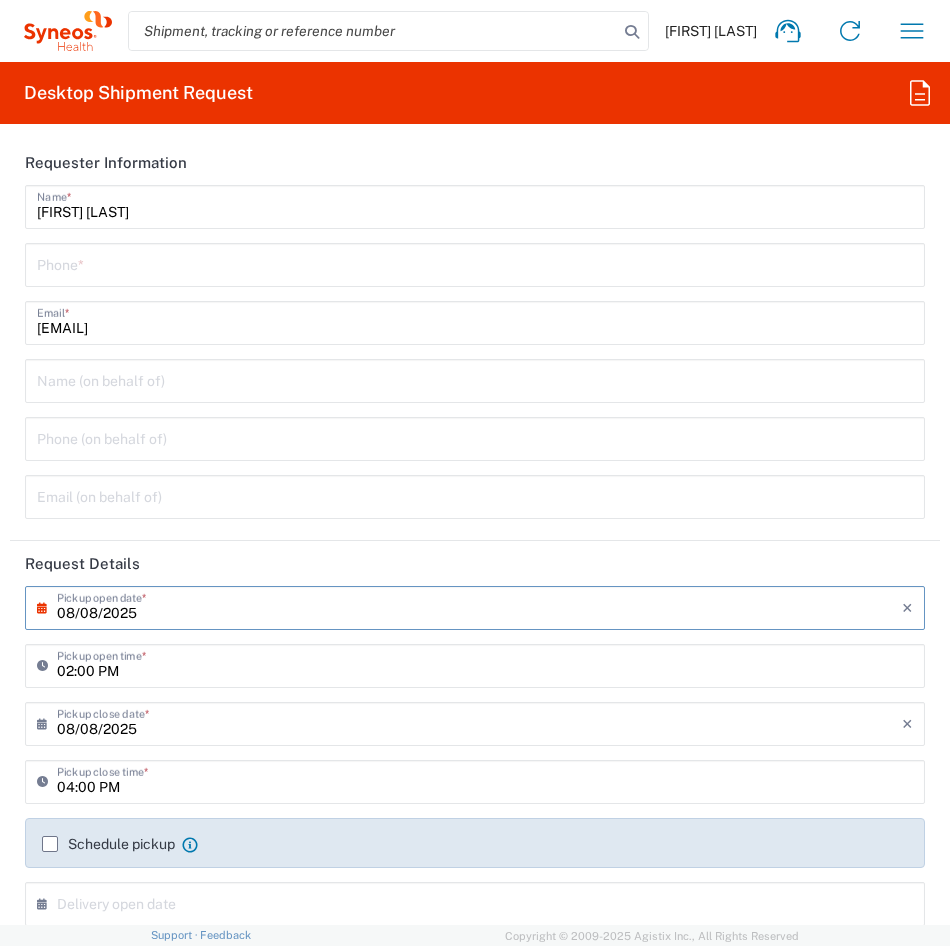 click on "08/08/2025" at bounding box center [479, 606] 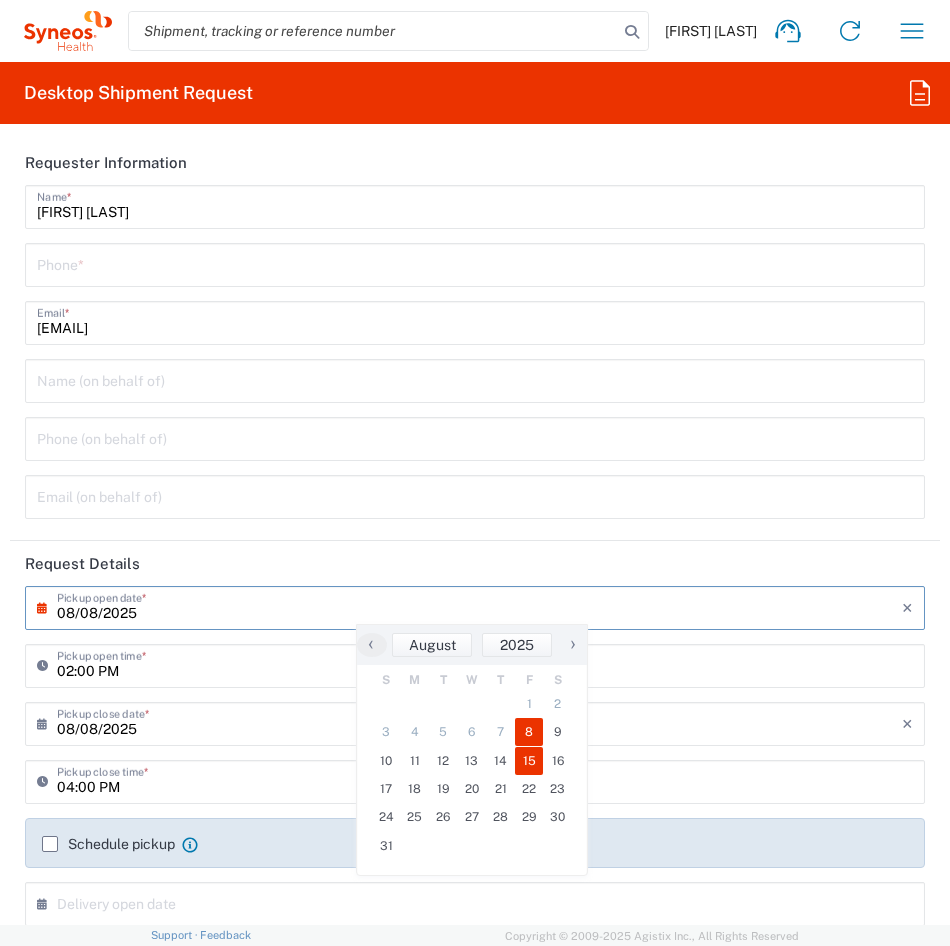 click on "15" 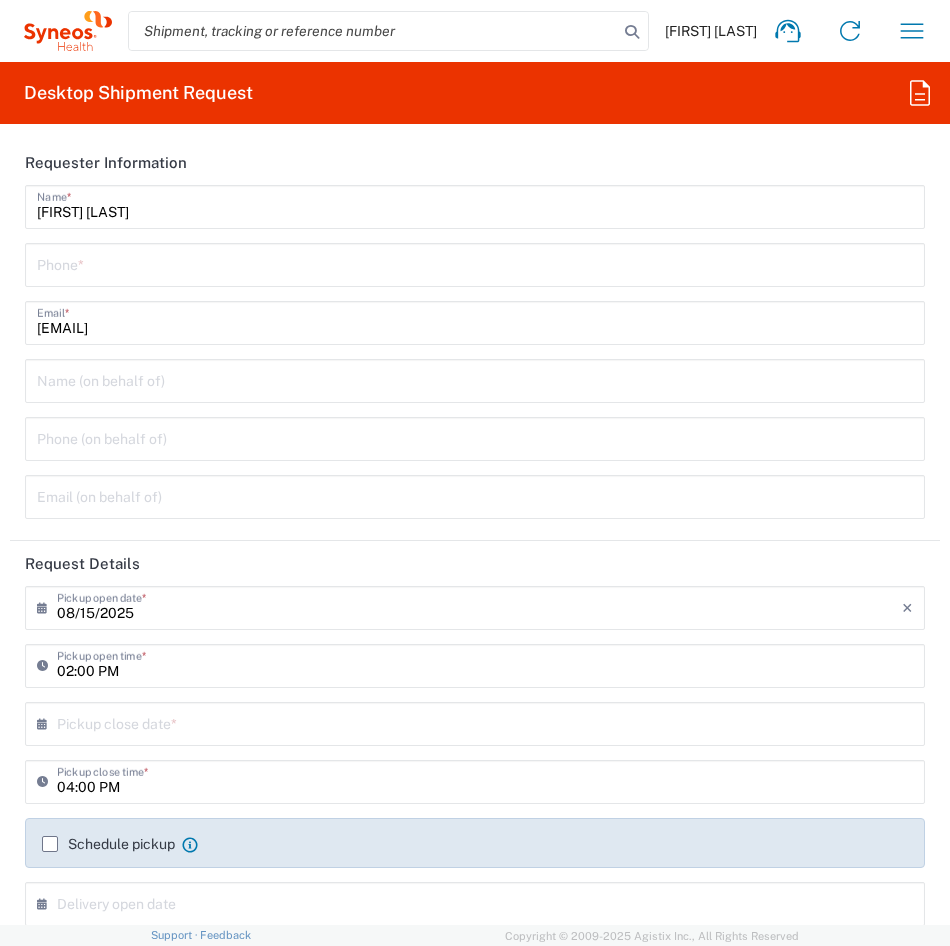 click on "02:00 PM" at bounding box center [485, 664] 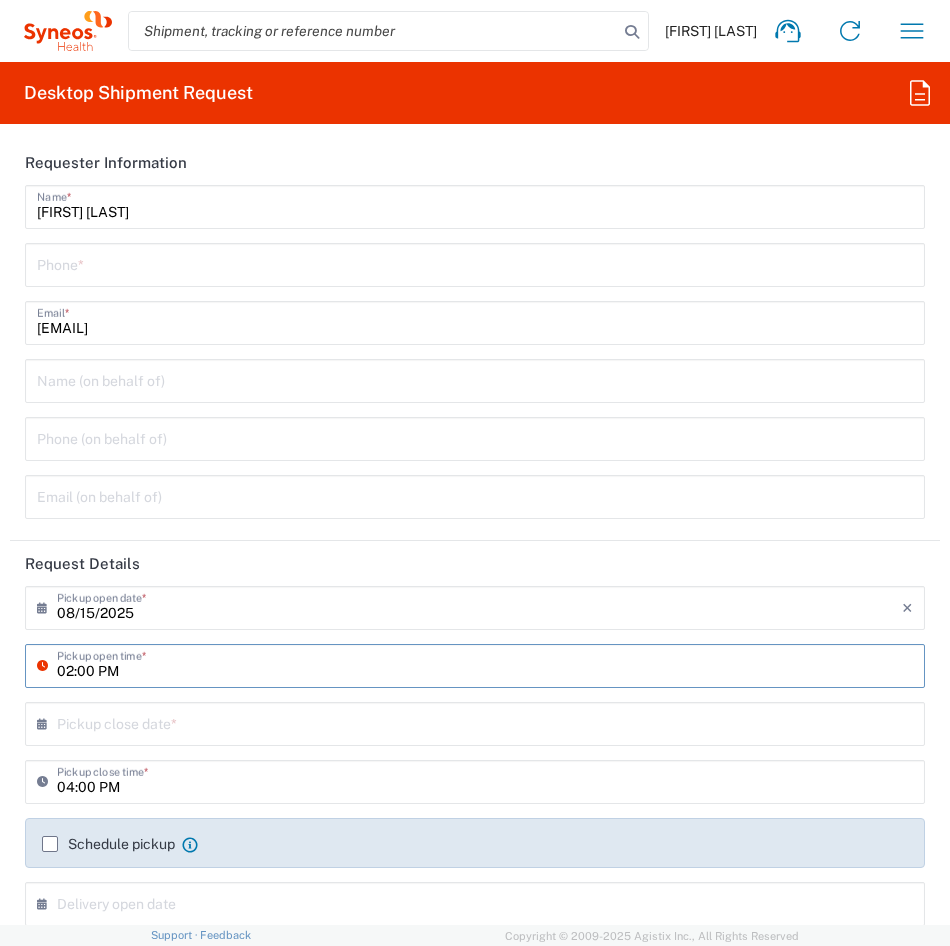 click on "02:00 PM" at bounding box center [485, 664] 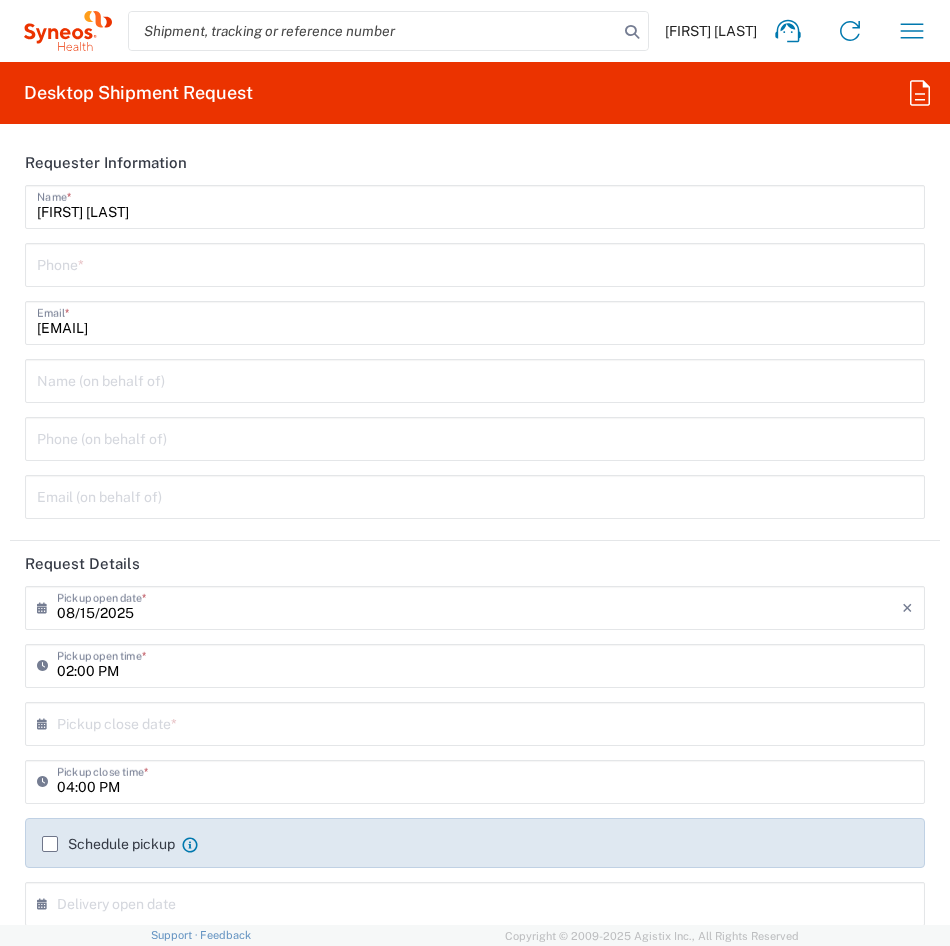 click on "08/15/2025" at bounding box center [479, 606] 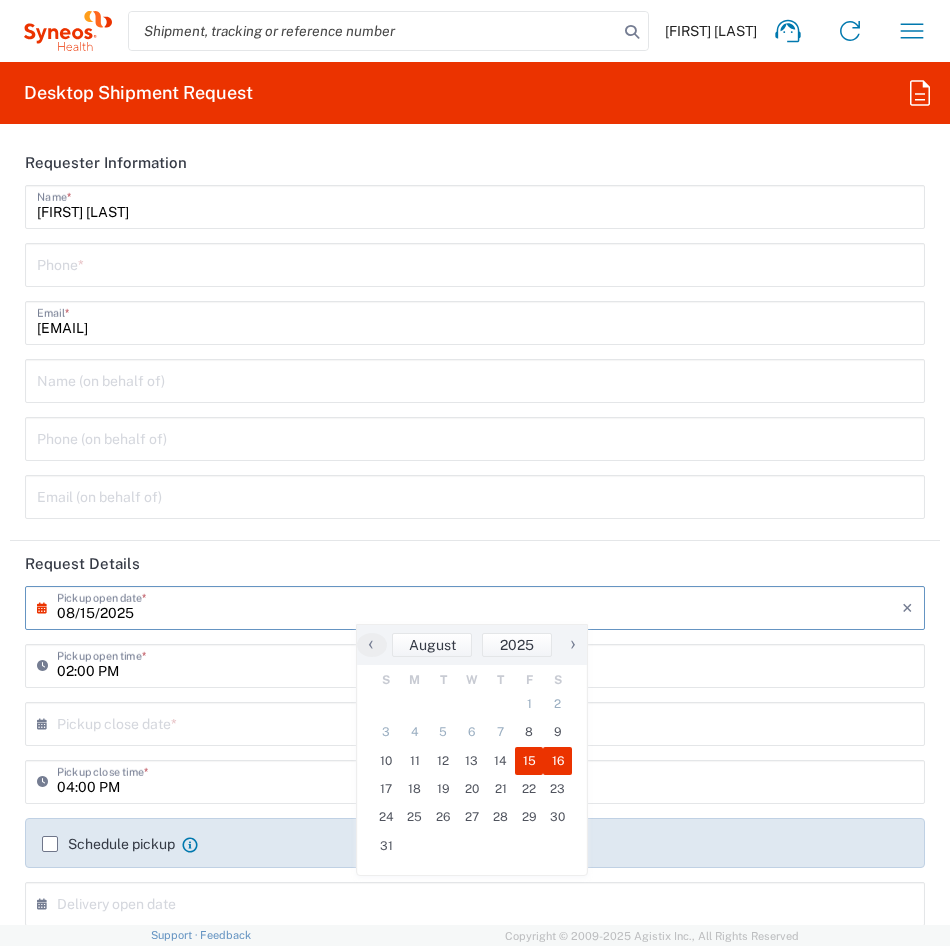 click on "16" 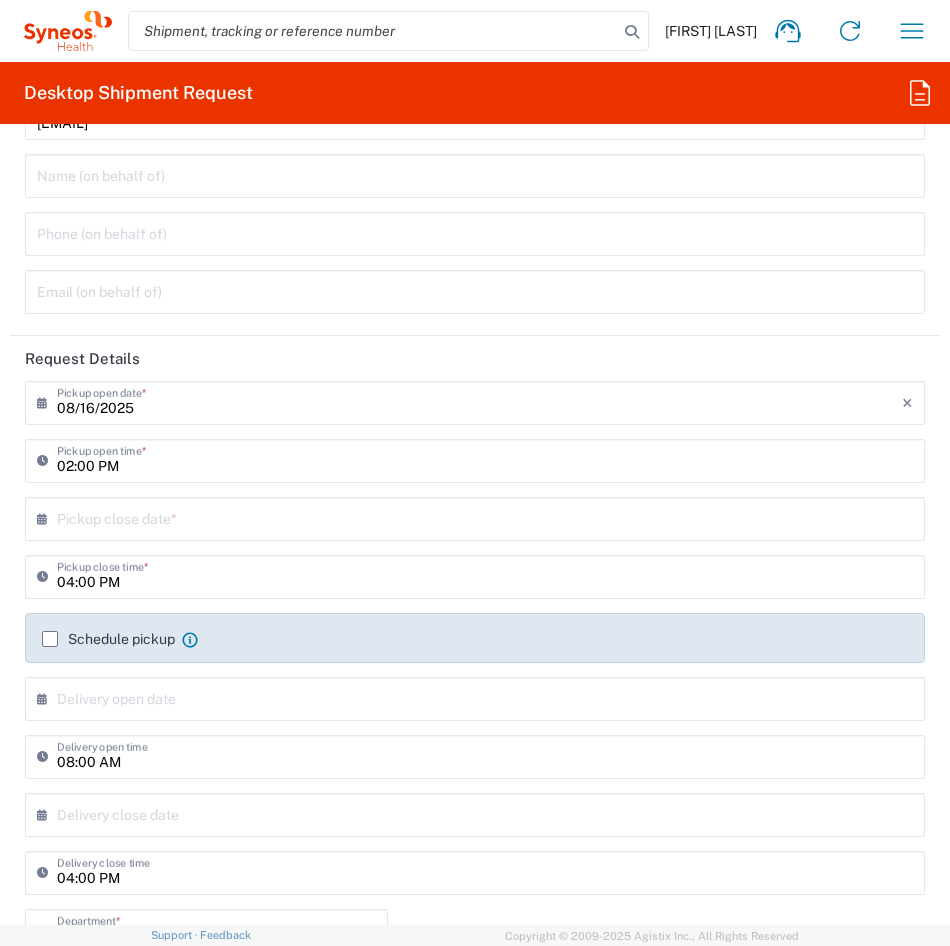 scroll, scrollTop: 316, scrollLeft: 0, axis: vertical 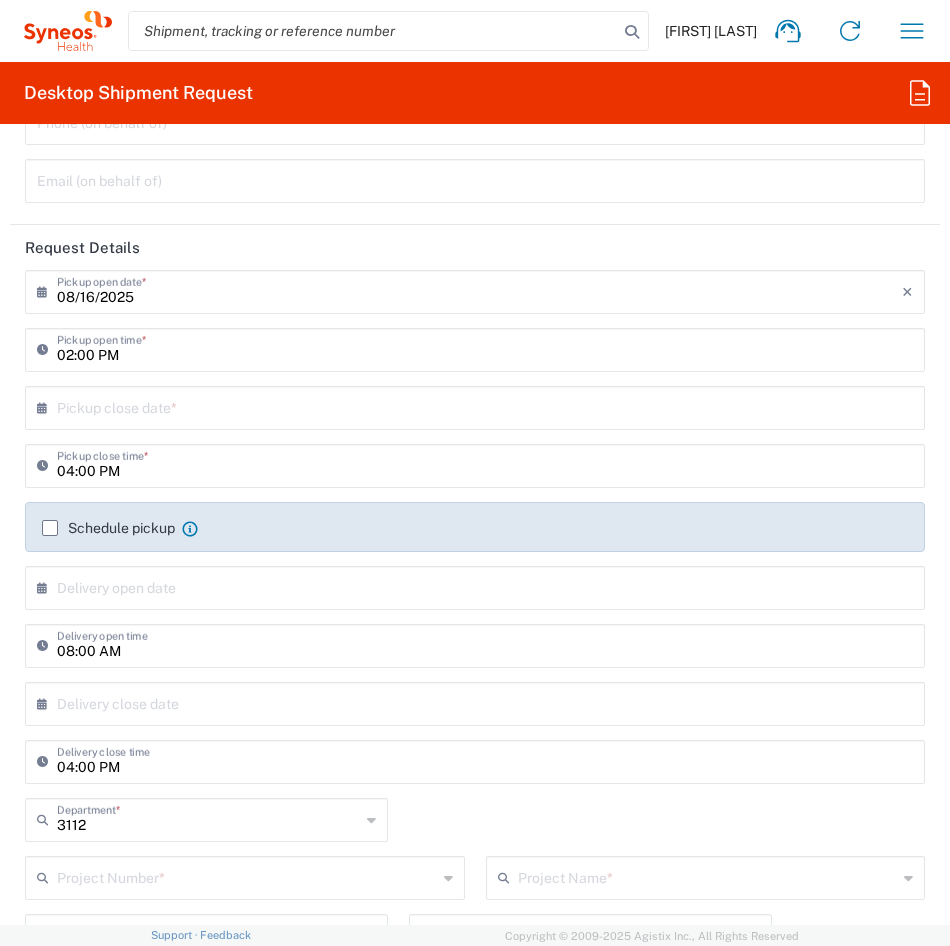 click on "Schedule pickup" 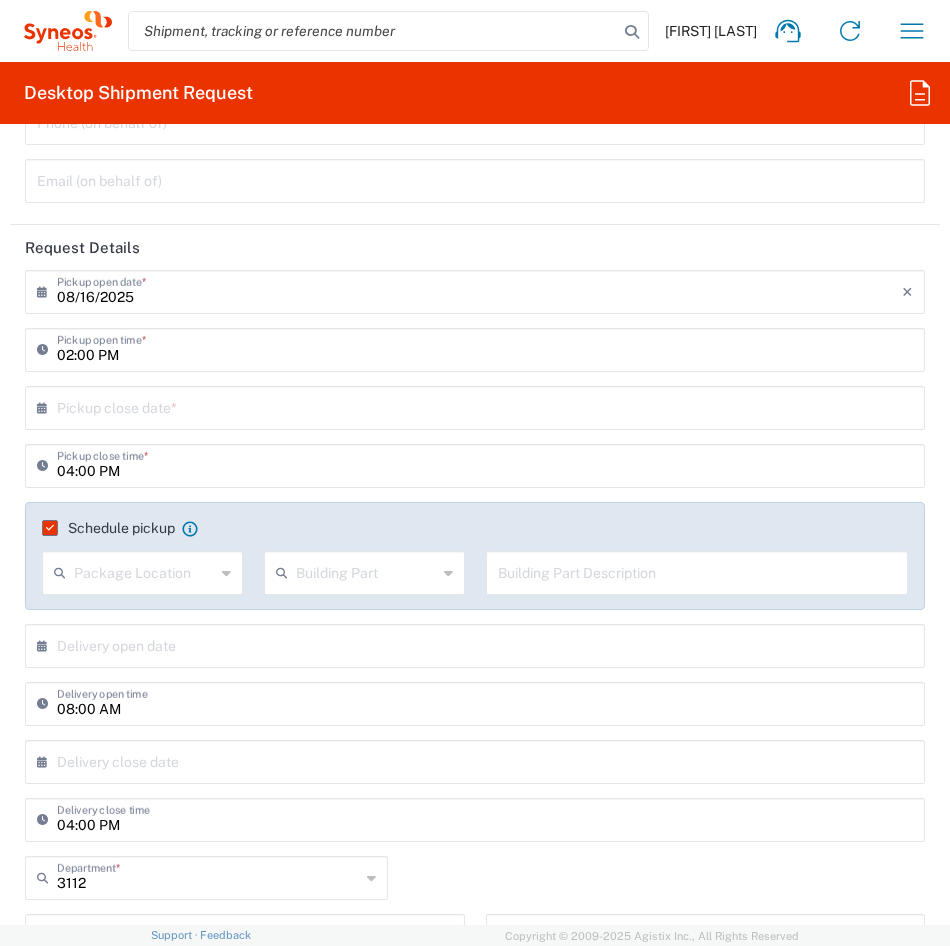 click on "Schedule pickup" 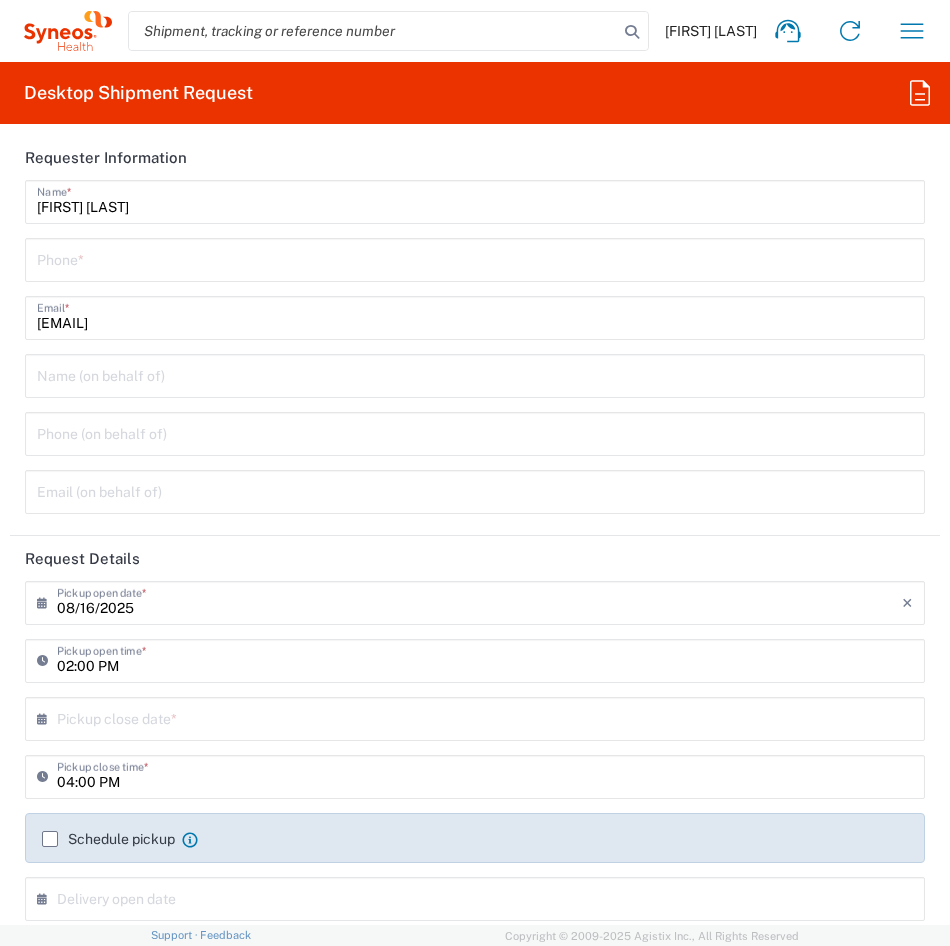 scroll, scrollTop: 0, scrollLeft: 0, axis: both 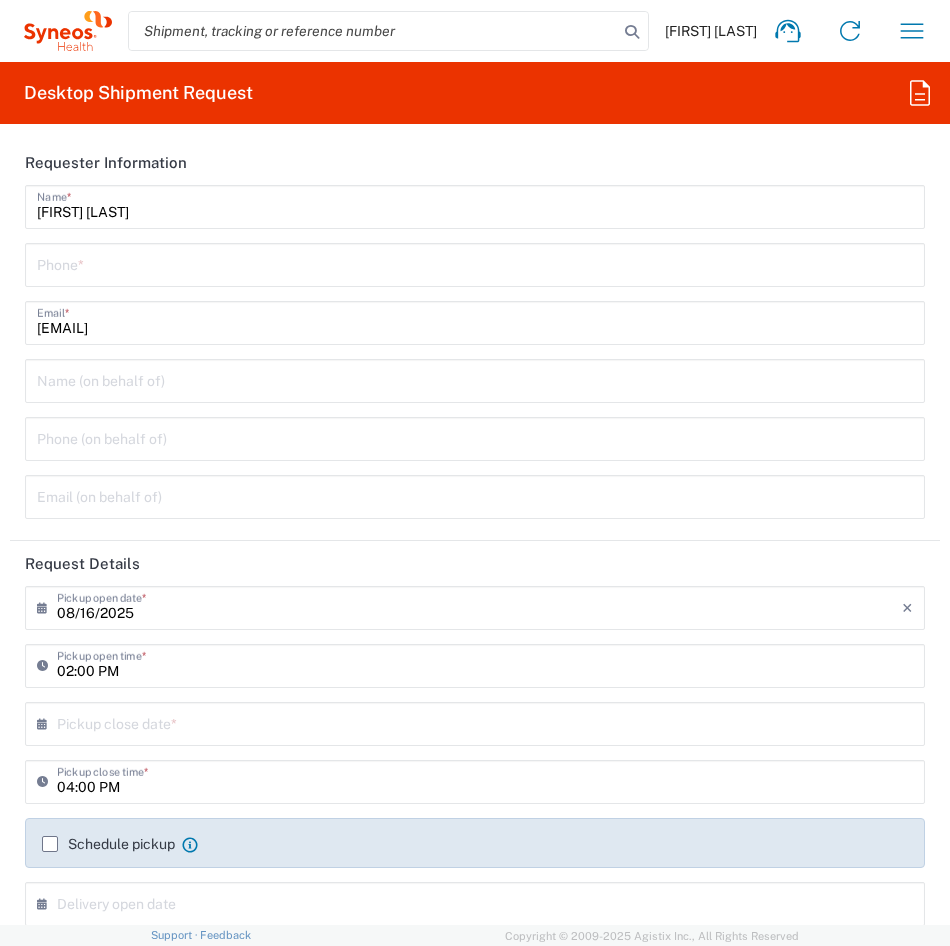 click at bounding box center [475, 263] 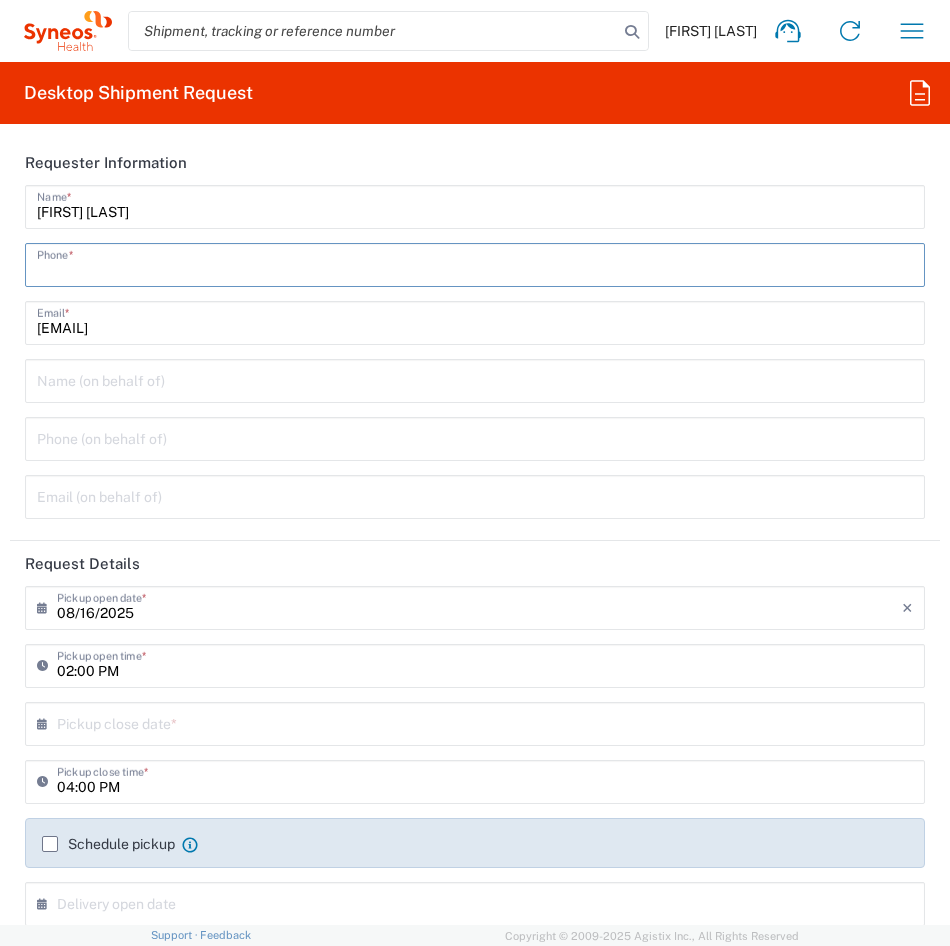 type on "6103291492" 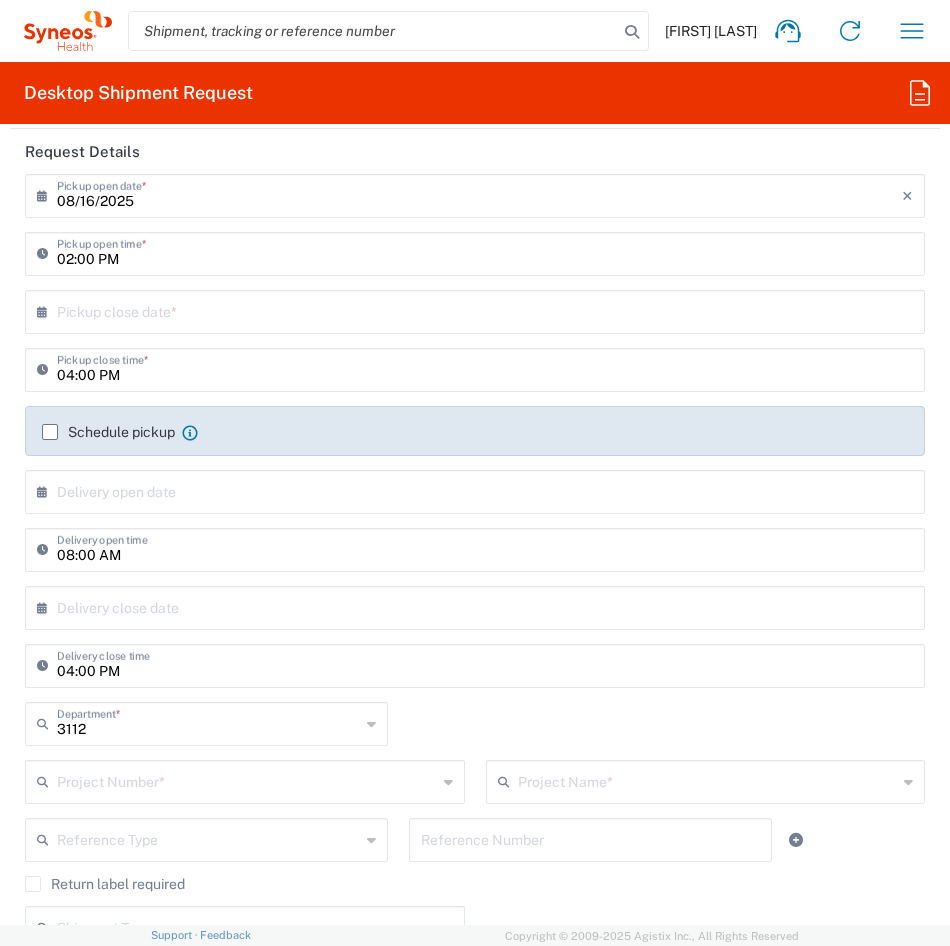 scroll, scrollTop: 413, scrollLeft: 0, axis: vertical 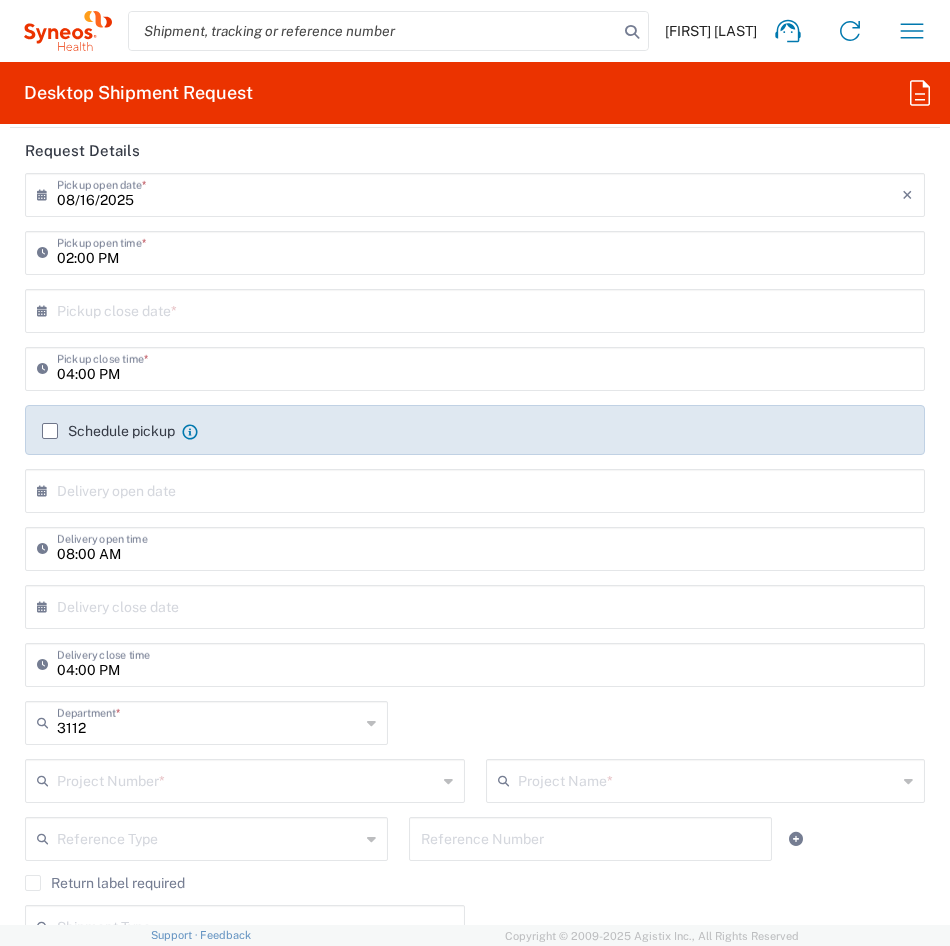 click on "Schedule pickup" 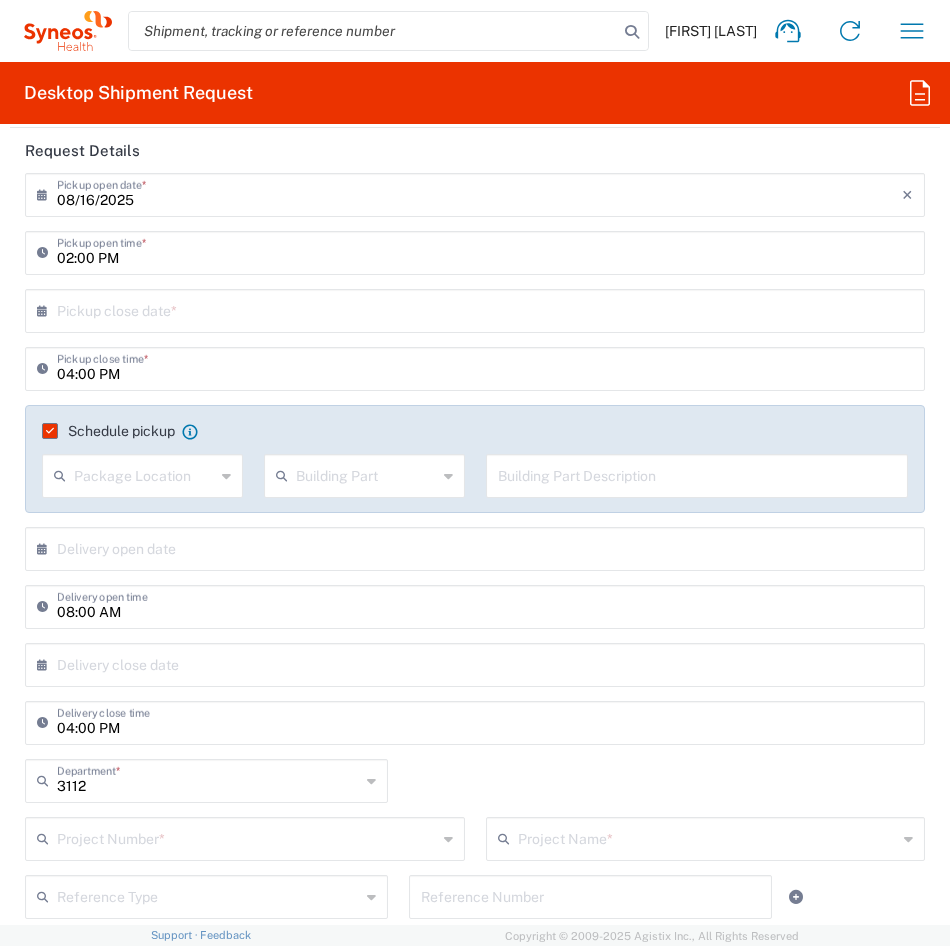 click on "Schedule pickup  When scheduling a pickup please be sure to meet the following criteria:
1. Pickup window should start at least 2 hours after current time.
2.Pickup window needs to be at least 2 hours.
3.Pickup close time should not exceed business hours.
Package Location  Front None Rear Side  Building Part  Apartment Building Department Floor Room Suite  Building Part Description" 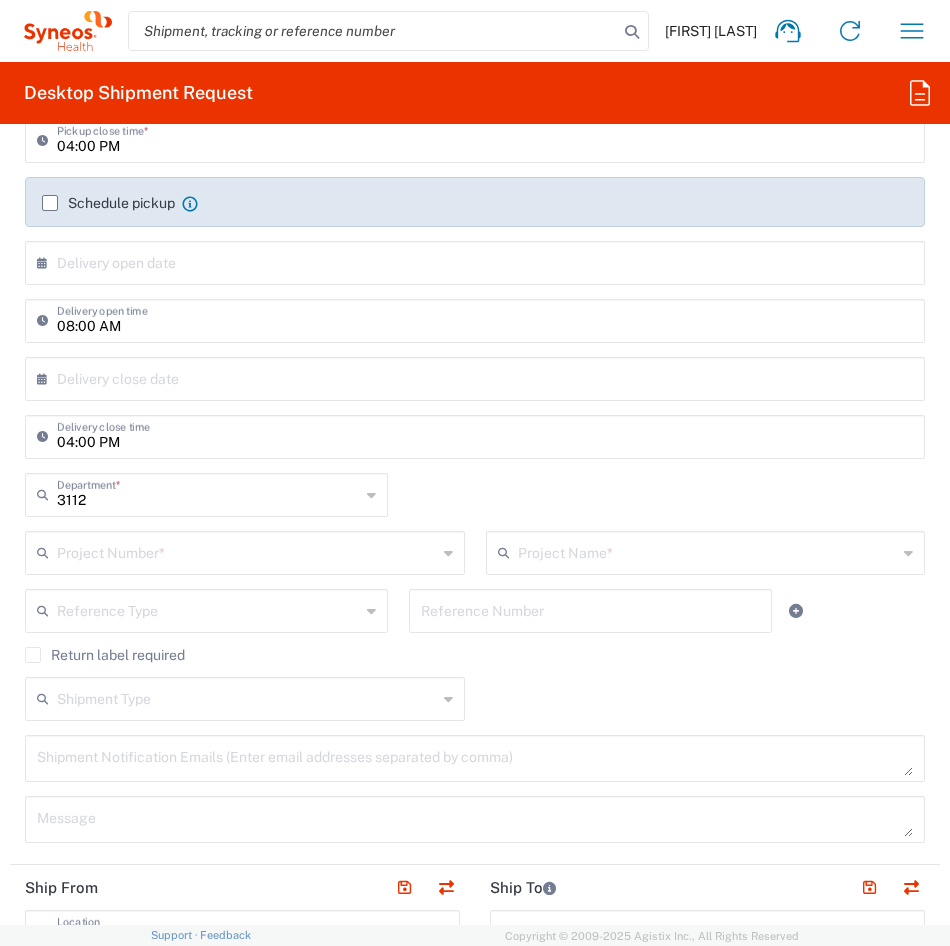 scroll, scrollTop: 642, scrollLeft: 0, axis: vertical 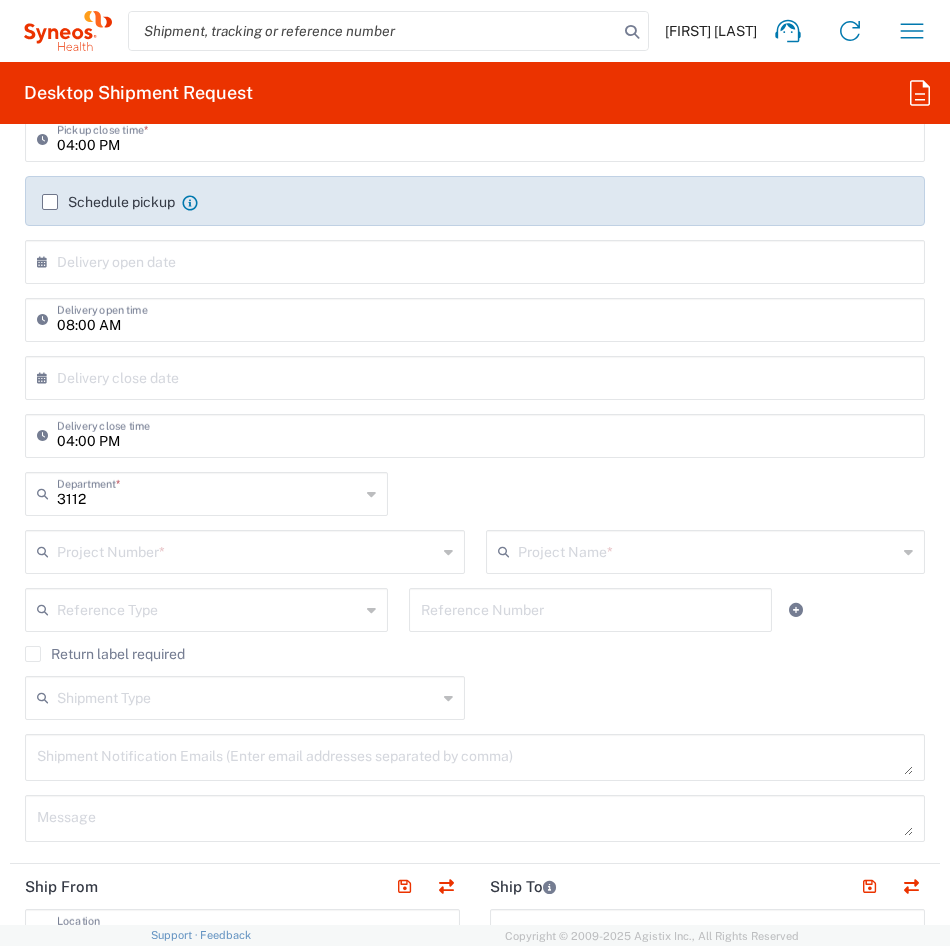 click at bounding box center [247, 550] 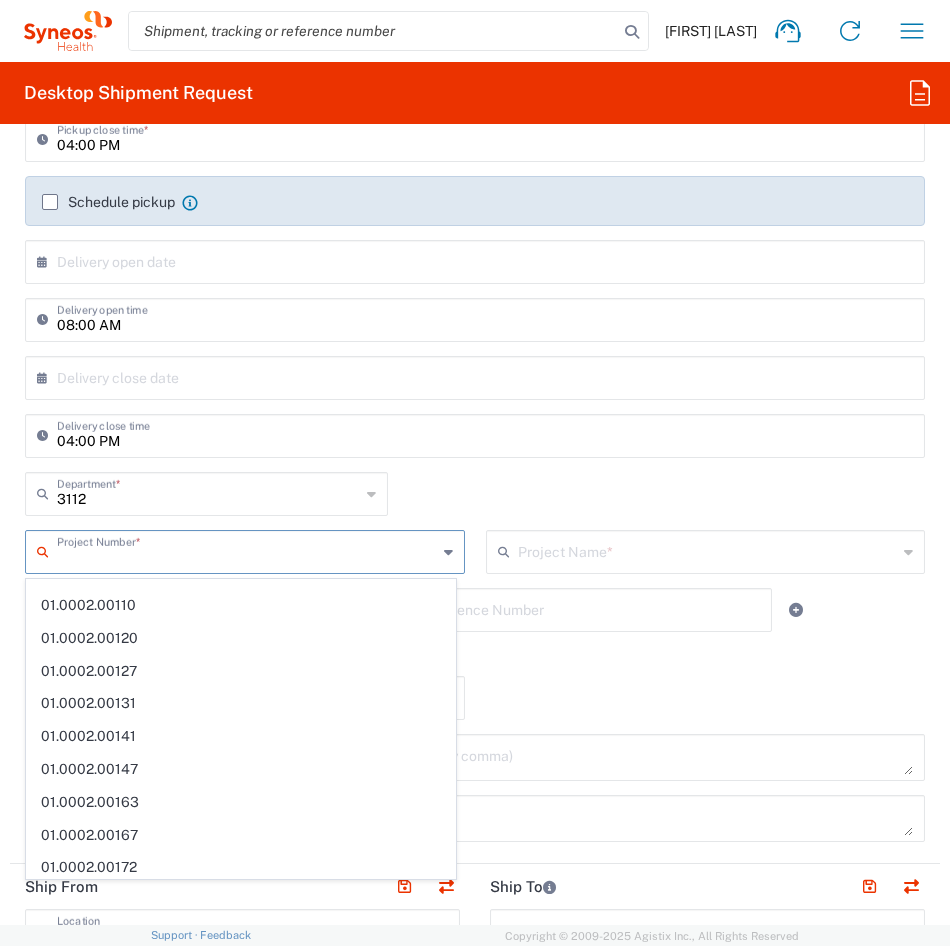 scroll, scrollTop: 0, scrollLeft: 0, axis: both 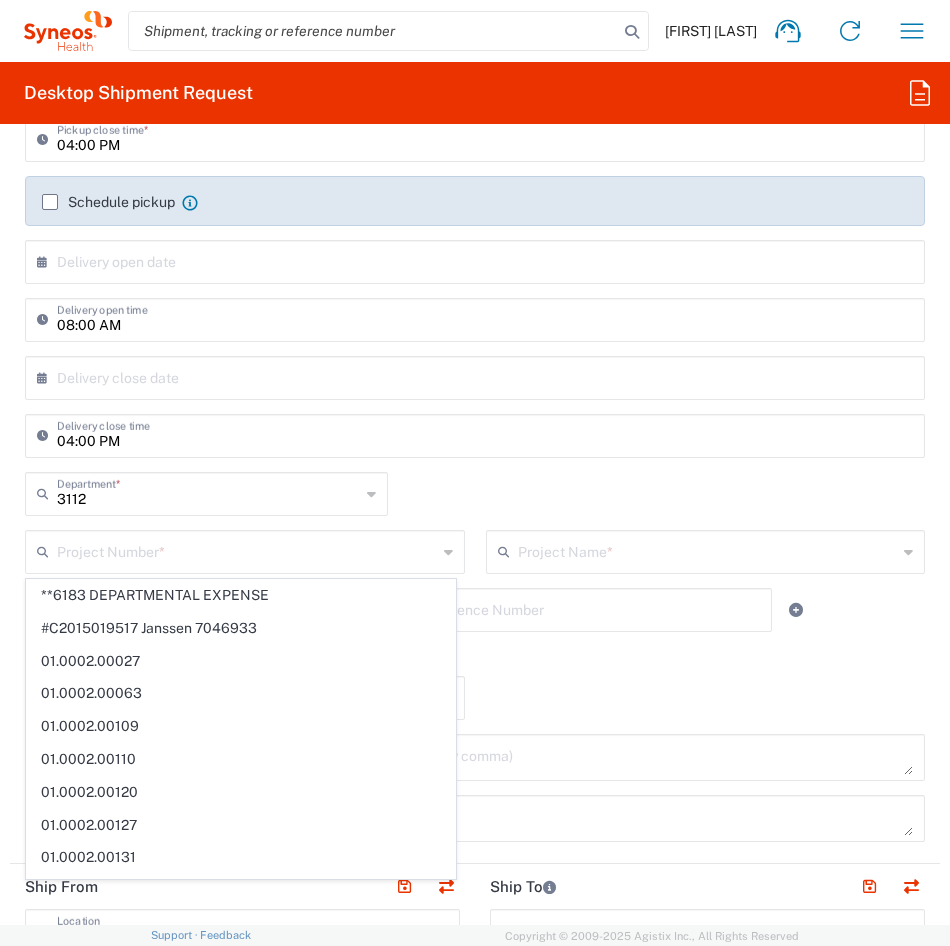 click on "04:00 PM  Delivery close time" 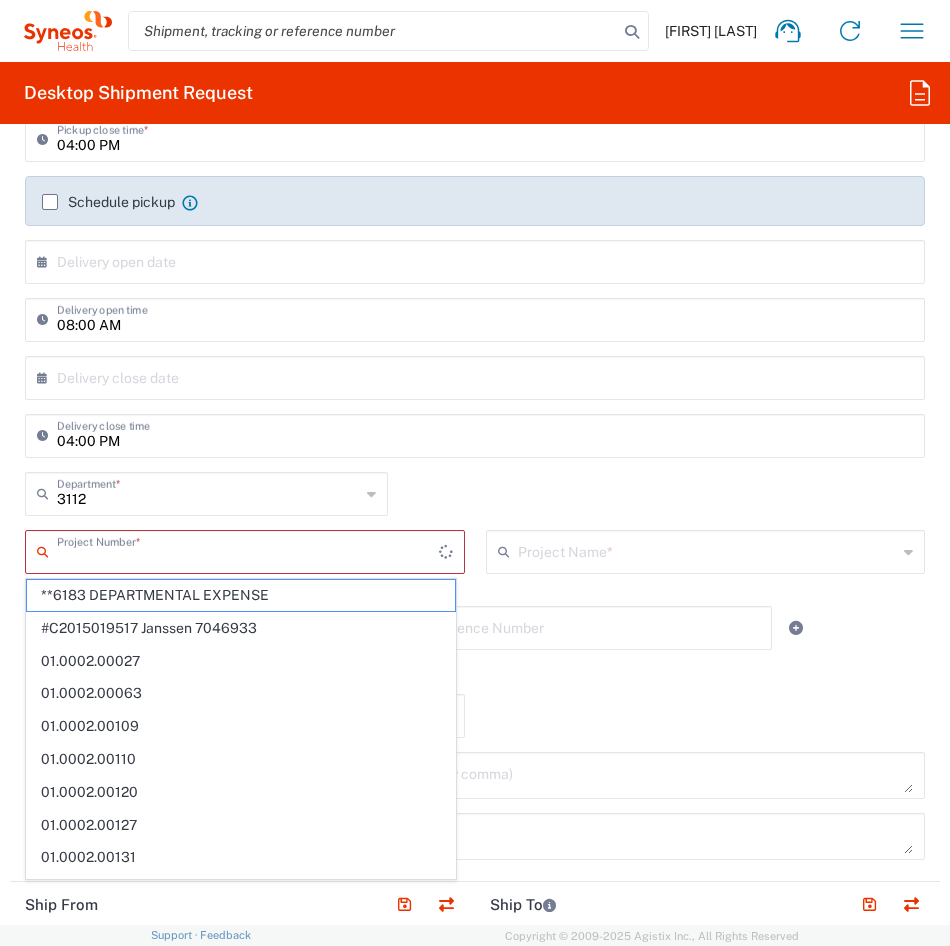 click at bounding box center (248, 550) 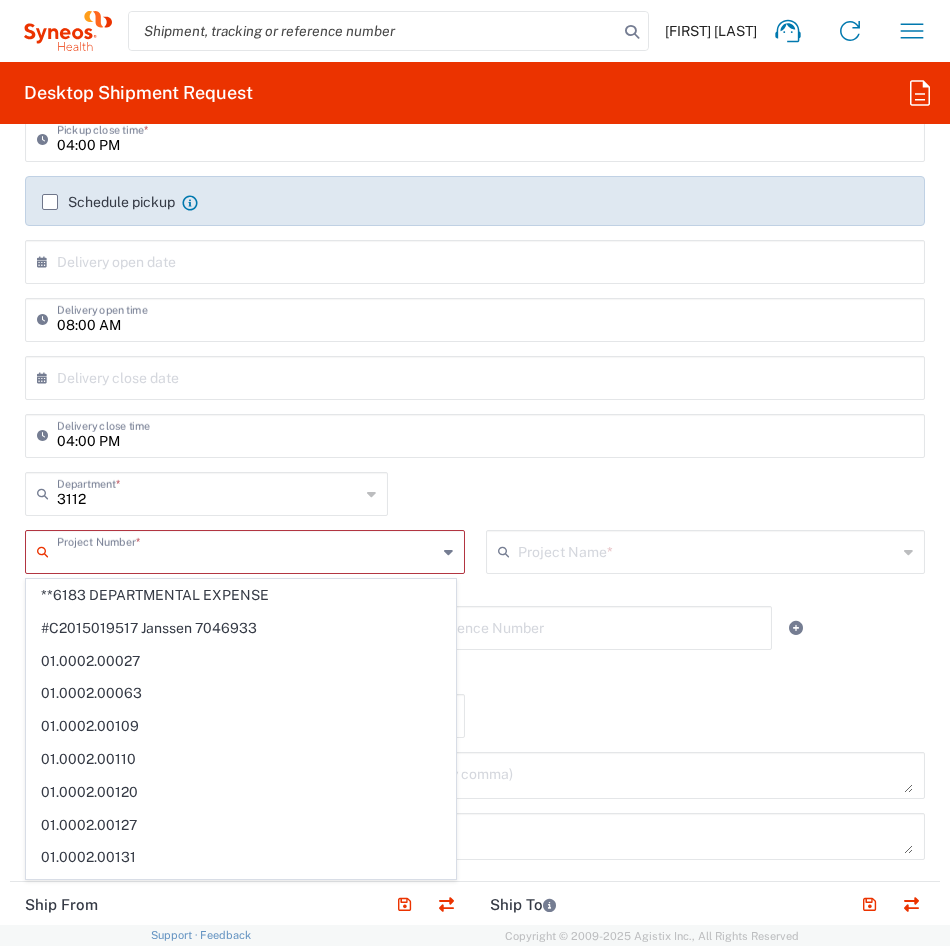 click on "Project Name  *" 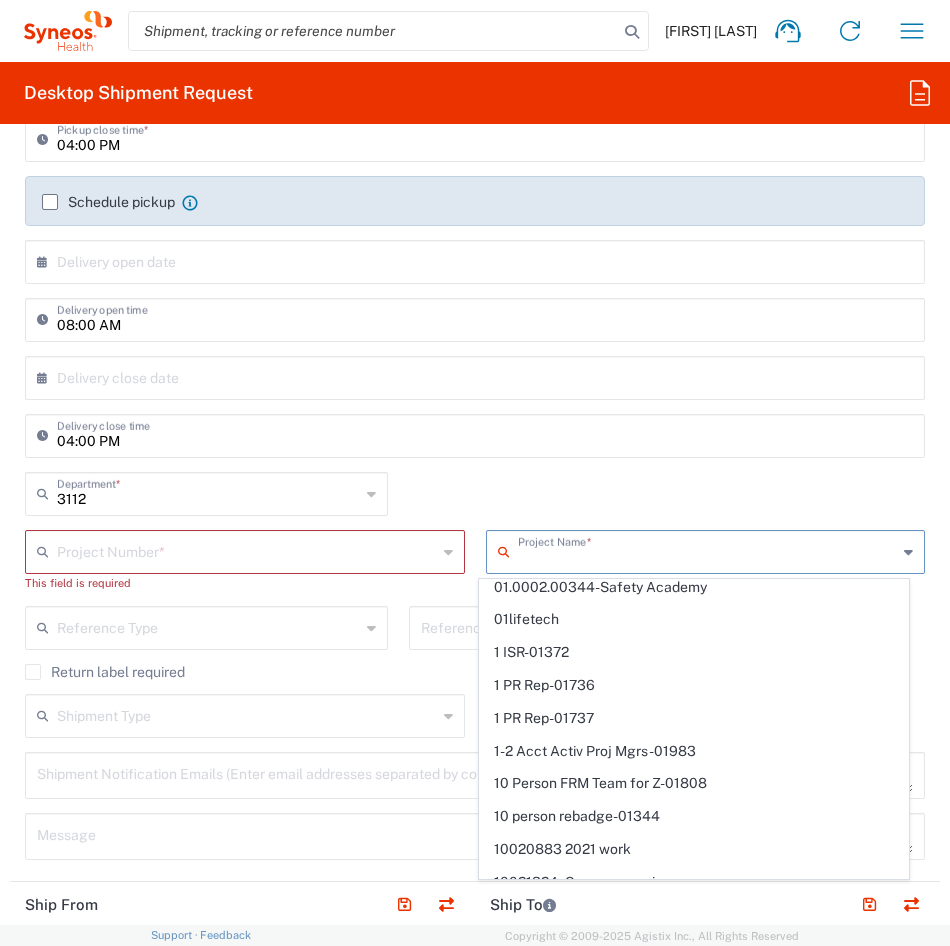 scroll, scrollTop: 0, scrollLeft: 0, axis: both 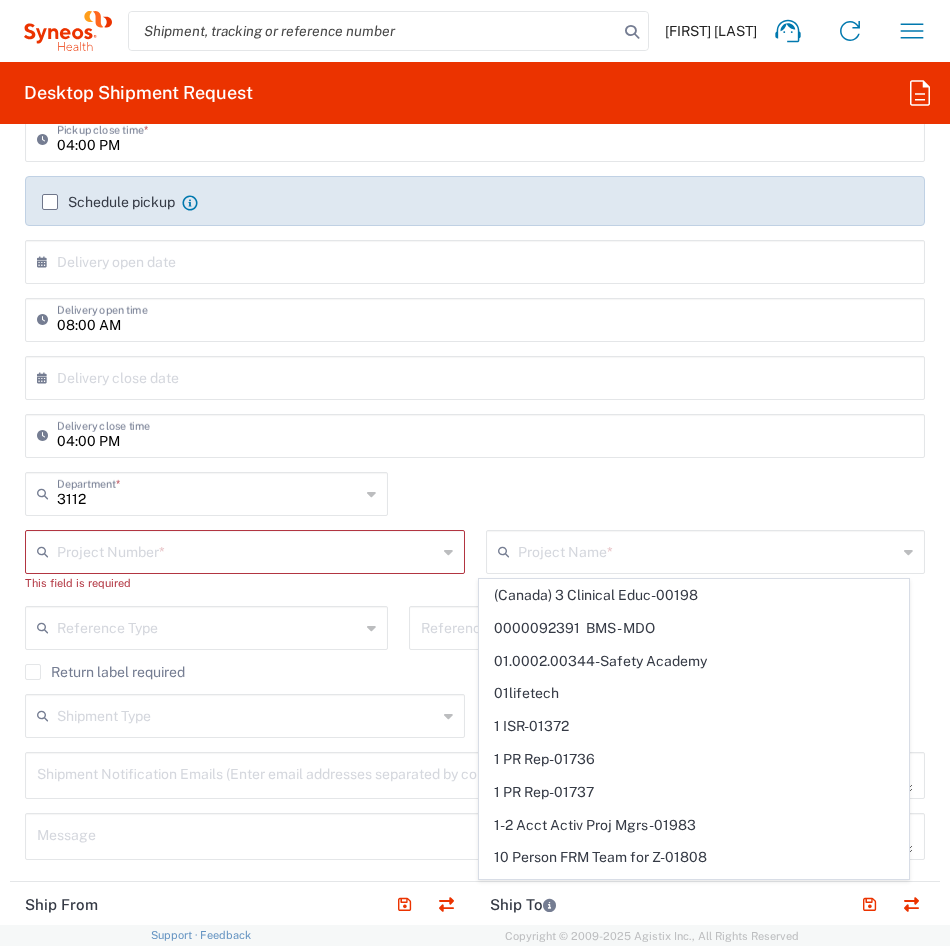 click on "04:00 PM  Delivery close time" 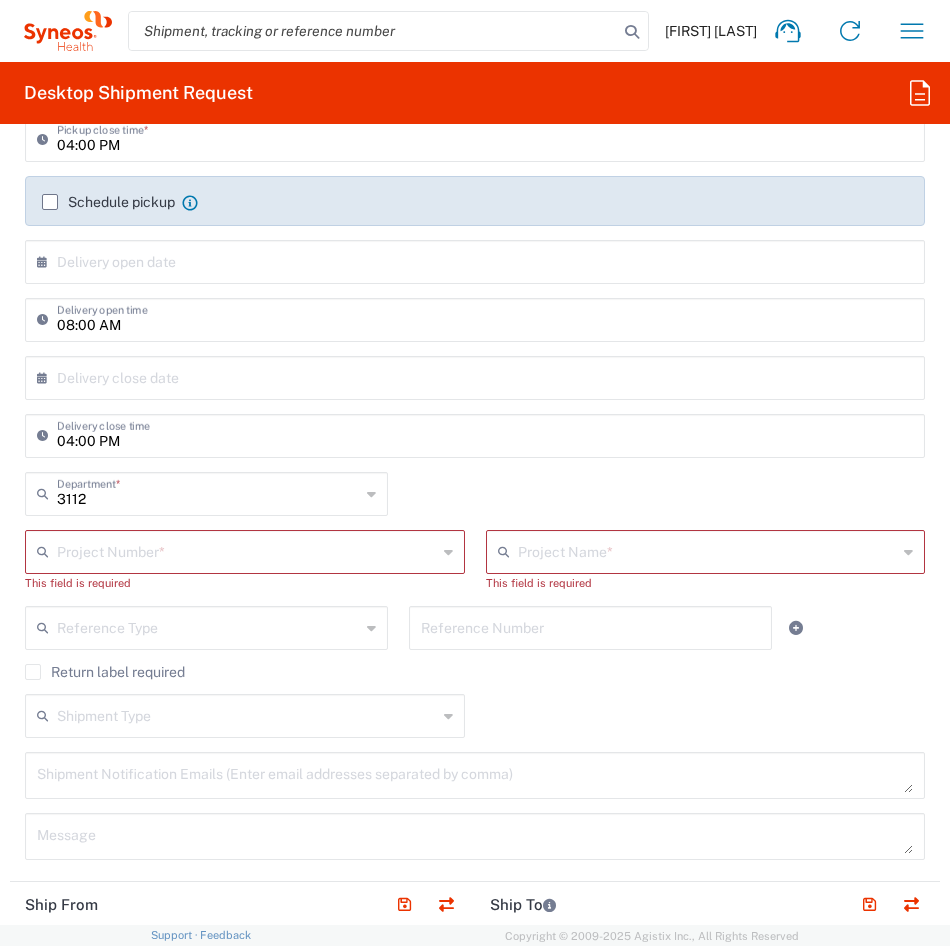 click on "3112  Department  *" 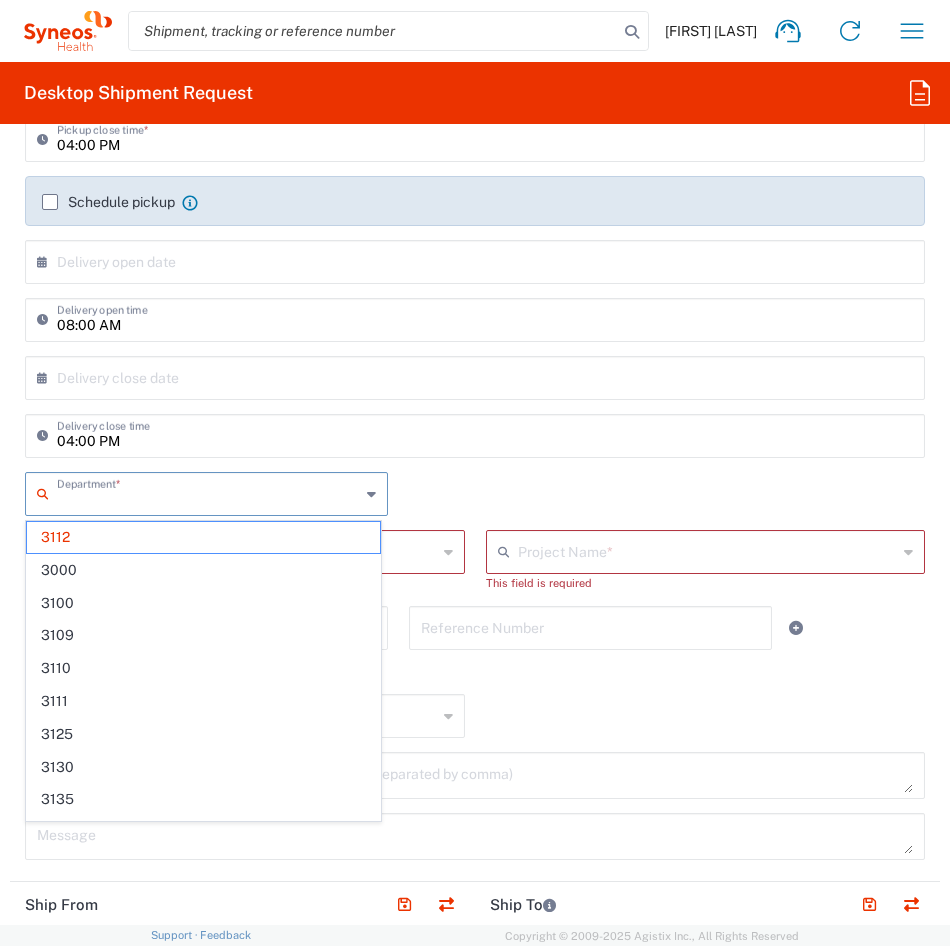 click at bounding box center (208, 492) 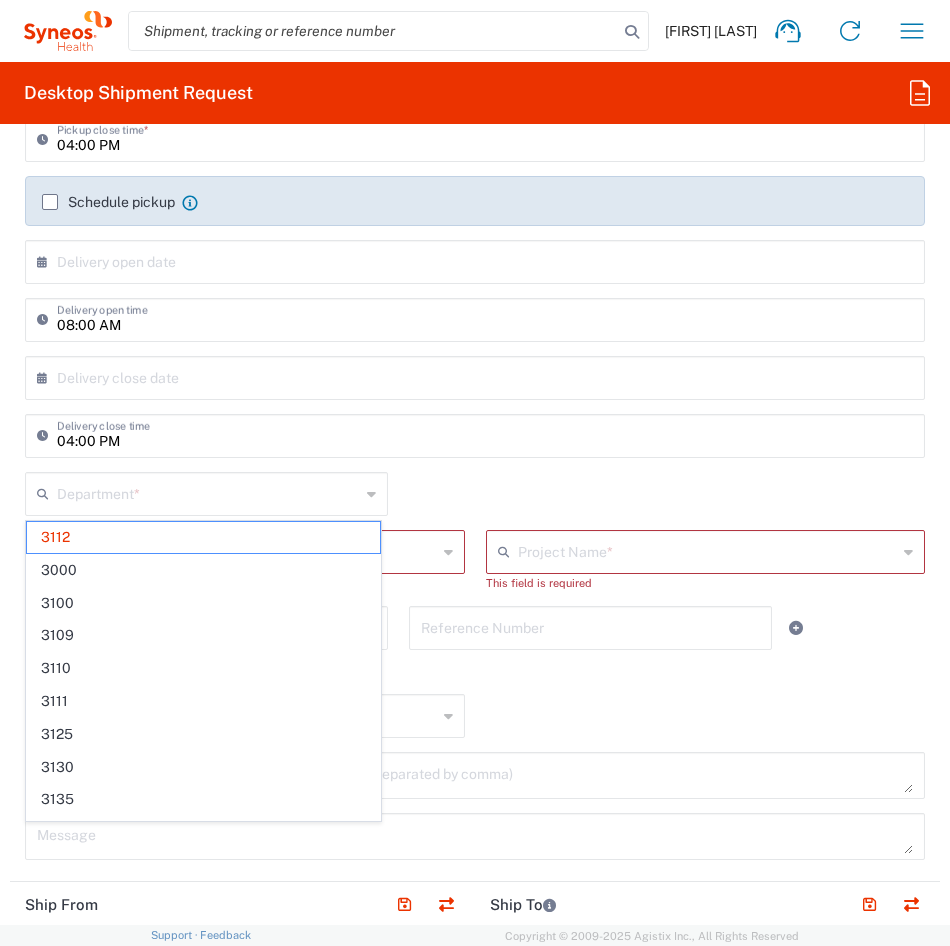 click on "Department  * 3112 3000 3100 3109 3110 3111 3125 3130 3135 3136 3150 3155 3165 3171 3172 3190 3191 3192 3193 3194 3200 3201 3202 3210 3211 Dept 3212 3213 3214 3215 3216 3218 3220 3221 3222 3223 3225 3226 3227 3228 3229 3230 3231 3232 3233 3234 3235 3236 3237 3238 3240 3241" 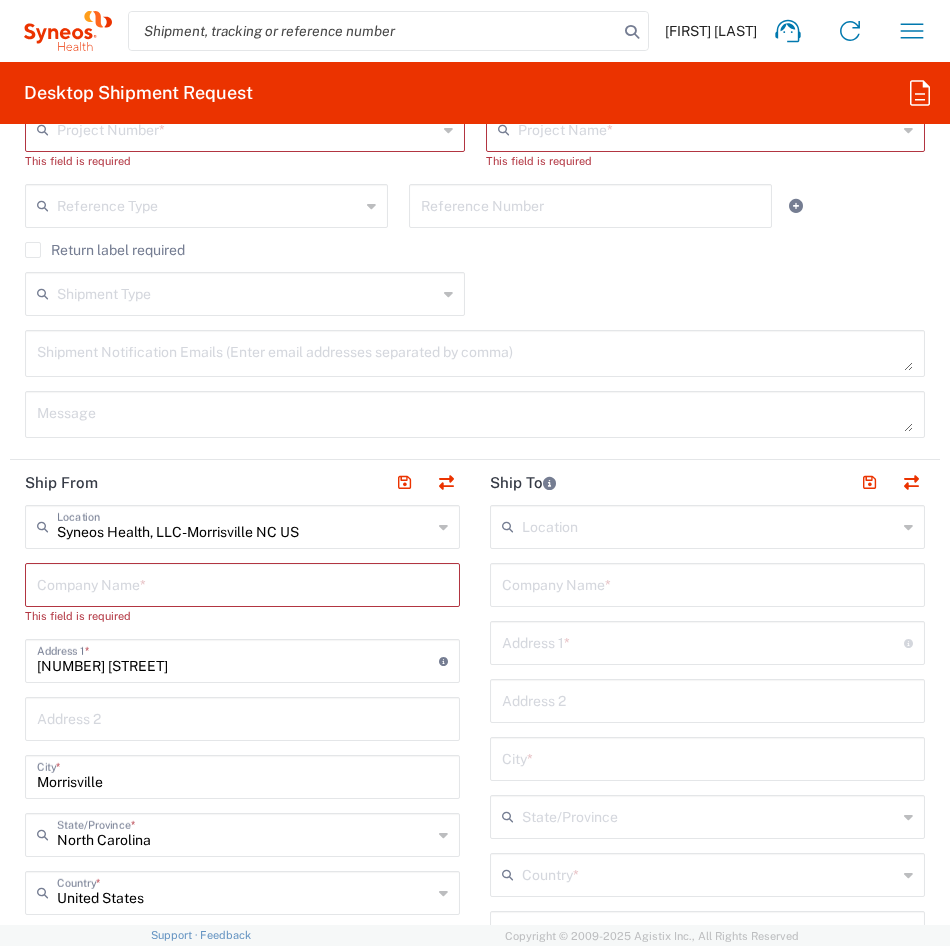scroll, scrollTop: 1303, scrollLeft: 0, axis: vertical 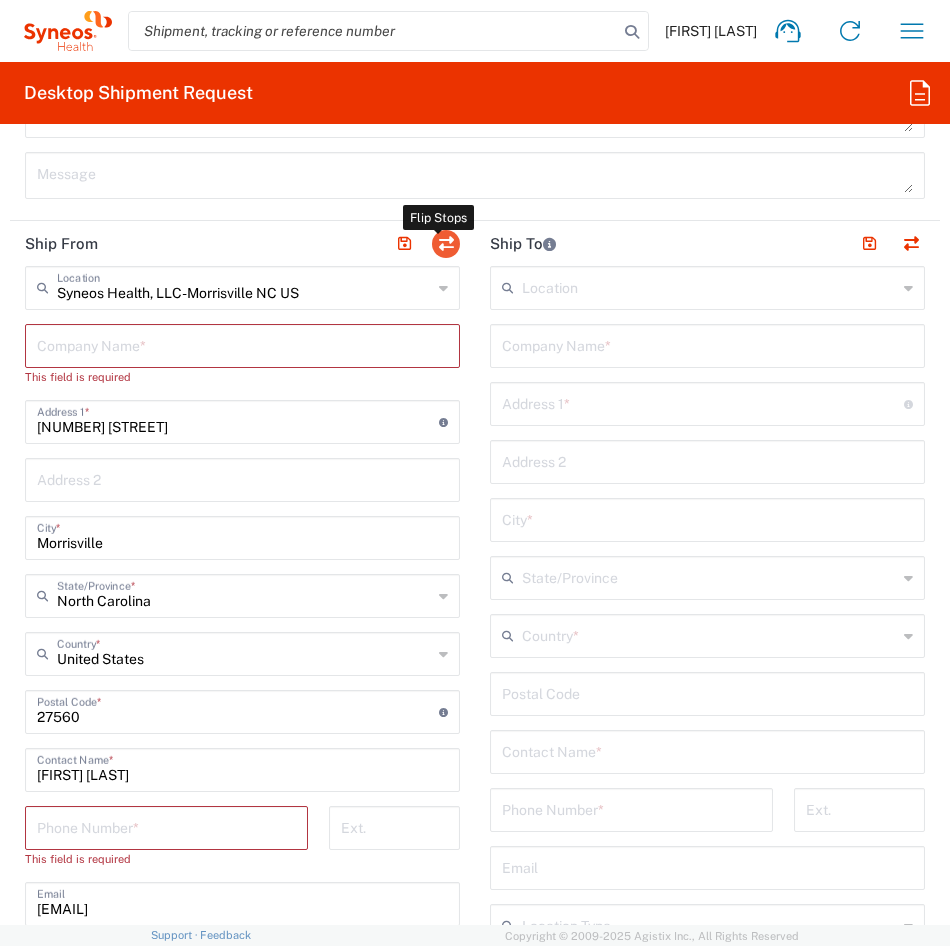 click 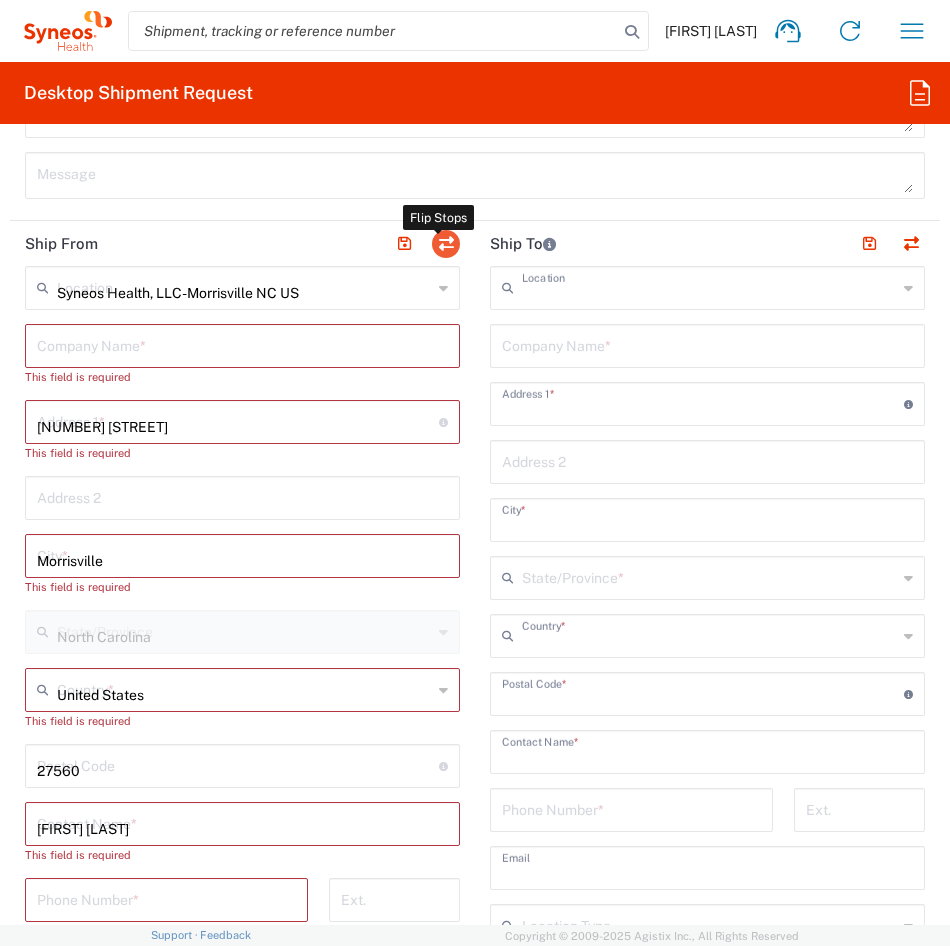 type 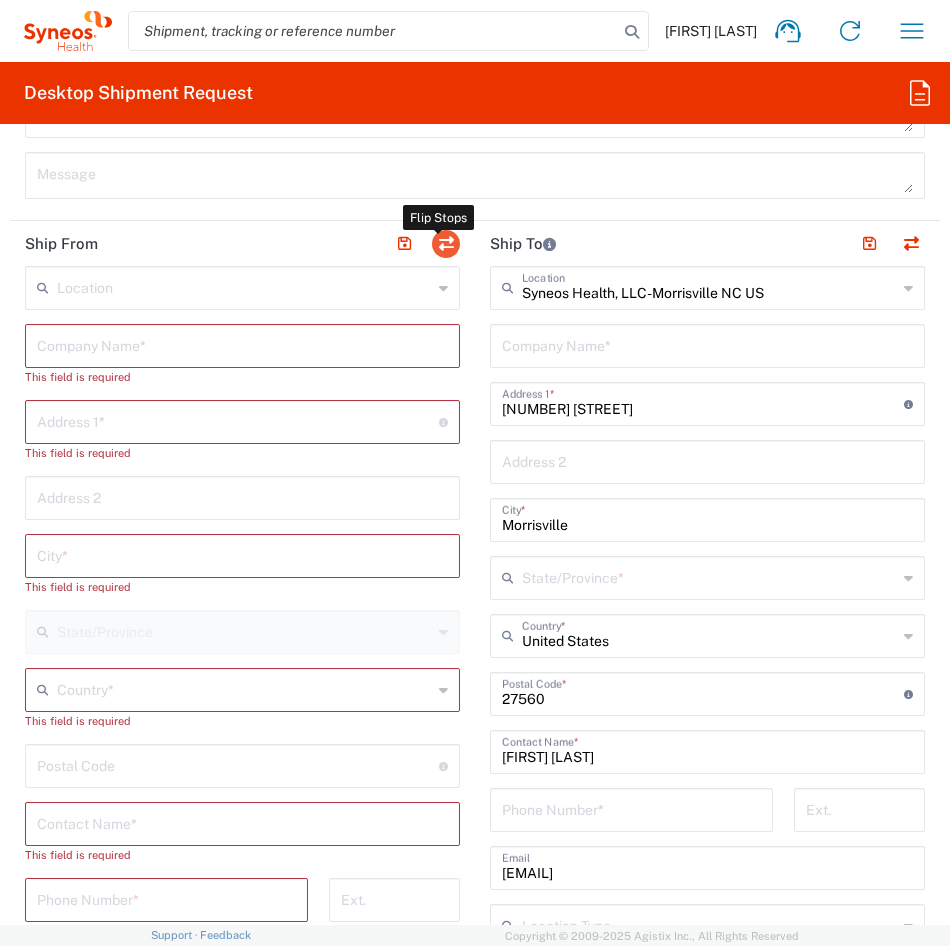 click 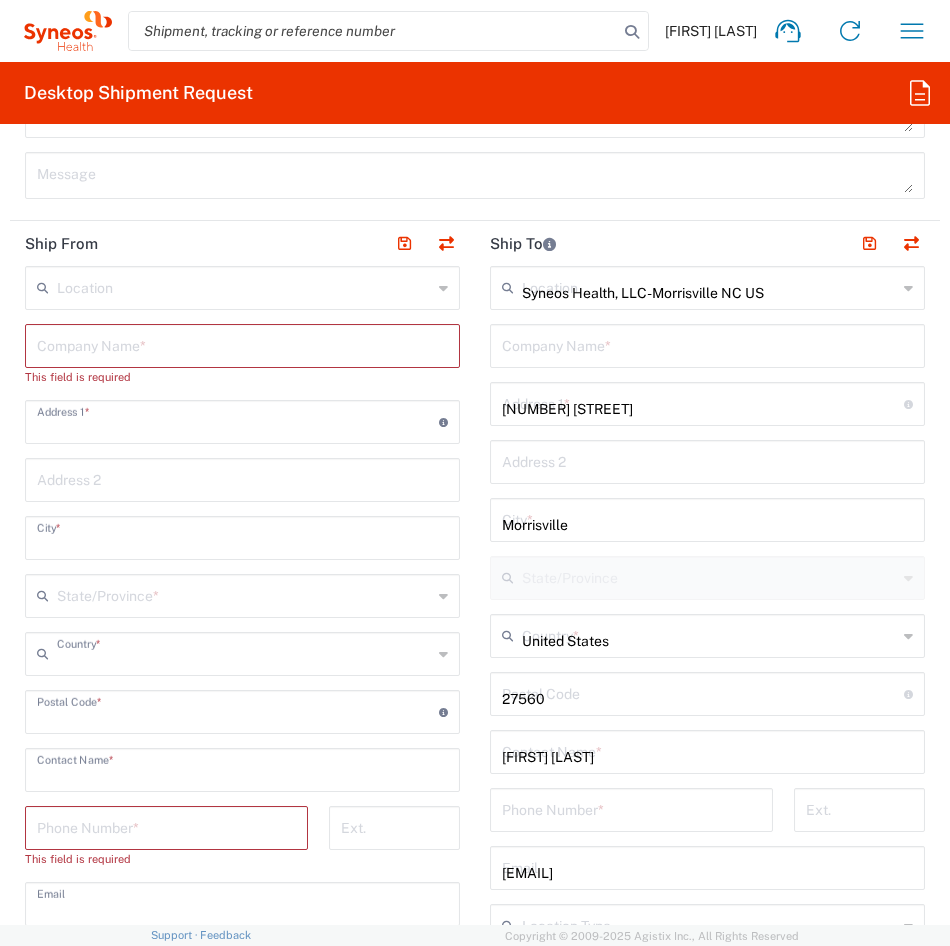 type 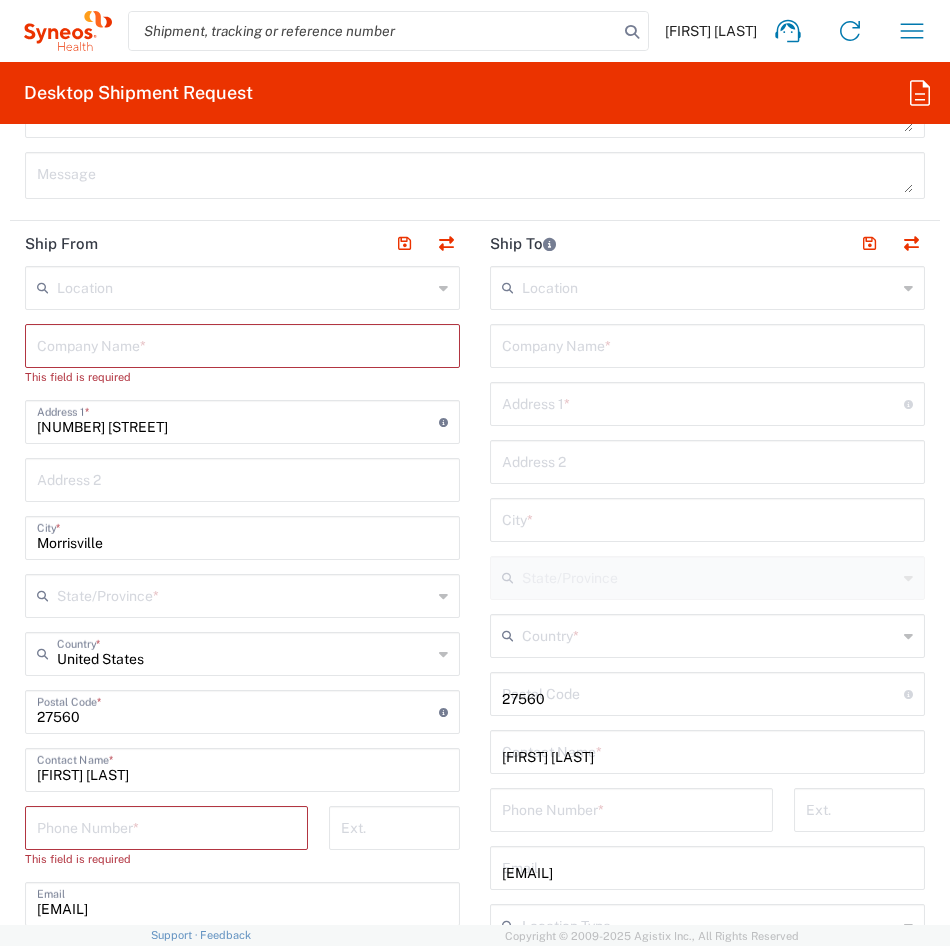 type 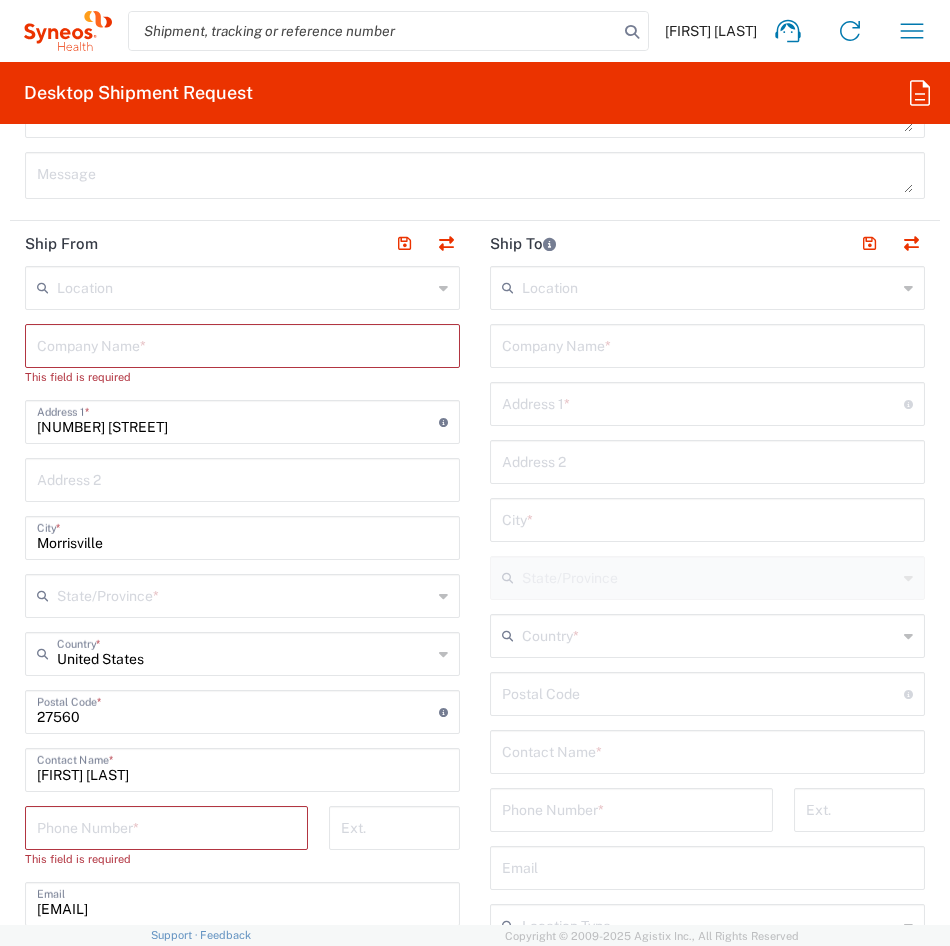 type on "North Carolina" 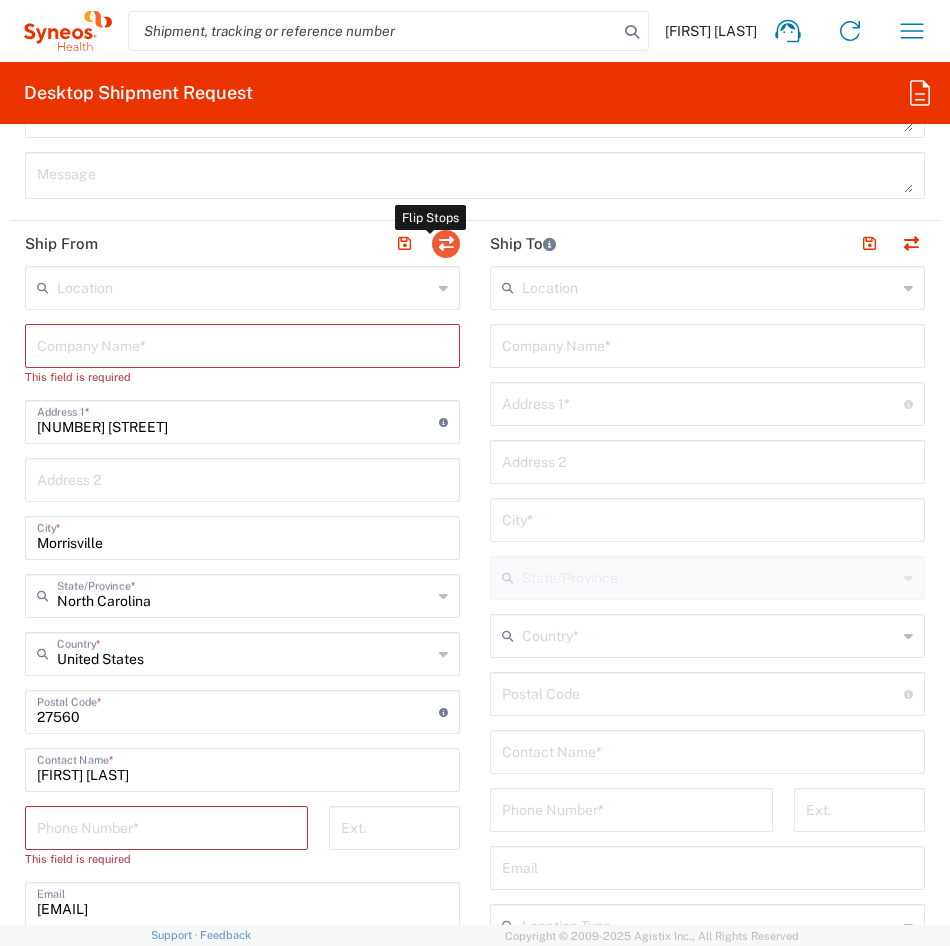 click 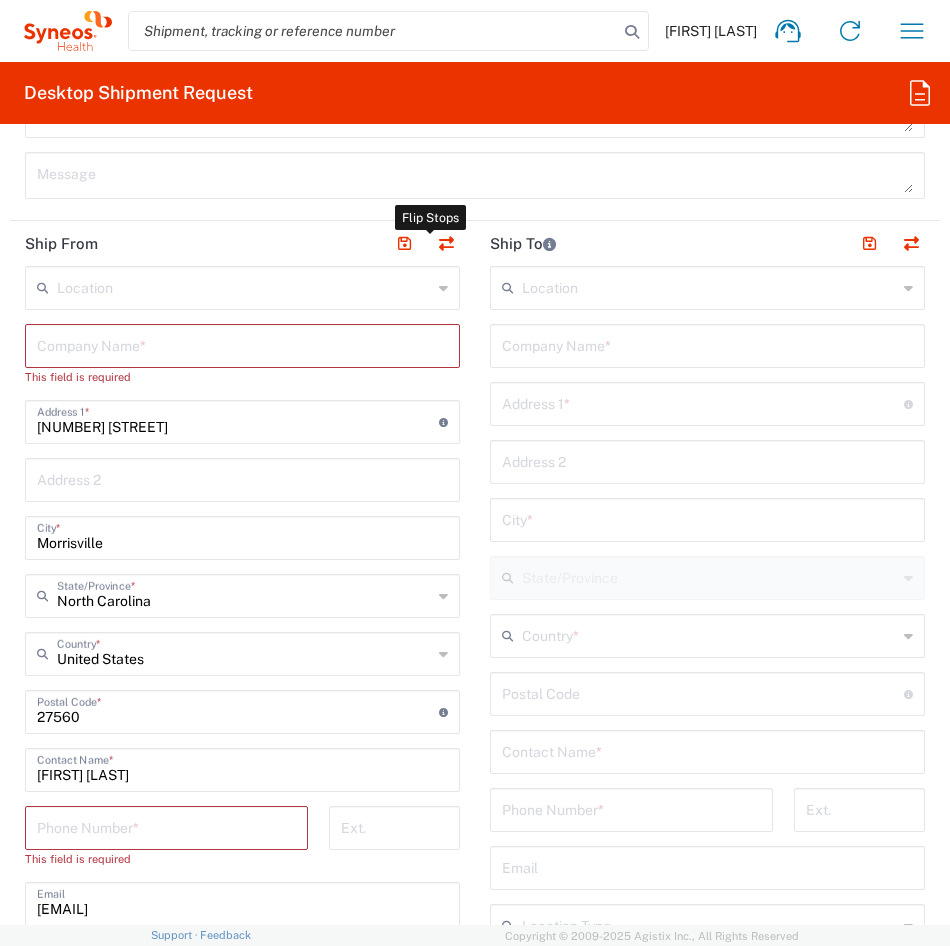type 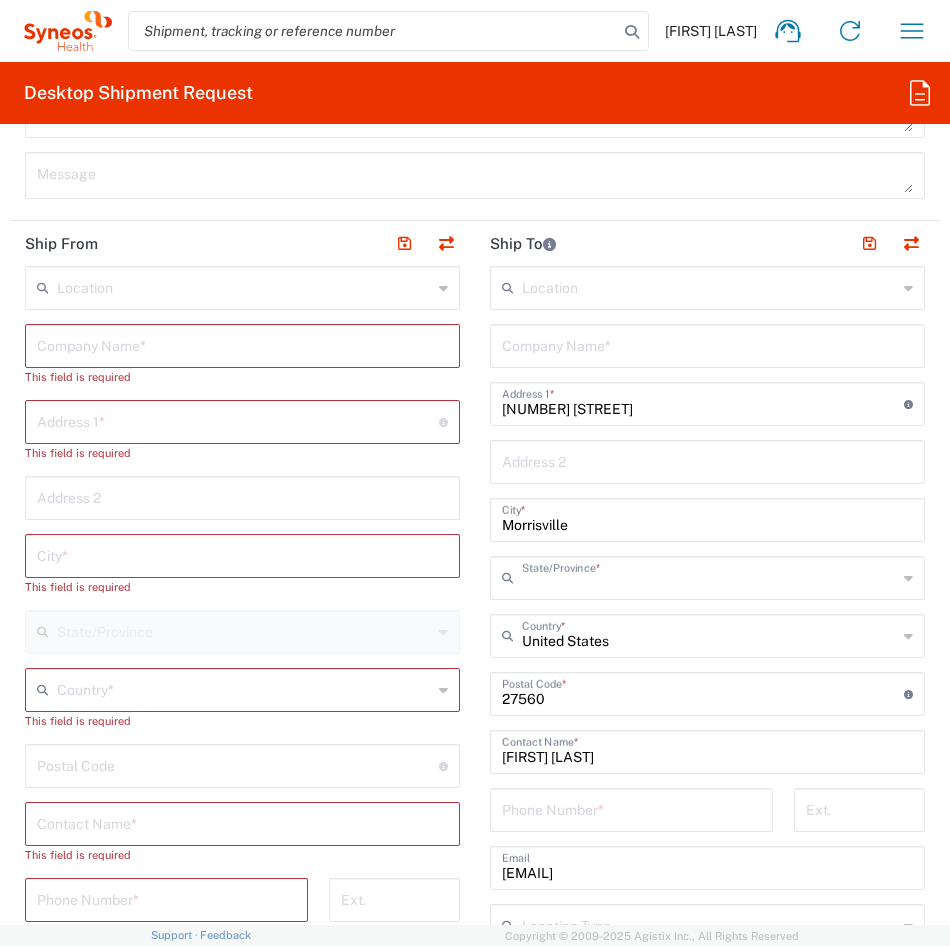 type on "North Carolina" 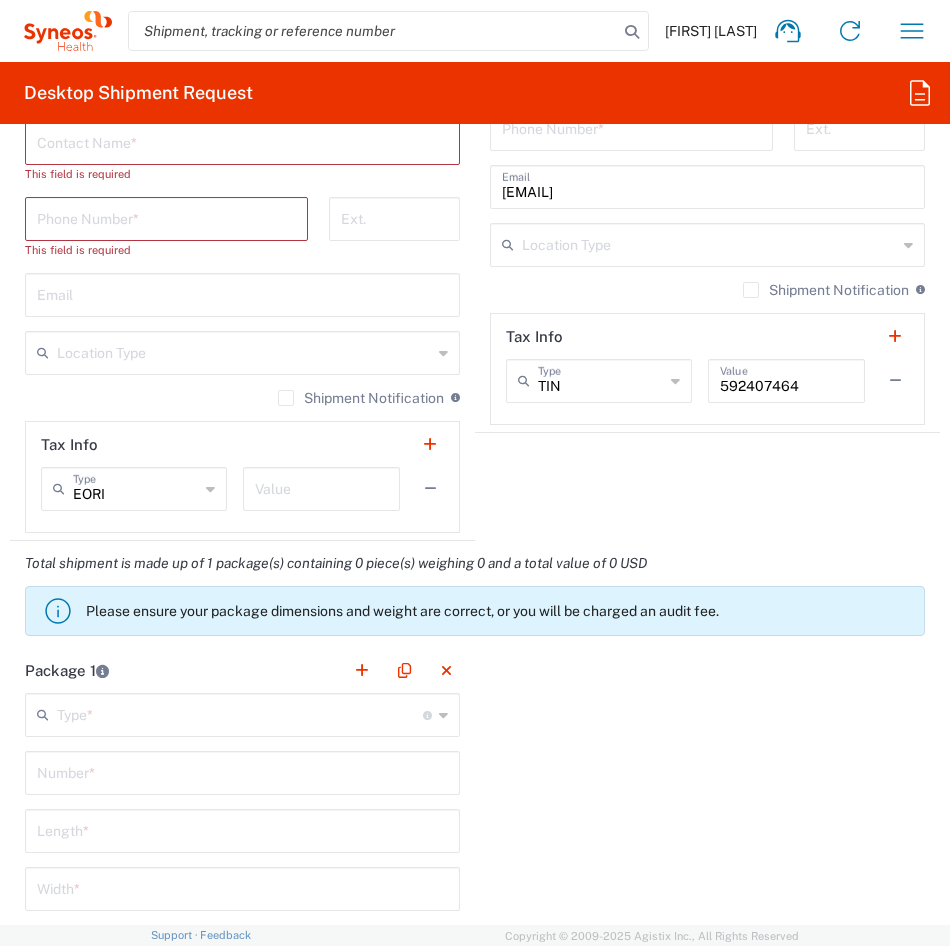 scroll, scrollTop: 2051, scrollLeft: 0, axis: vertical 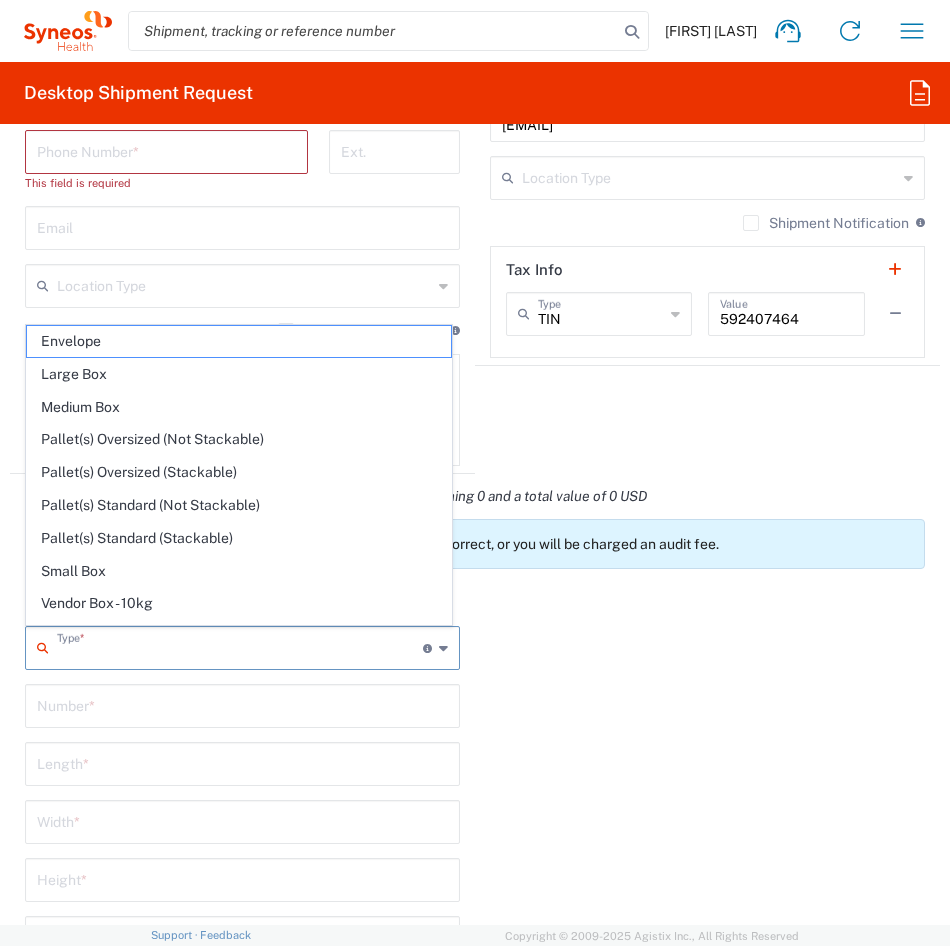 click at bounding box center [240, 646] 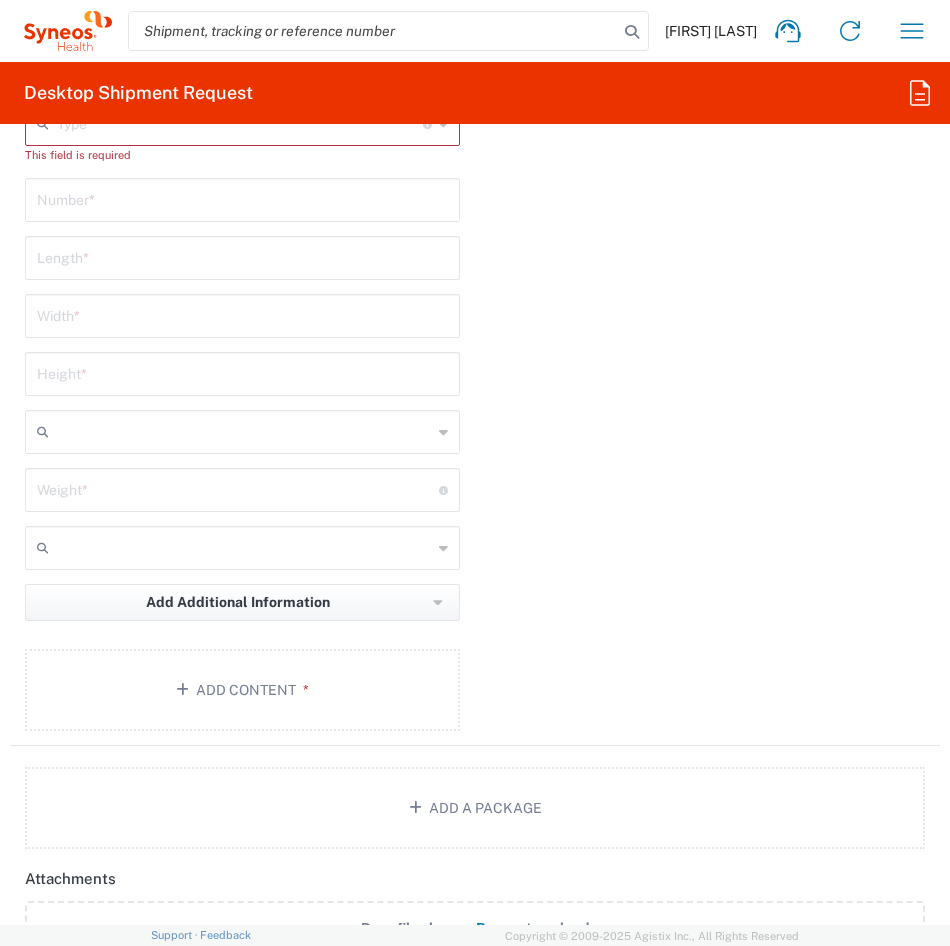 scroll, scrollTop: 2576, scrollLeft: 0, axis: vertical 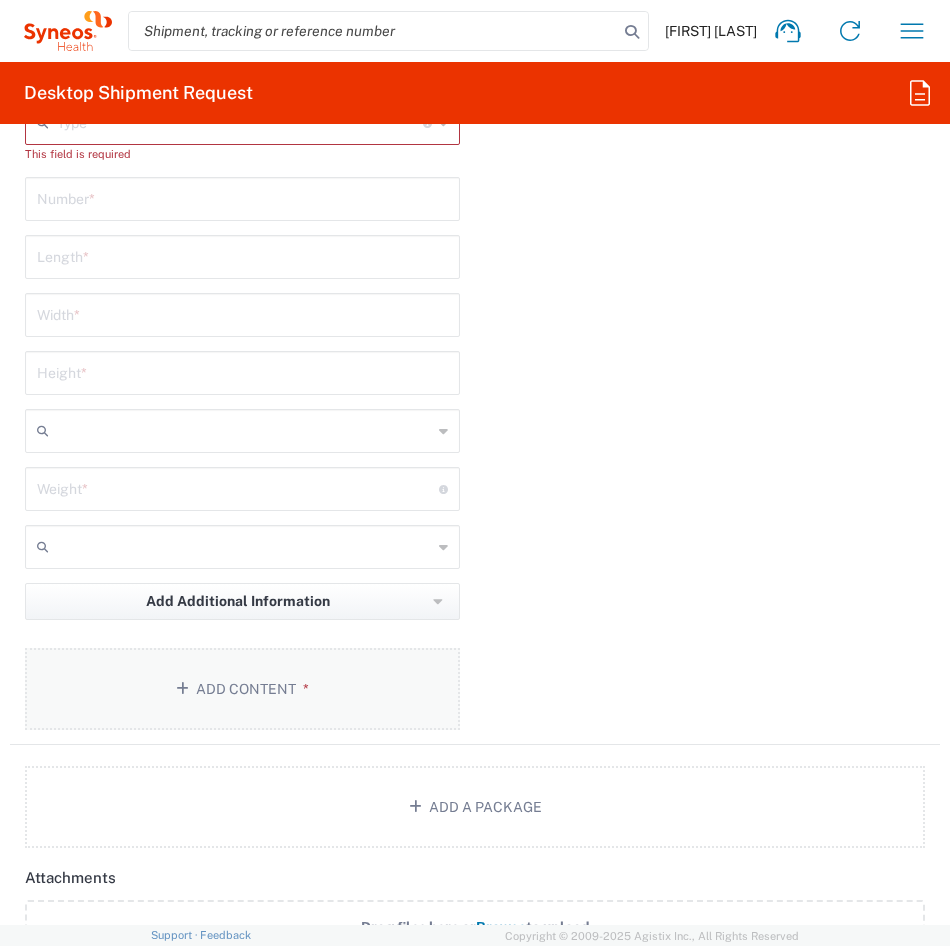 click on "Add Content *" 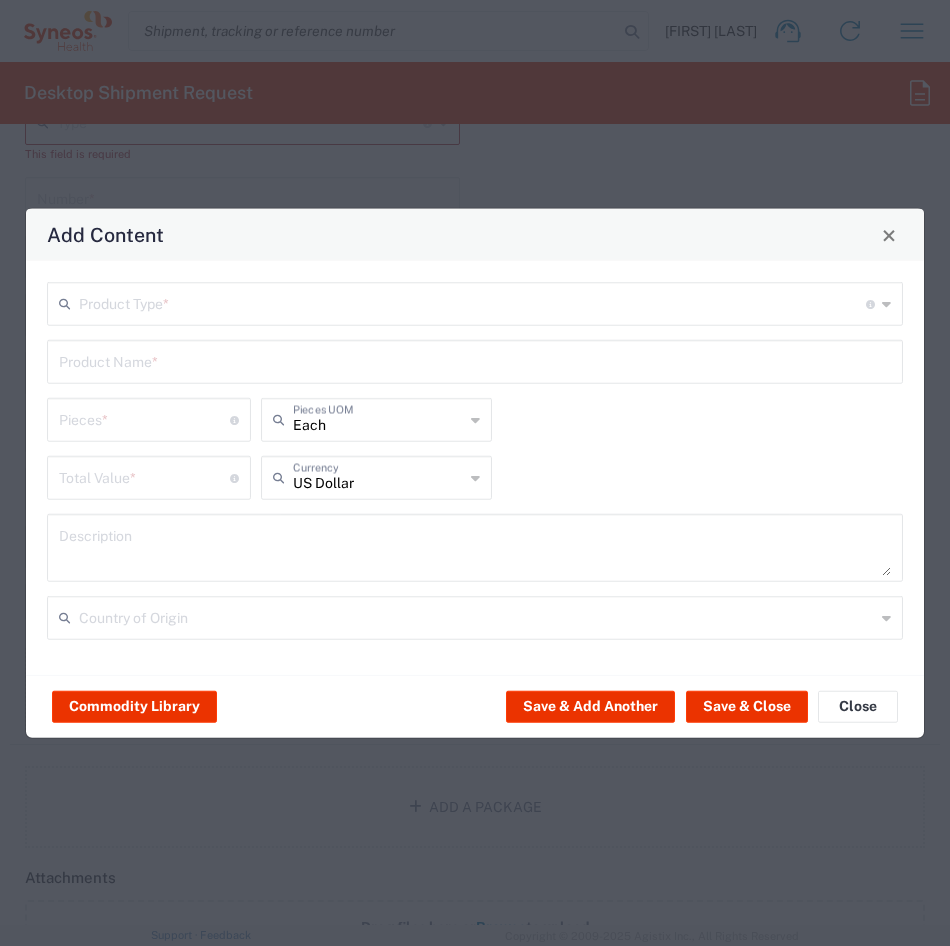 click at bounding box center (472, 302) 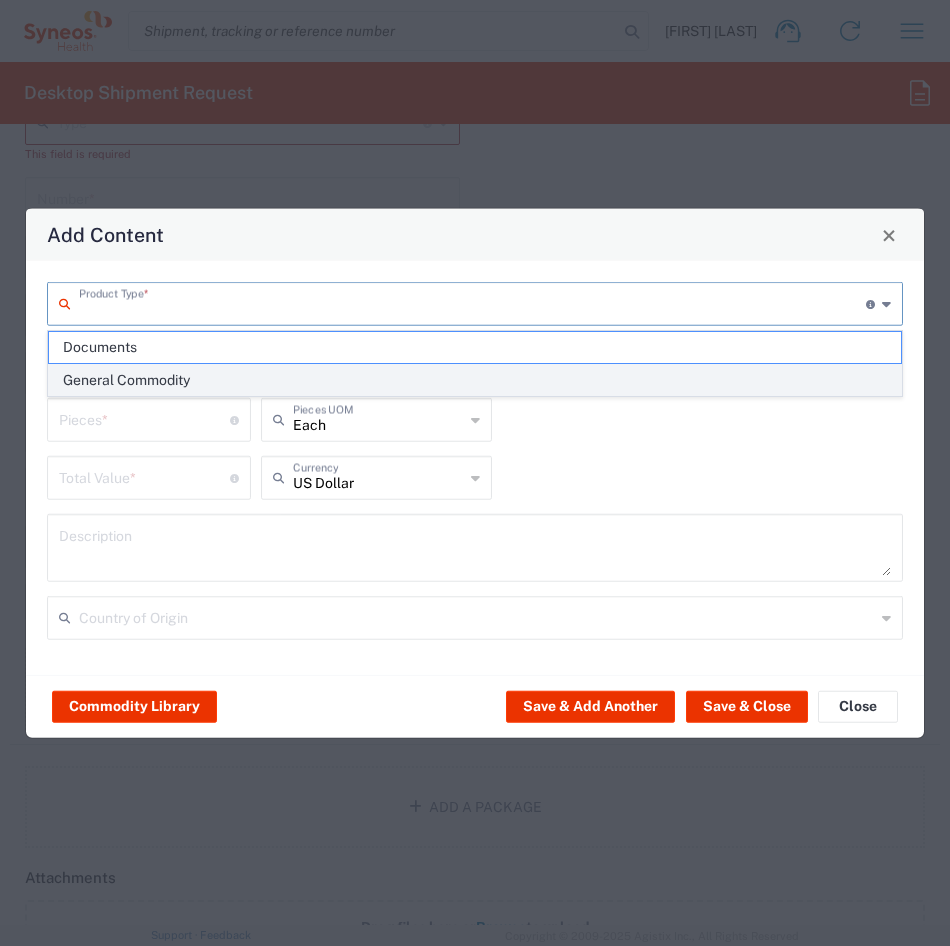click on "General Commodity" 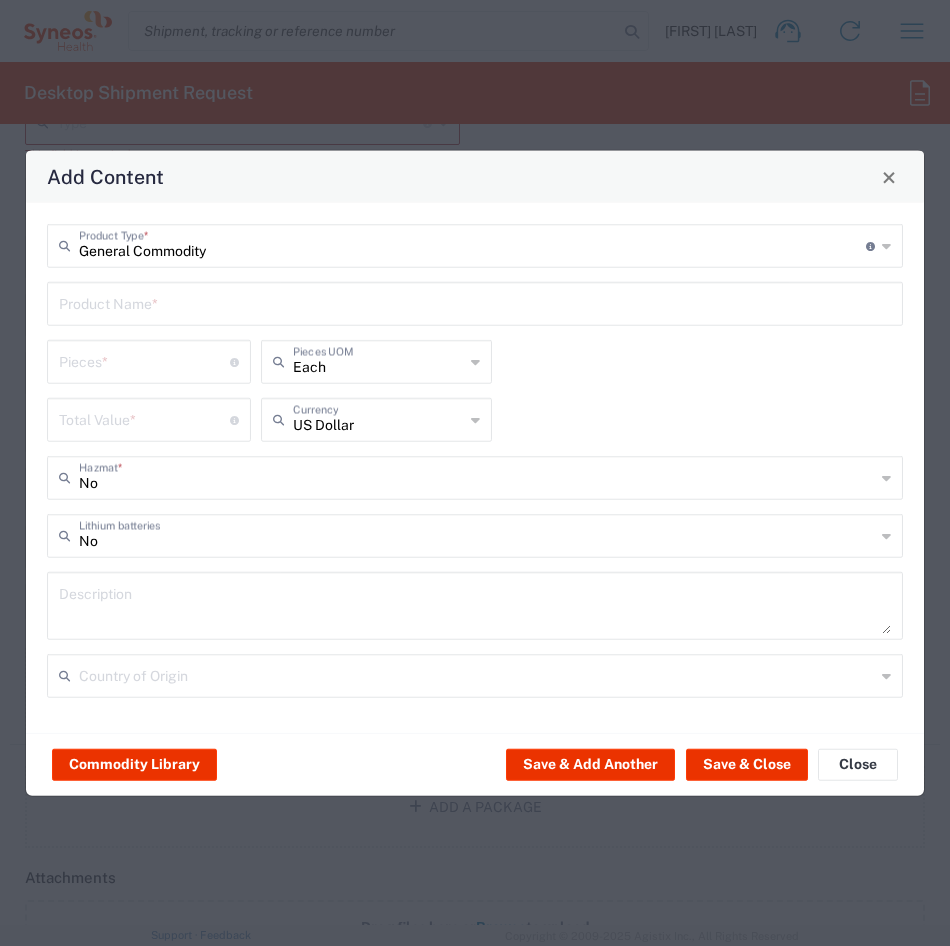 click at bounding box center [475, 302] 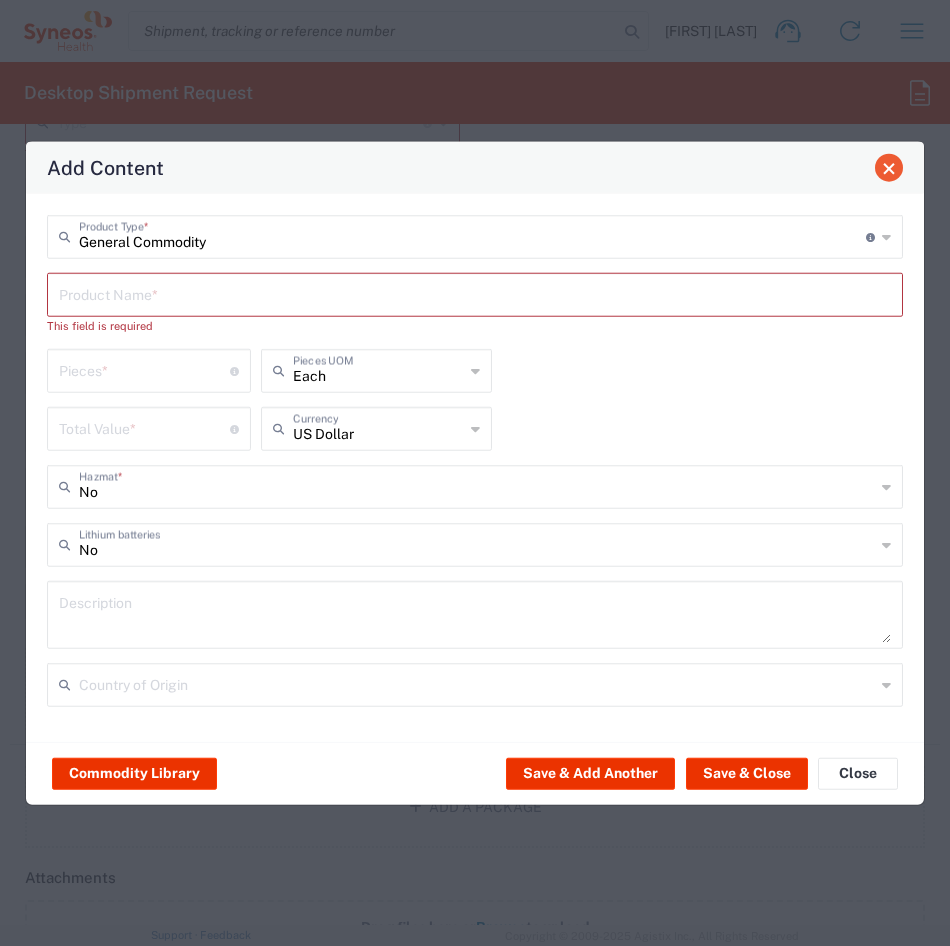 click 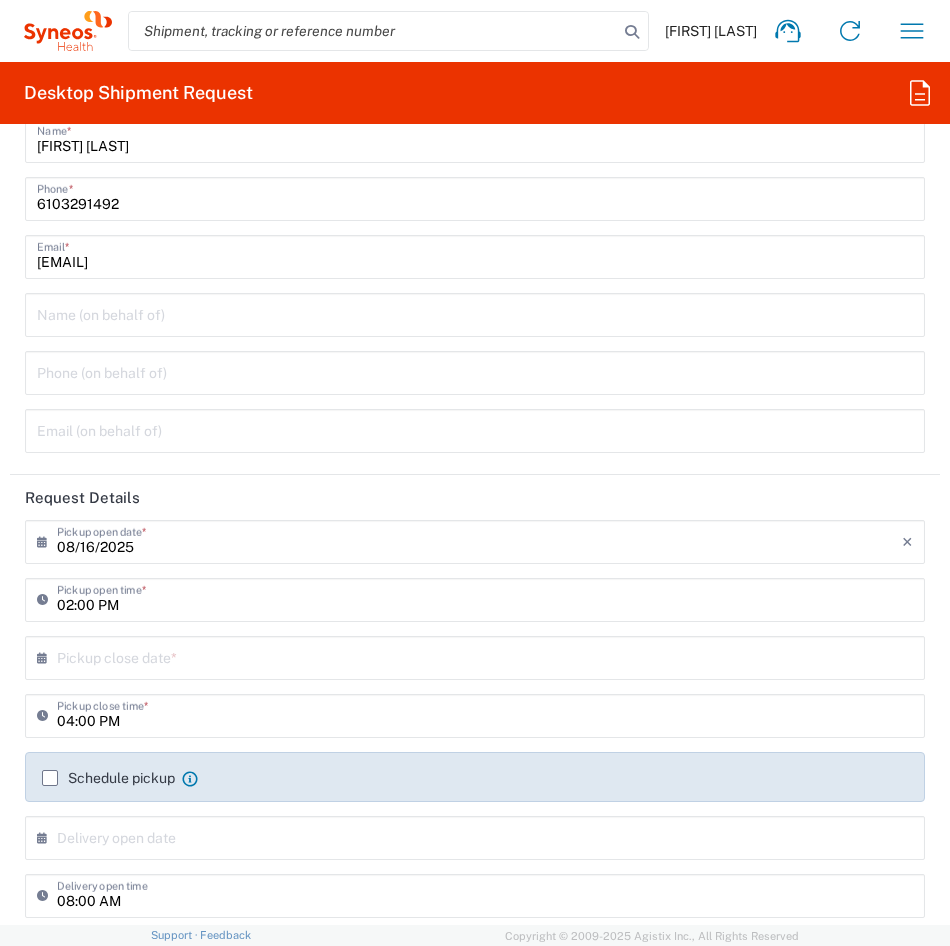 scroll, scrollTop: 0, scrollLeft: 0, axis: both 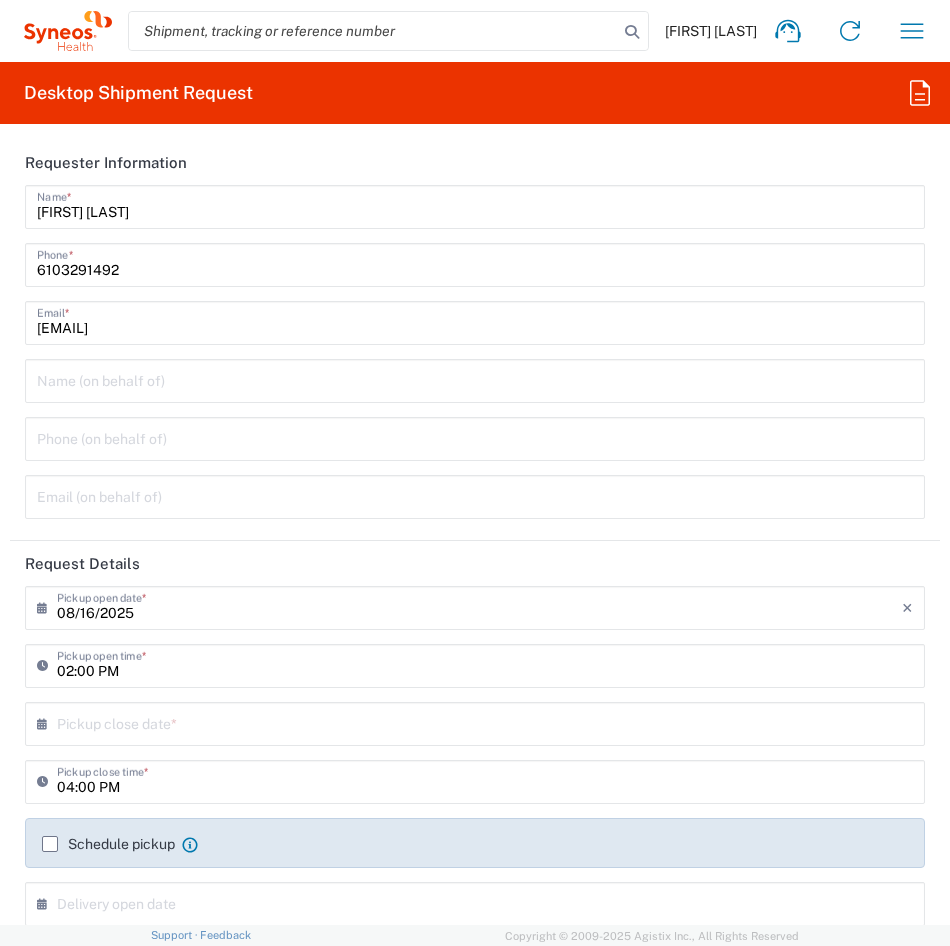 drag, startPoint x: 47, startPoint y: 842, endPoint x: 226, endPoint y: 694, distance: 232.26064 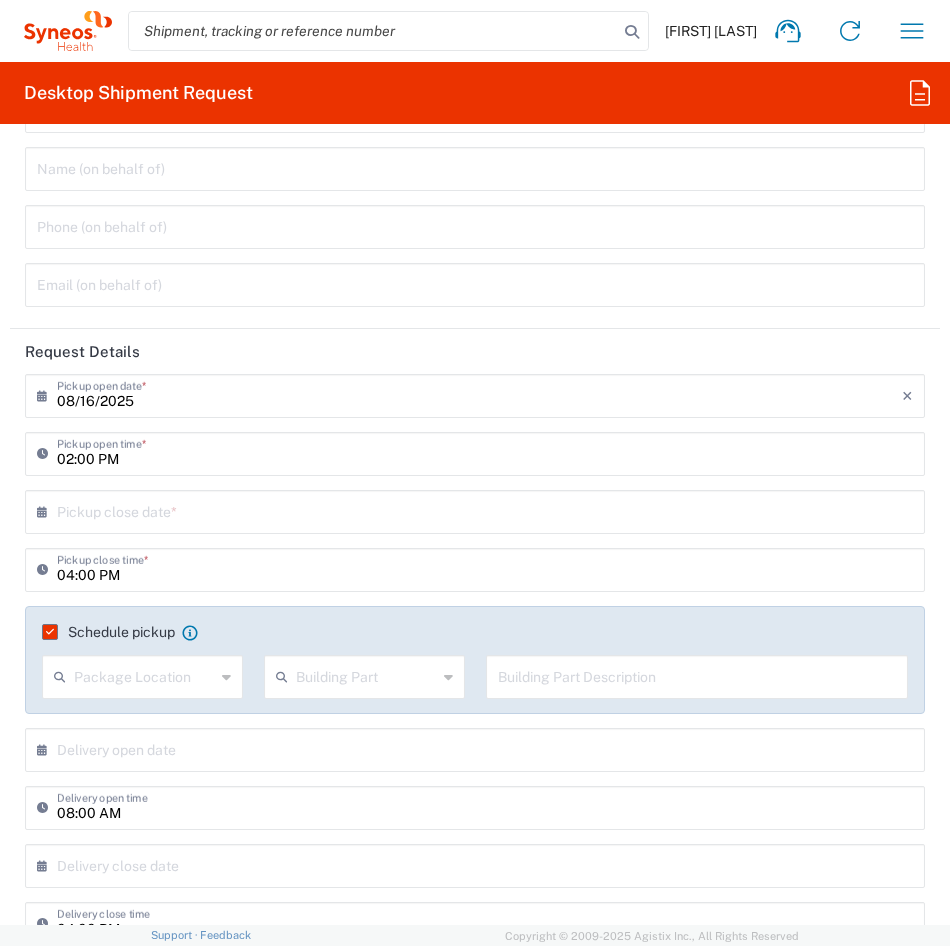 scroll, scrollTop: 234, scrollLeft: 0, axis: vertical 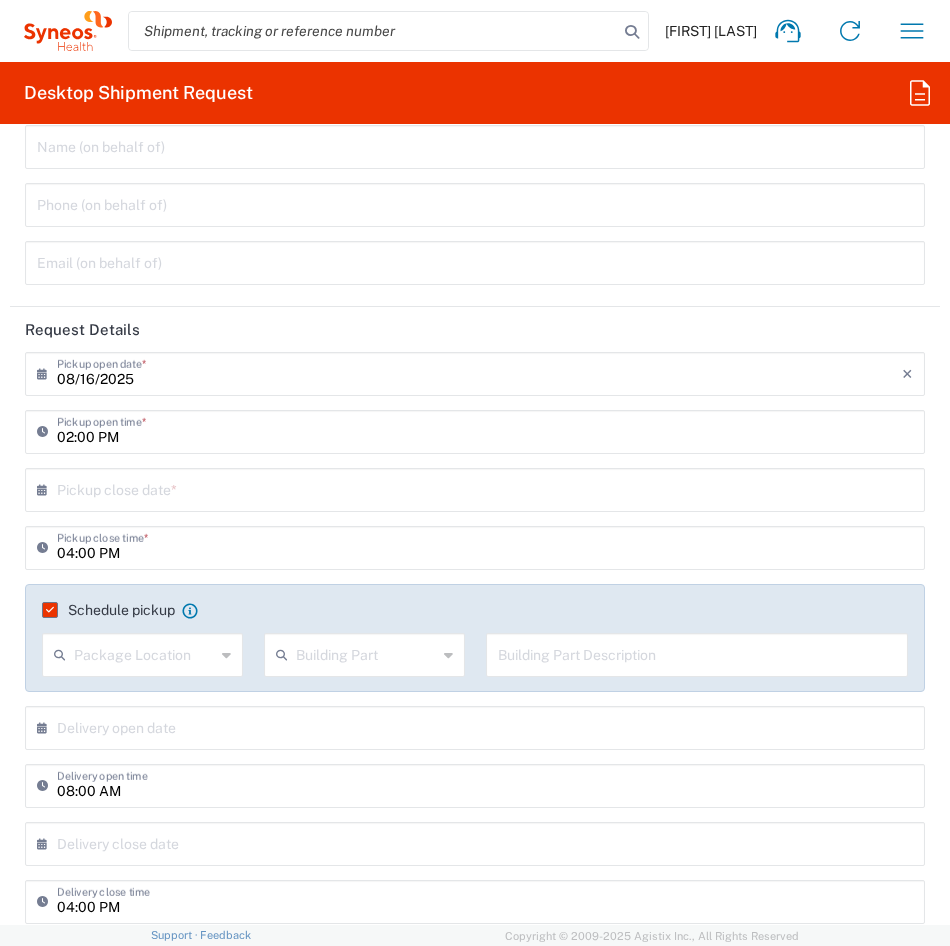 click at bounding box center (144, 653) 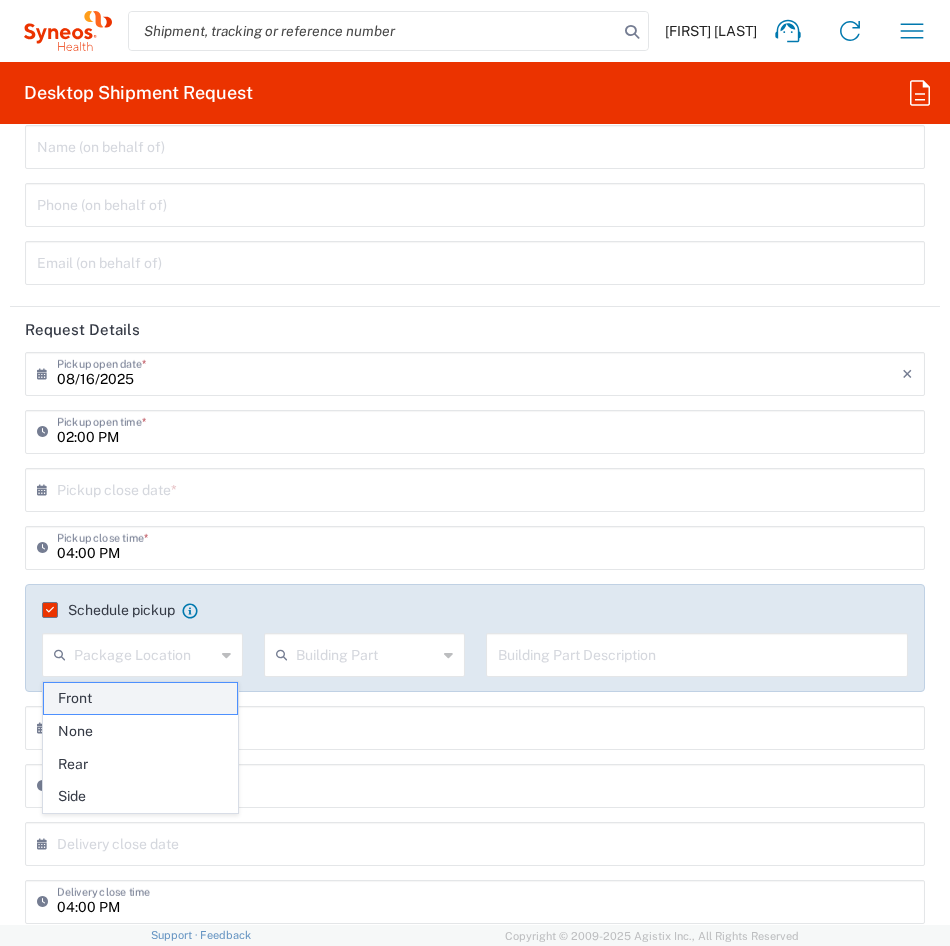 click on "Front" 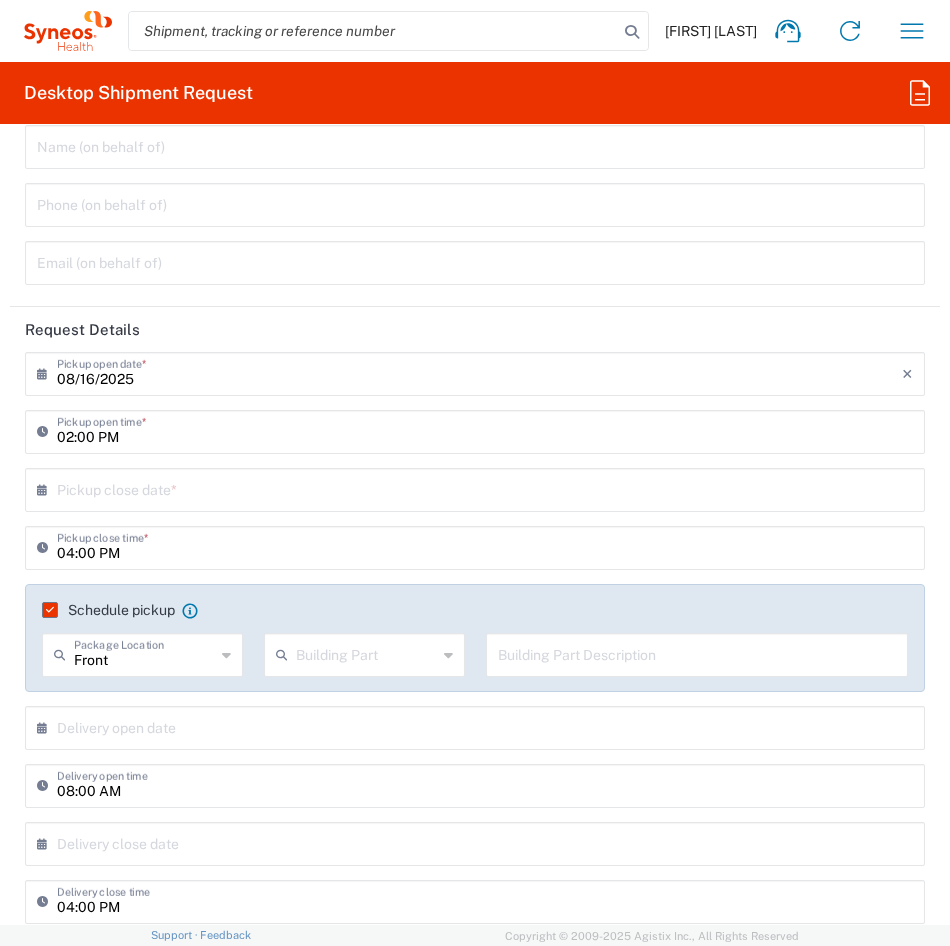 click at bounding box center (366, 653) 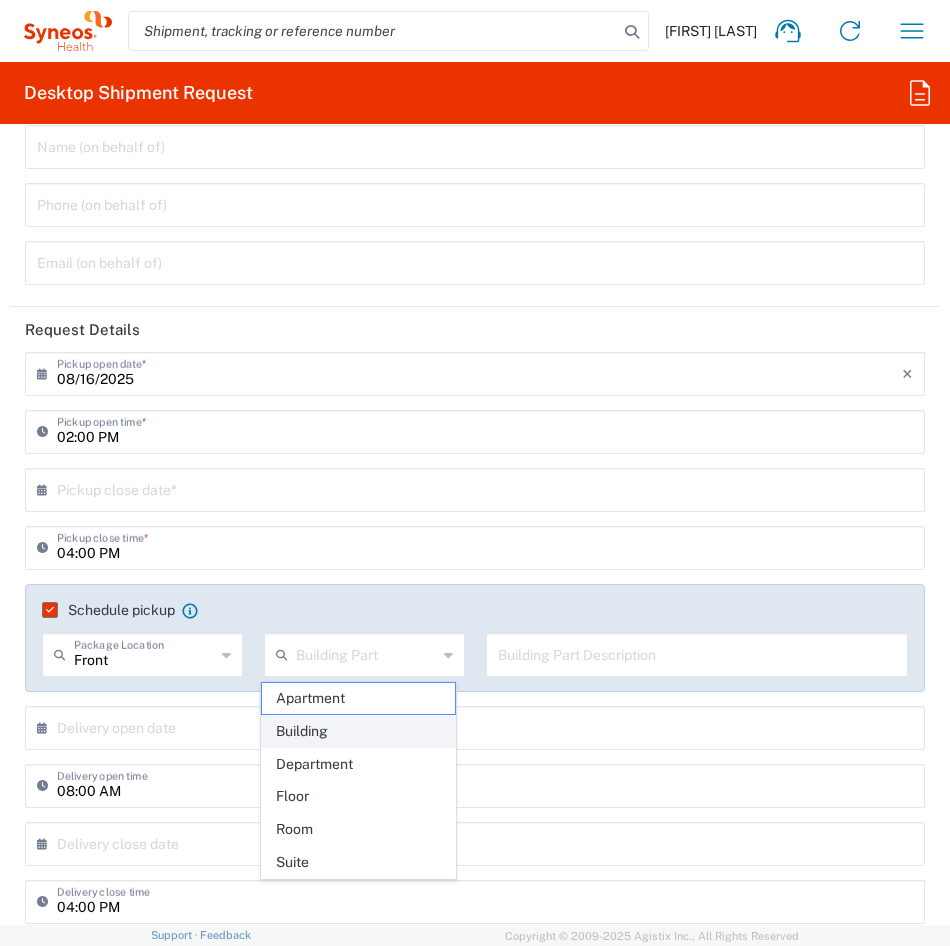 click on "Building" 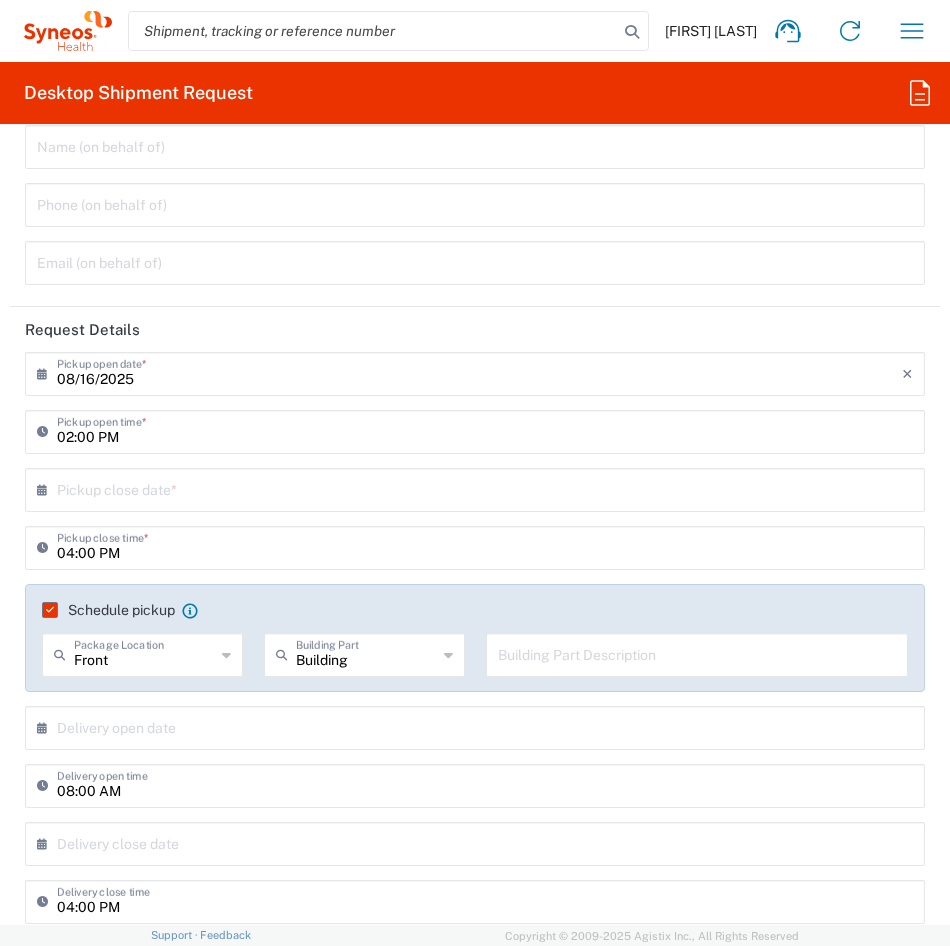 type on "Building" 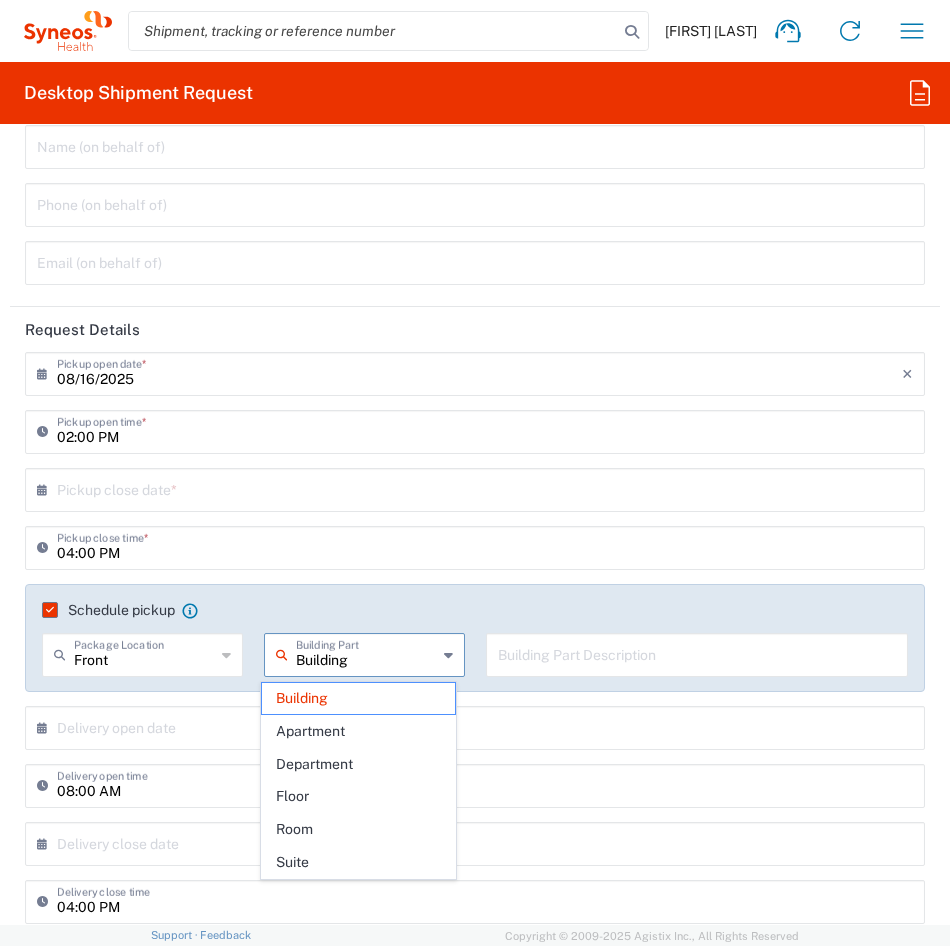 click on "Building" at bounding box center (366, 653) 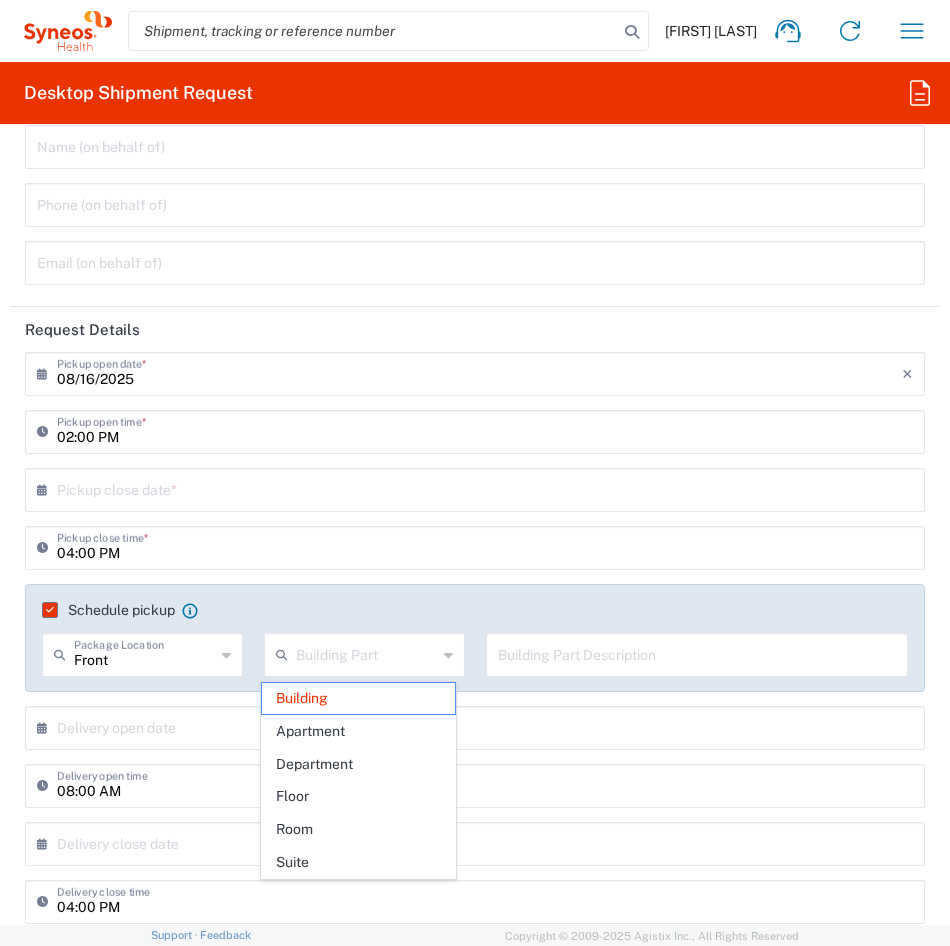 click on "Request Details" 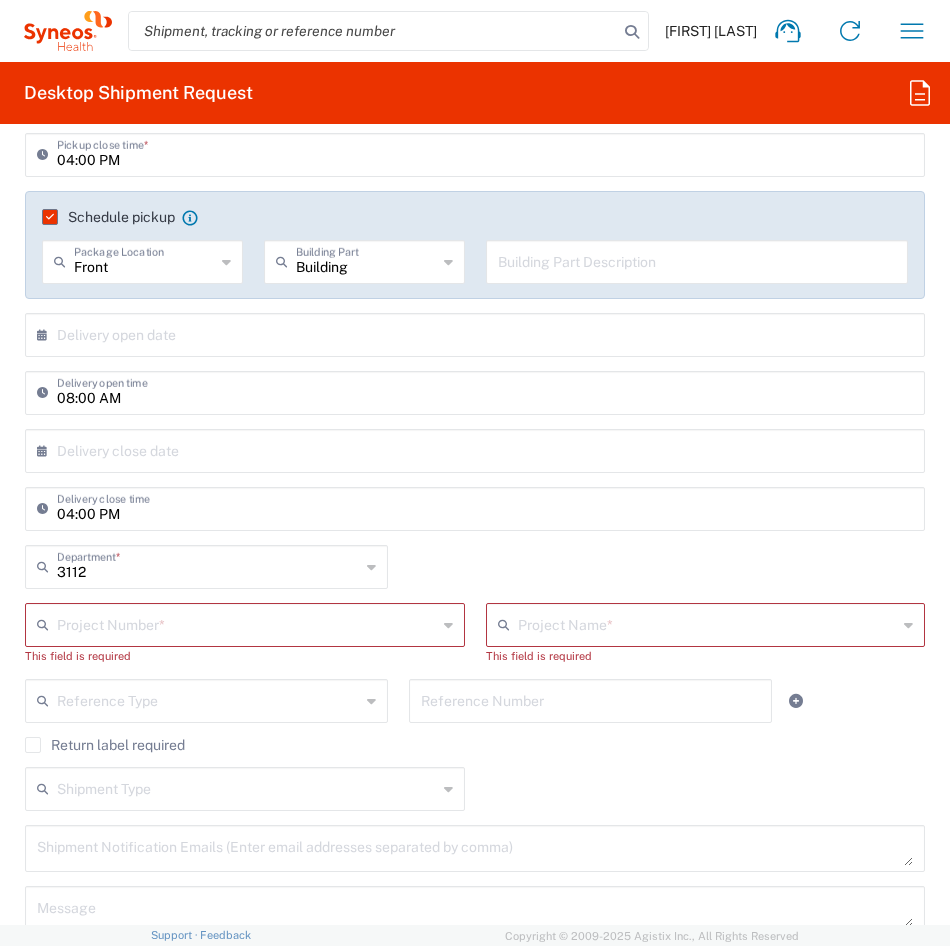 scroll, scrollTop: 628, scrollLeft: 0, axis: vertical 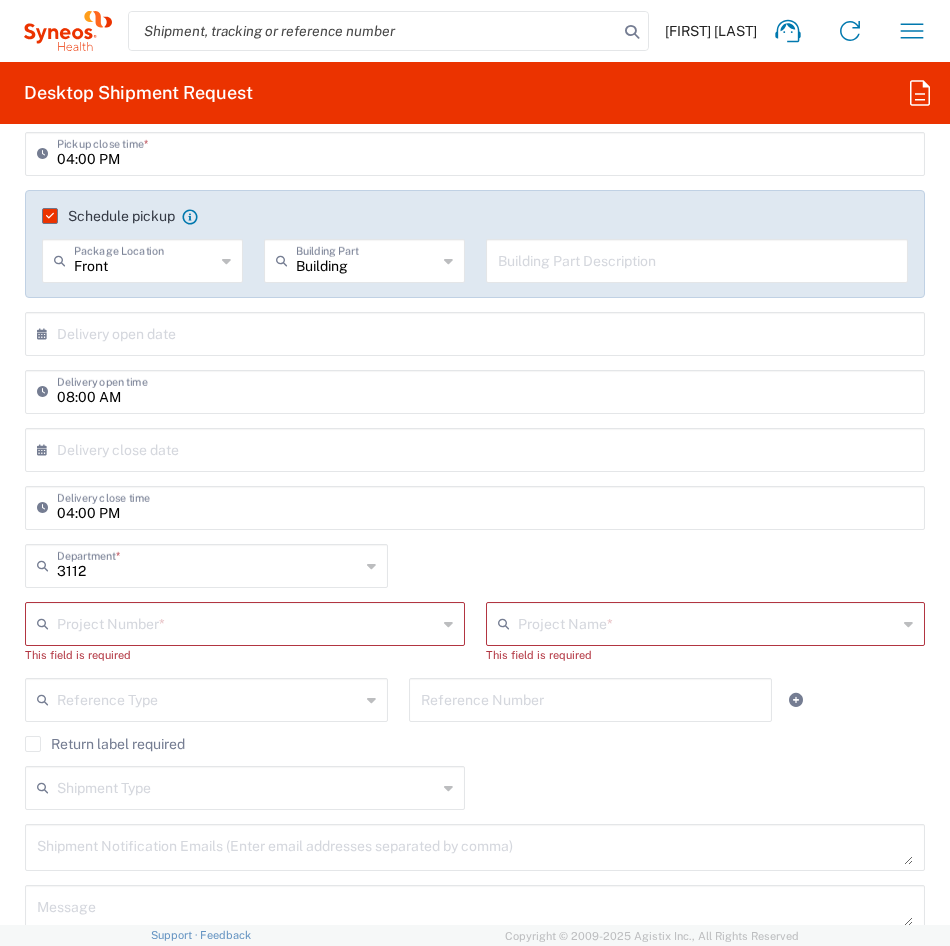 click at bounding box center (247, 622) 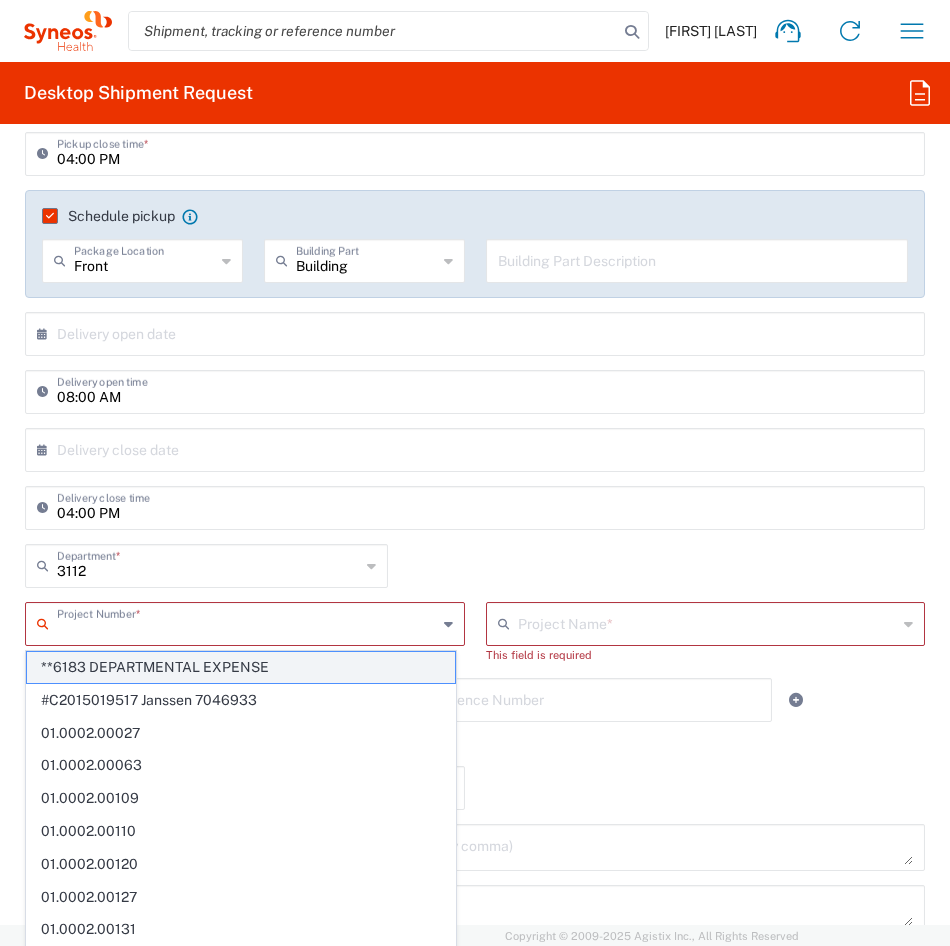 click on "**6183 DEPARTMENTAL EXPENSE" 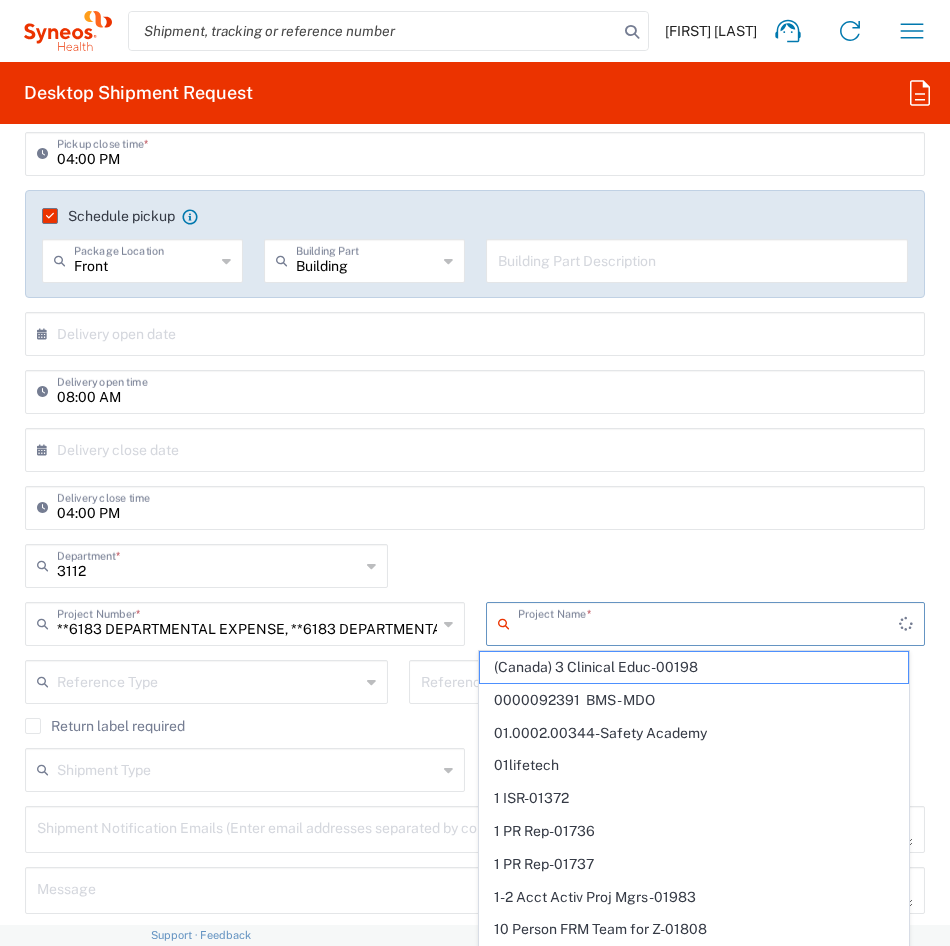 click at bounding box center [709, 622] 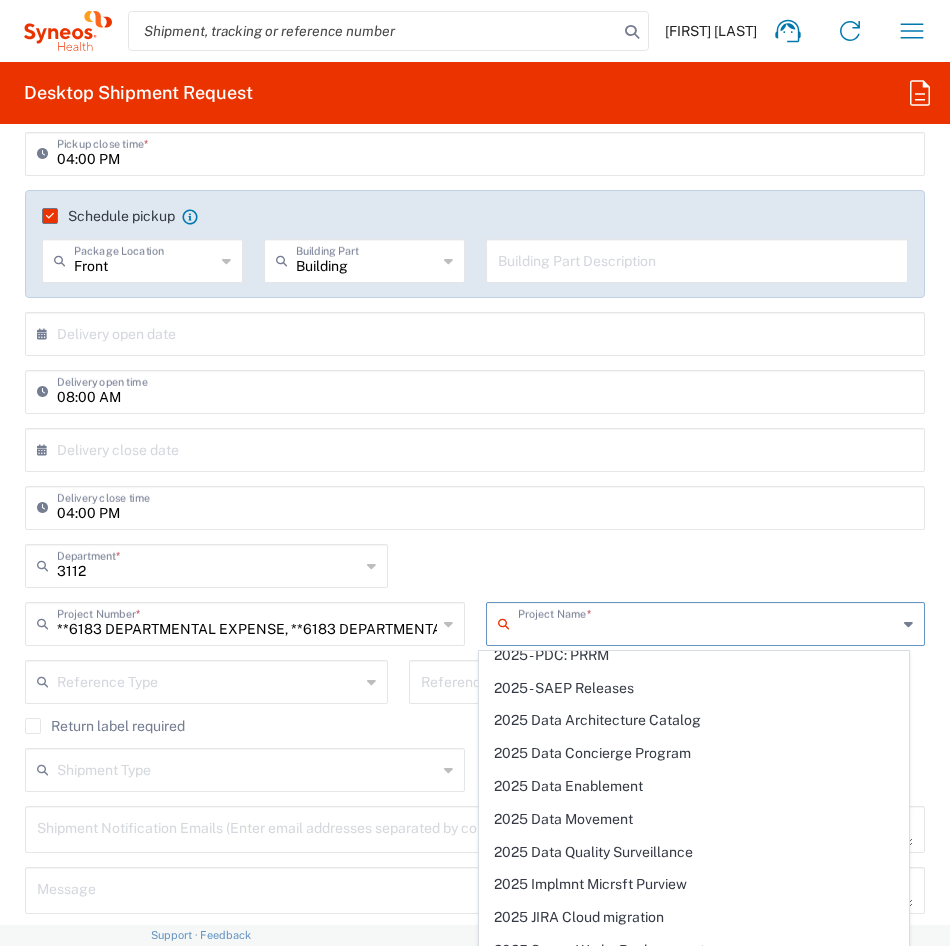 scroll, scrollTop: 2473, scrollLeft: 0, axis: vertical 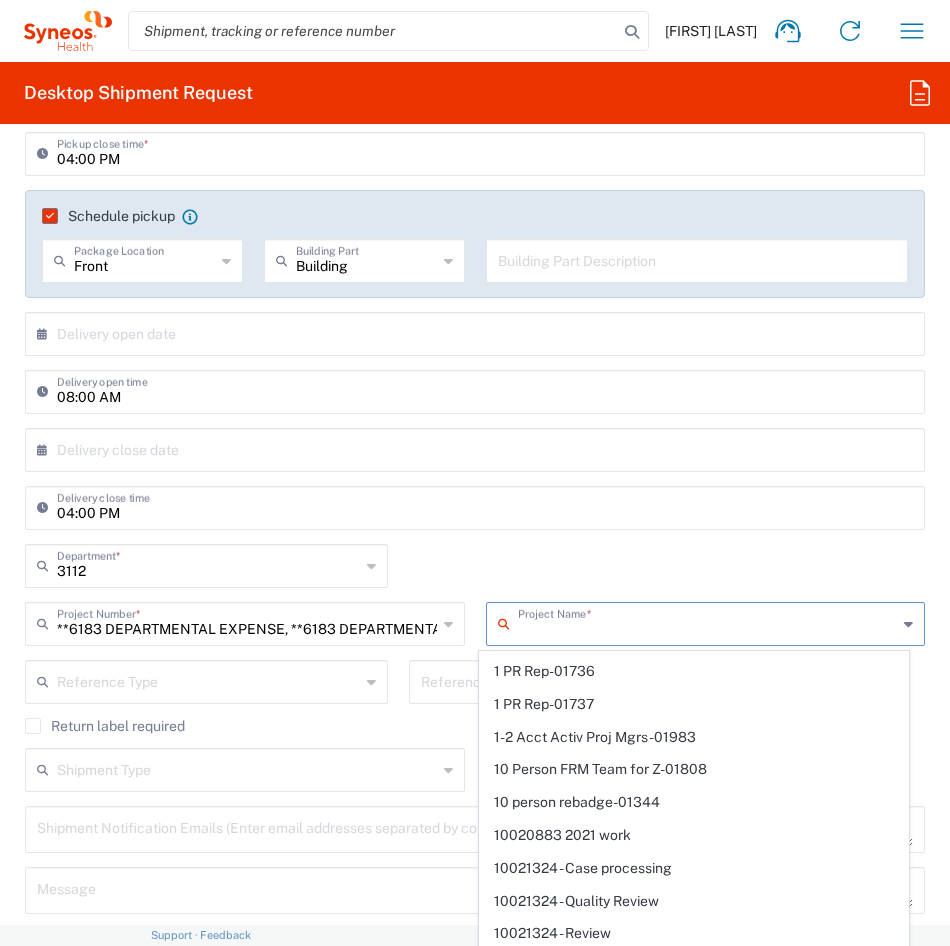 click on "**6183 DEPARTMENTAL EXPENSE, **6183 DEPARTMENTAL EXPENSE  Project Number  *" 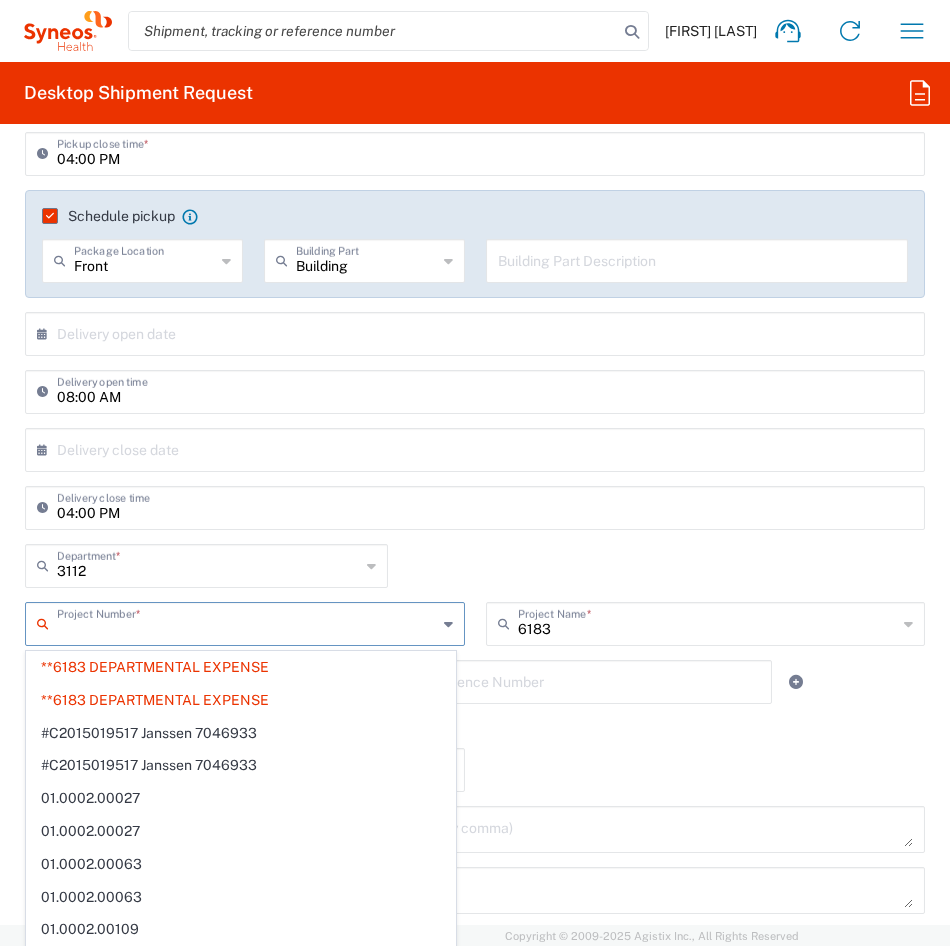 scroll, scrollTop: 0, scrollLeft: 0, axis: both 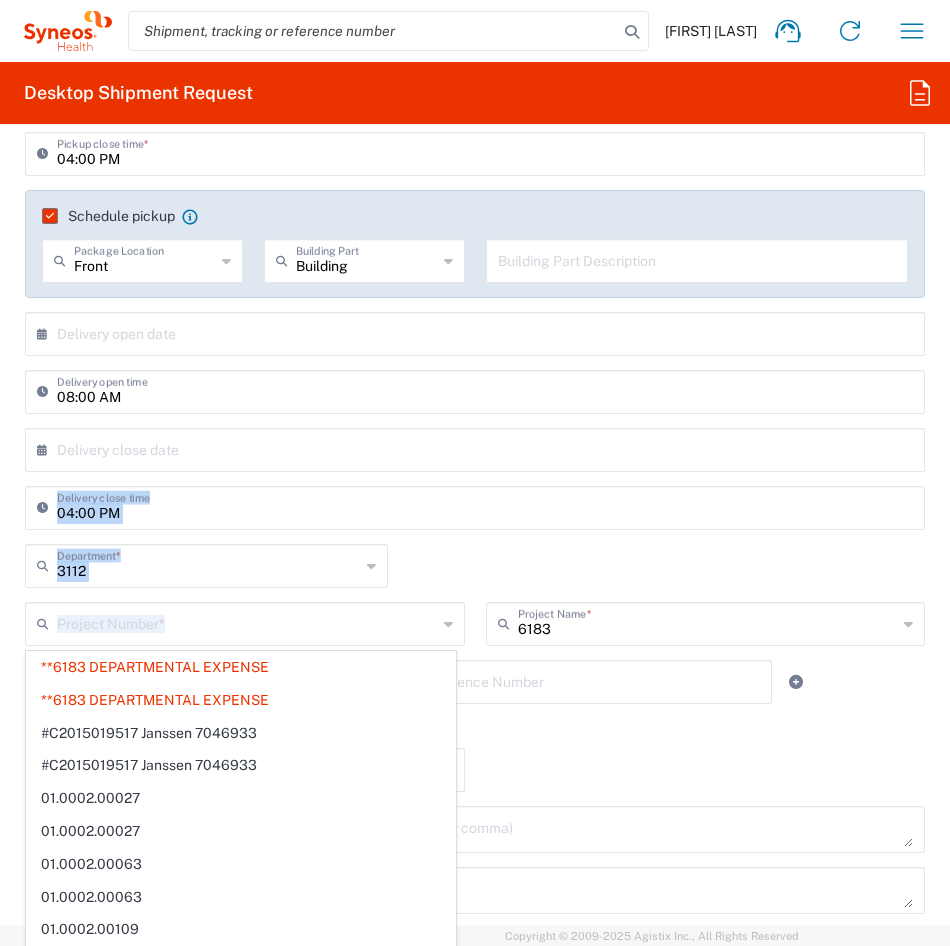 drag, startPoint x: 444, startPoint y: 628, endPoint x: 588, endPoint y: 524, distance: 177.62883 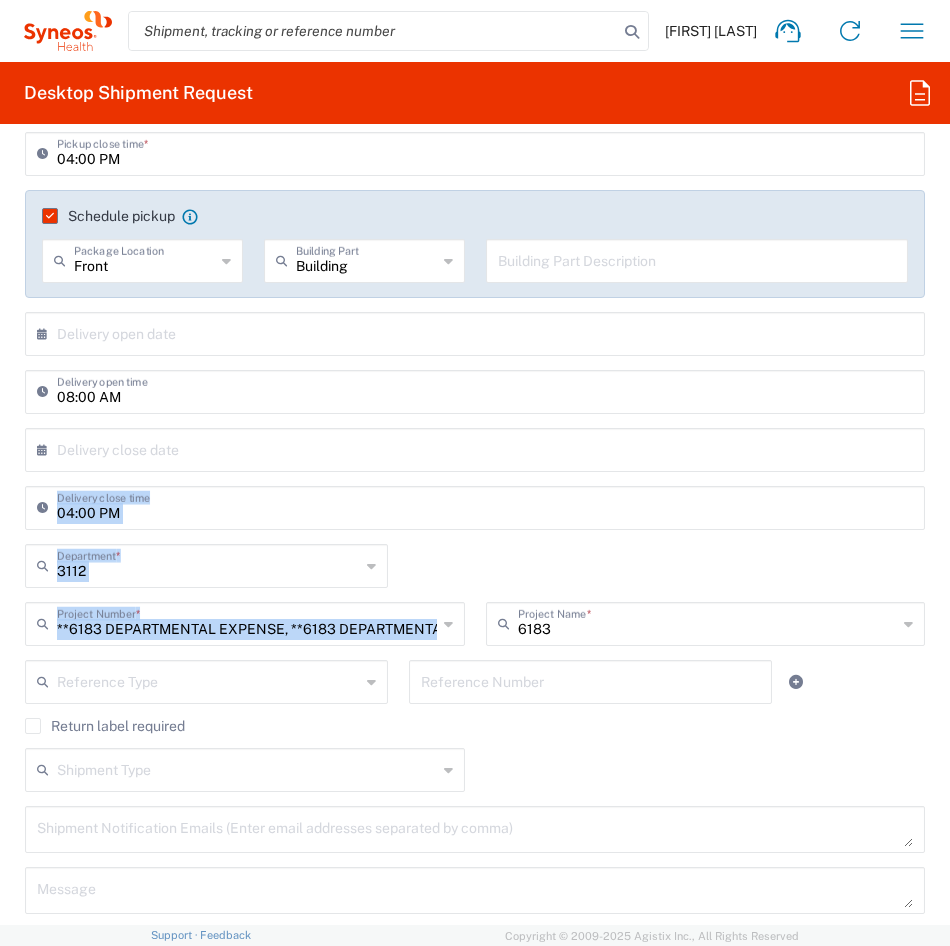 drag, startPoint x: 588, startPoint y: 524, endPoint x: 516, endPoint y: 558, distance: 79.624115 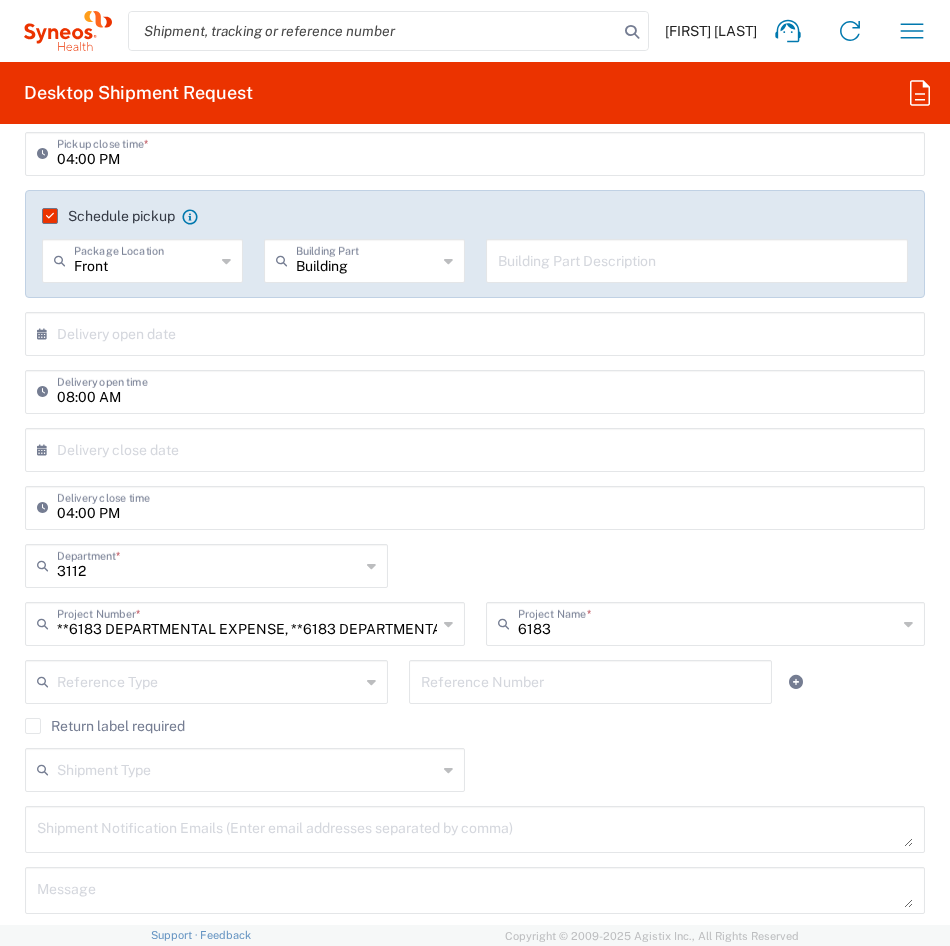 click on "Return label required" 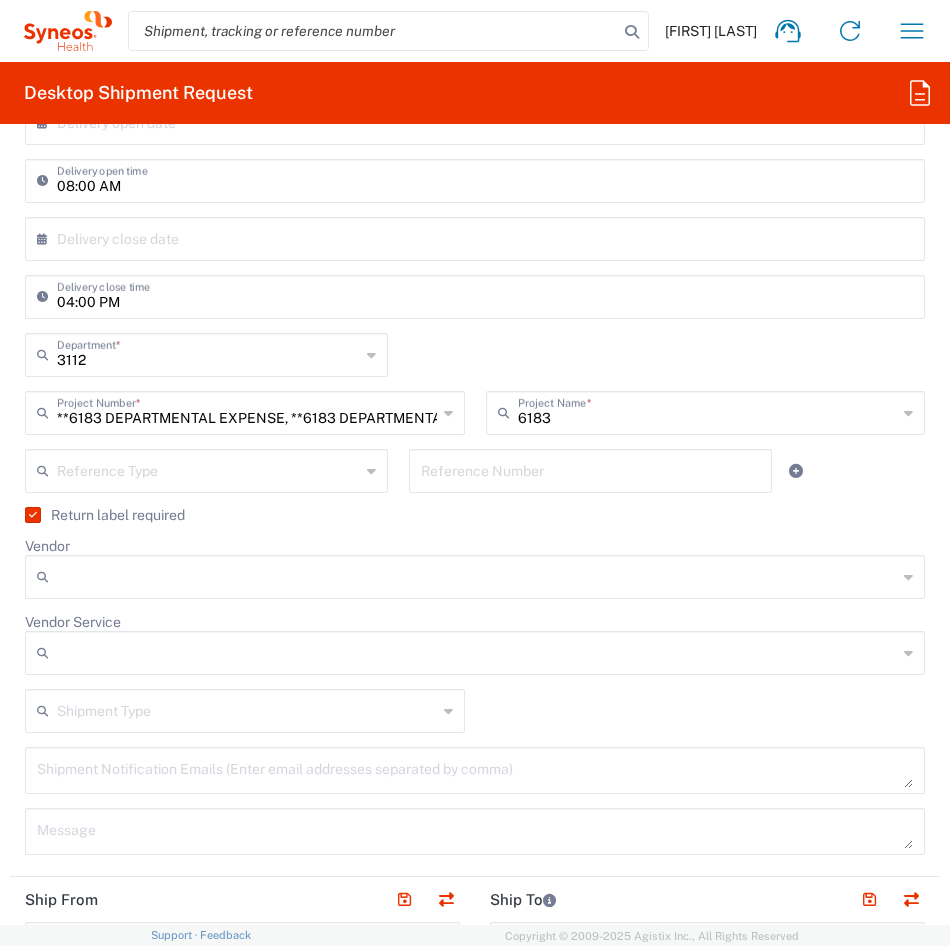 scroll, scrollTop: 840, scrollLeft: 0, axis: vertical 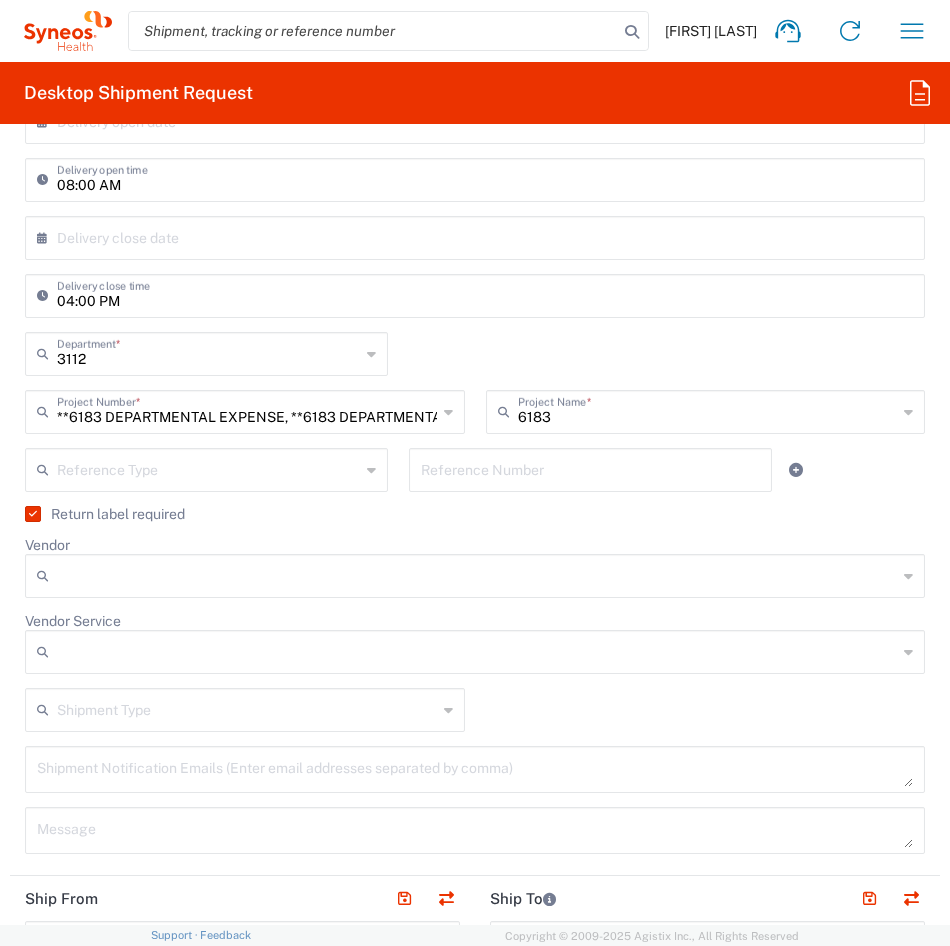 click on "Return label required" 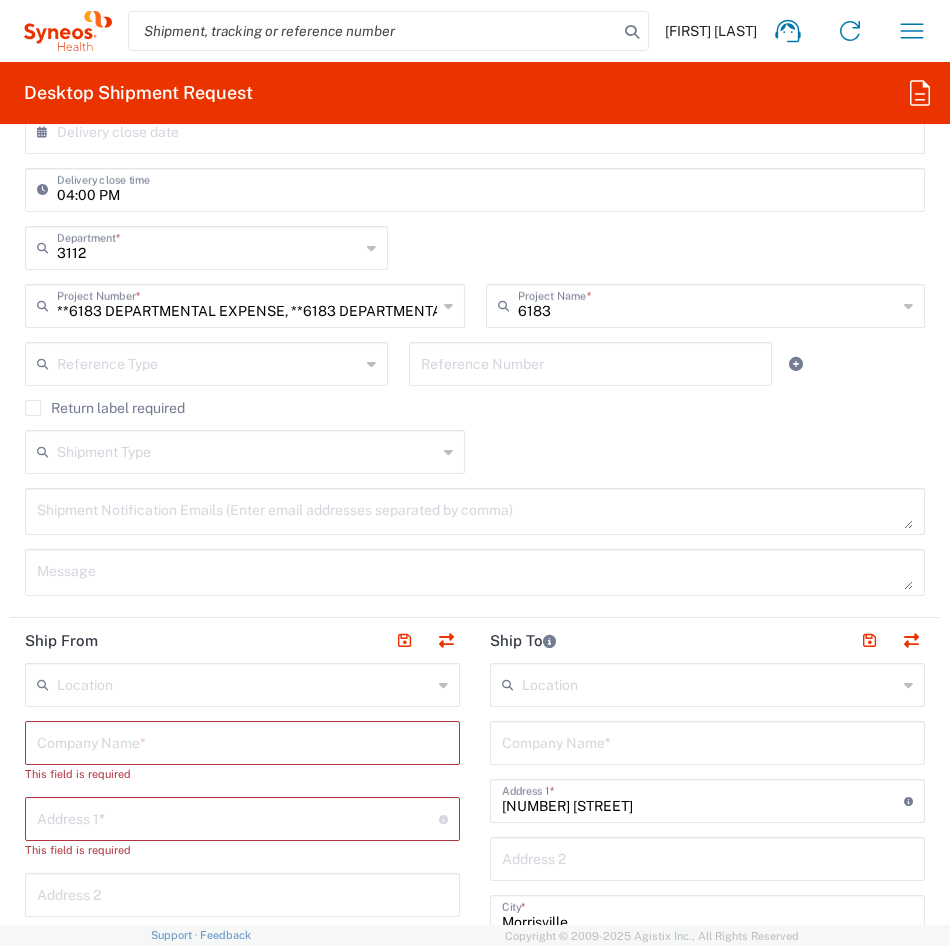 scroll, scrollTop: 948, scrollLeft: 0, axis: vertical 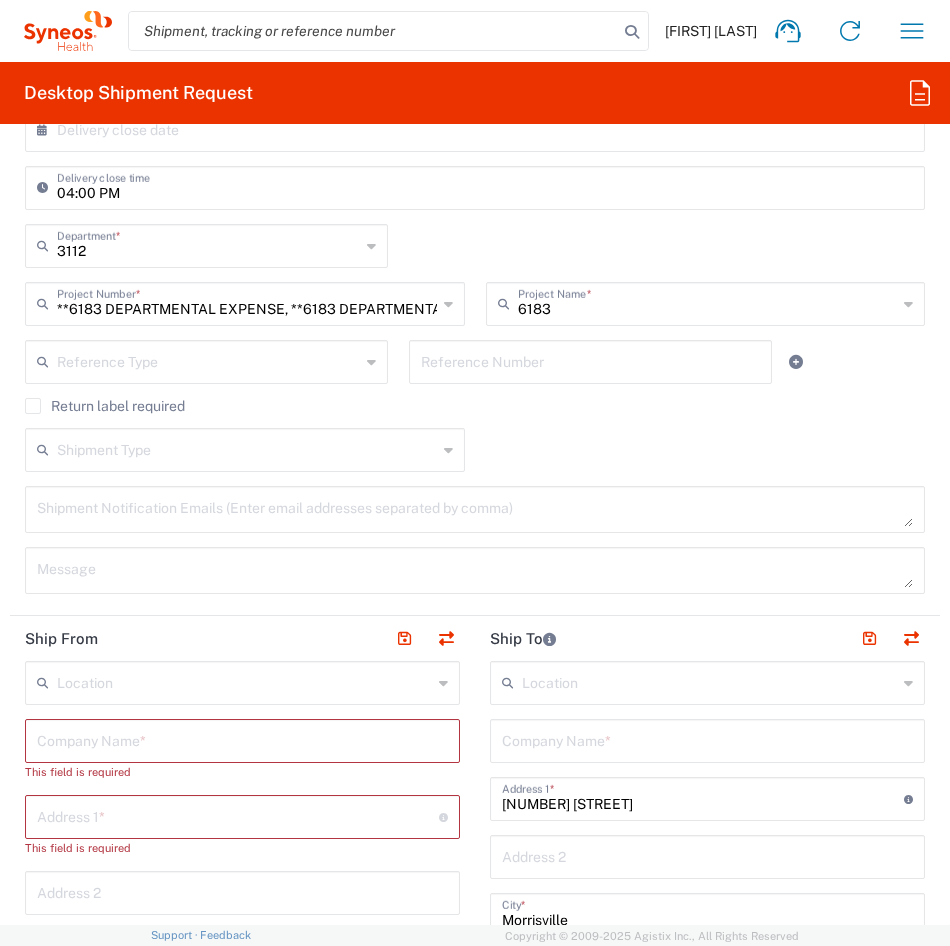 click at bounding box center [238, 815] 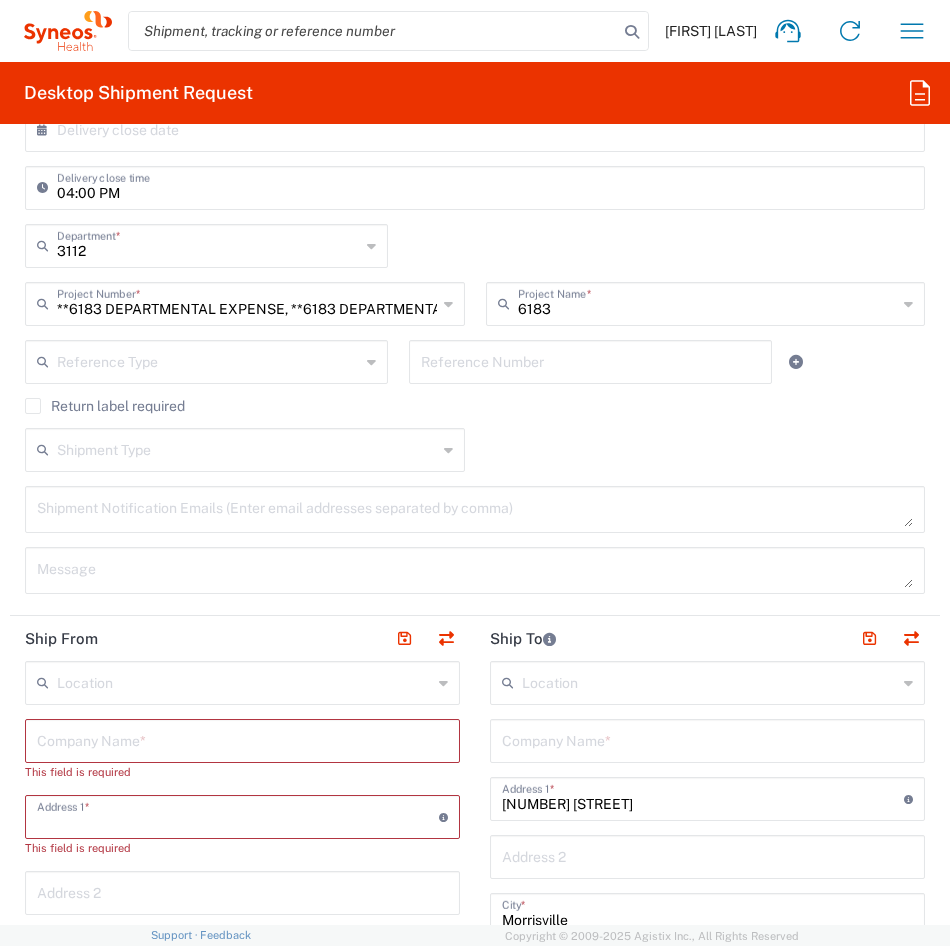 type on "[NUMBER] [STREET]" 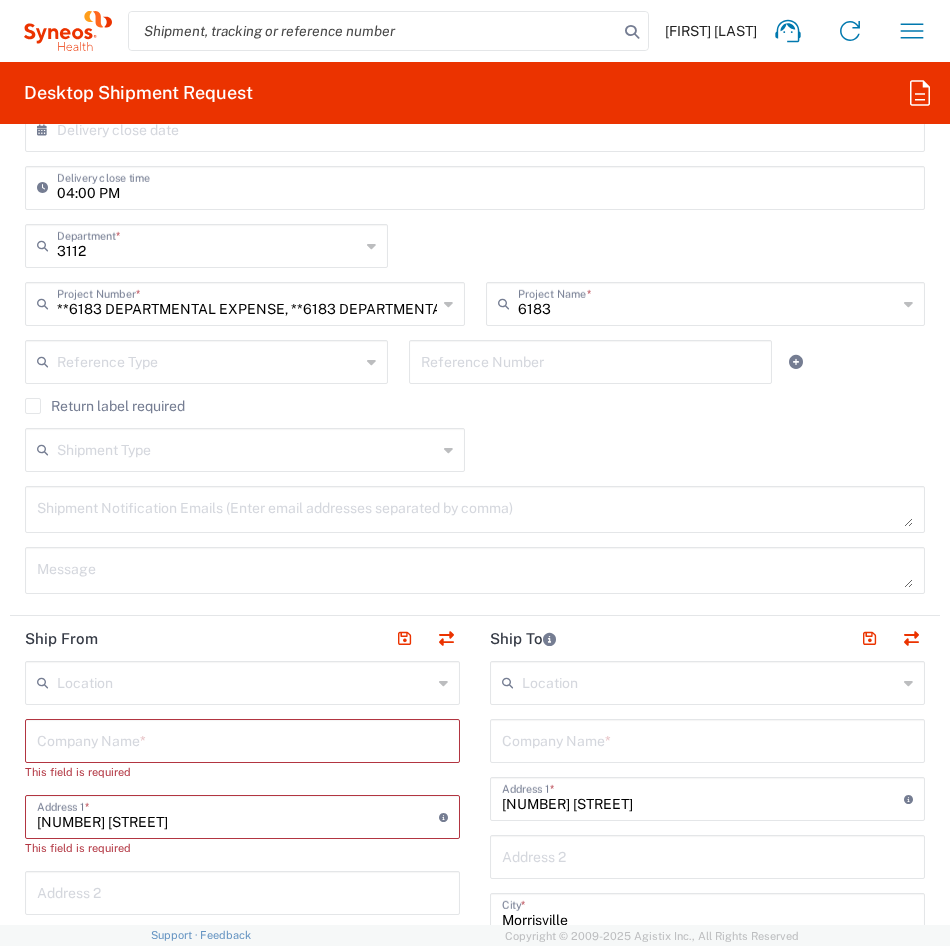 type on "[EMAIL]" 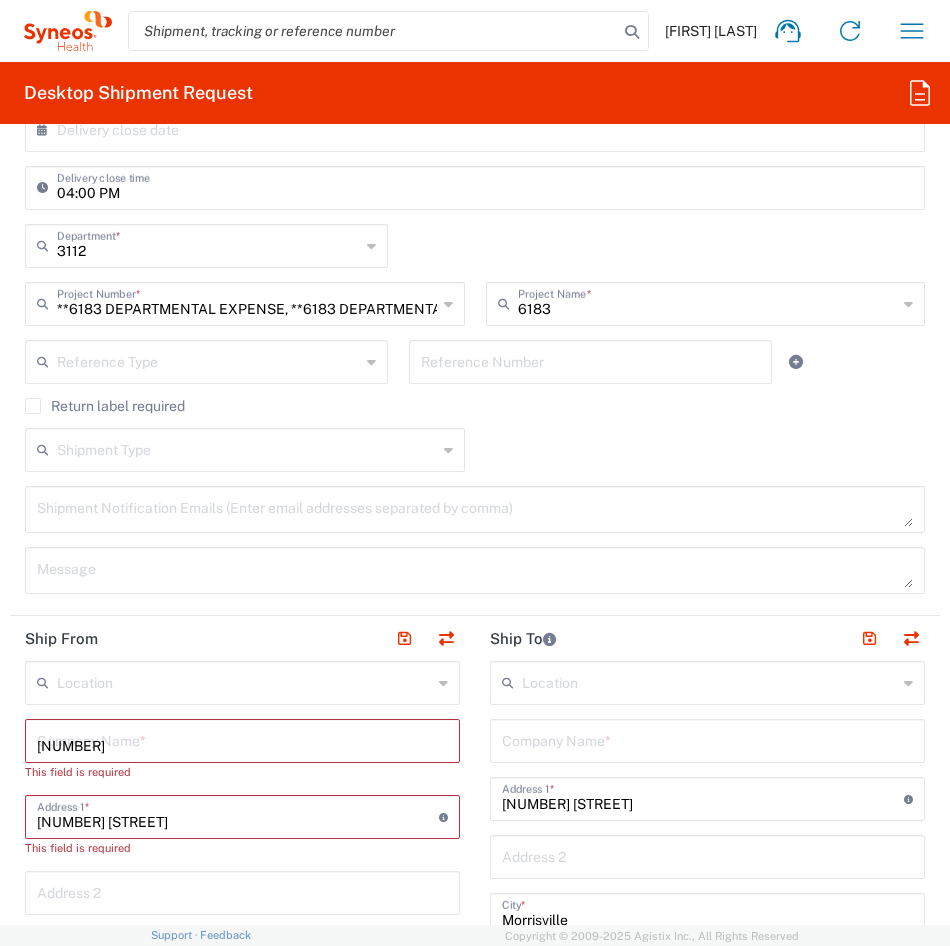 type on "United States" 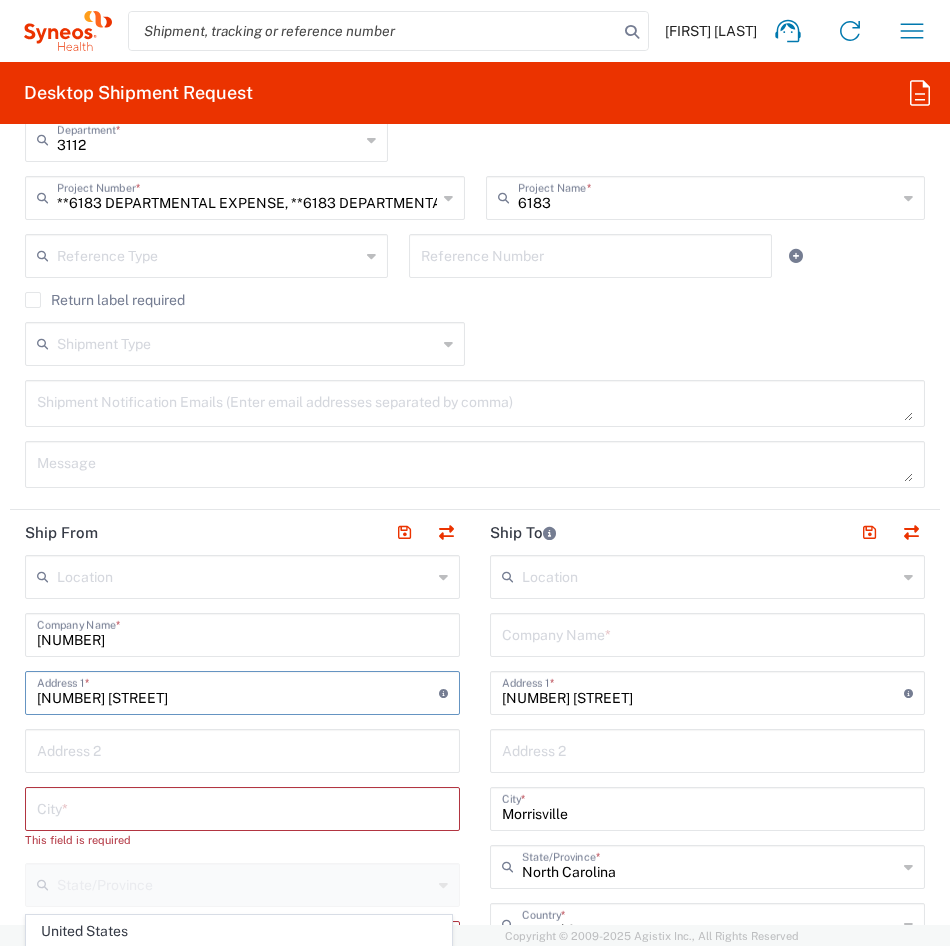 scroll, scrollTop: 1062, scrollLeft: 0, axis: vertical 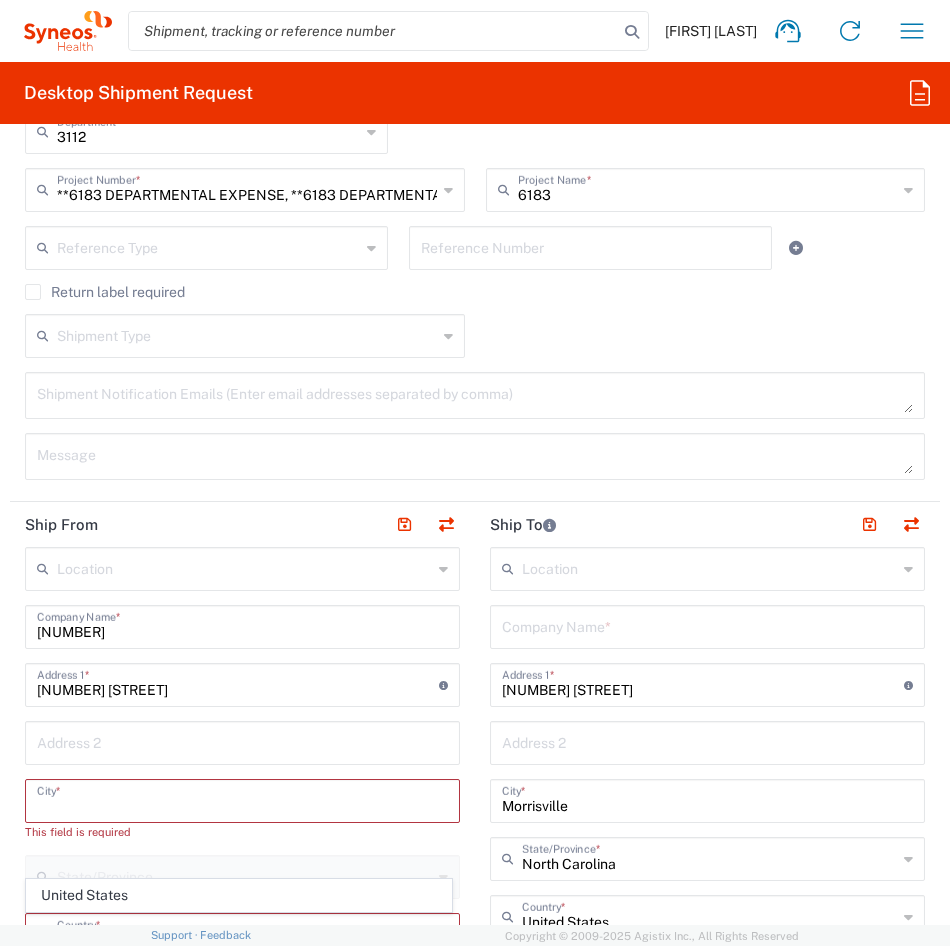 click at bounding box center (242, 799) 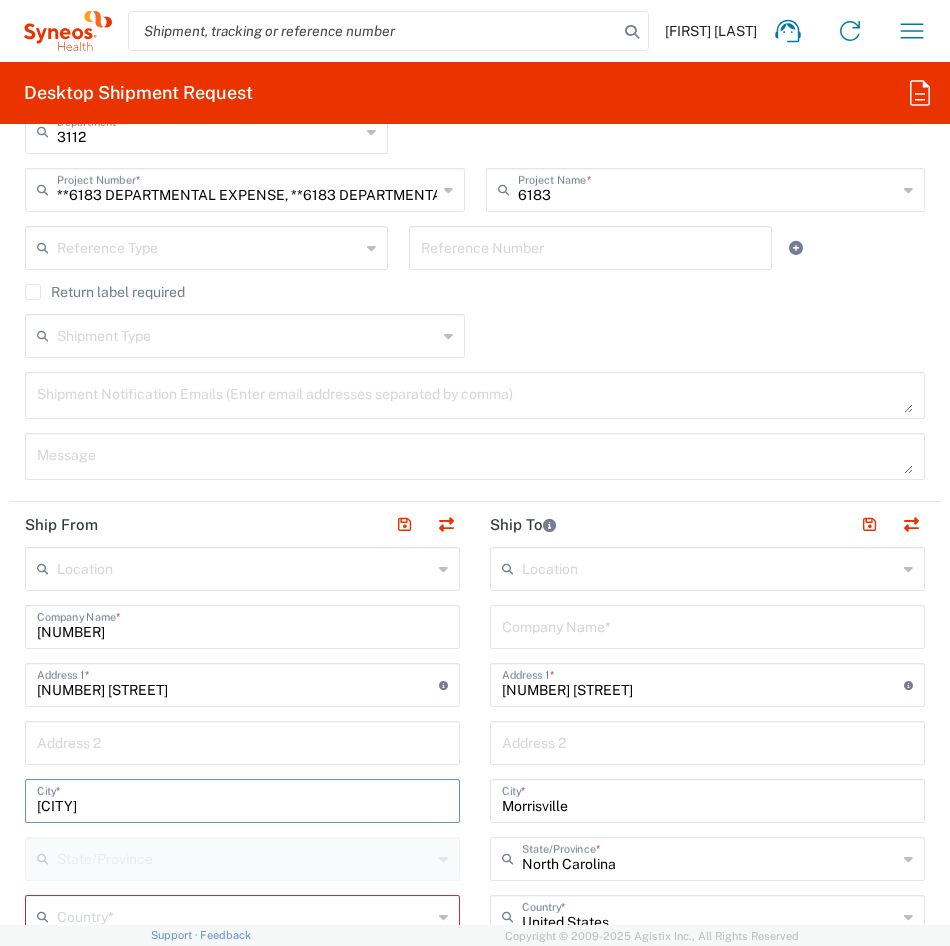 type on "[CITY]" 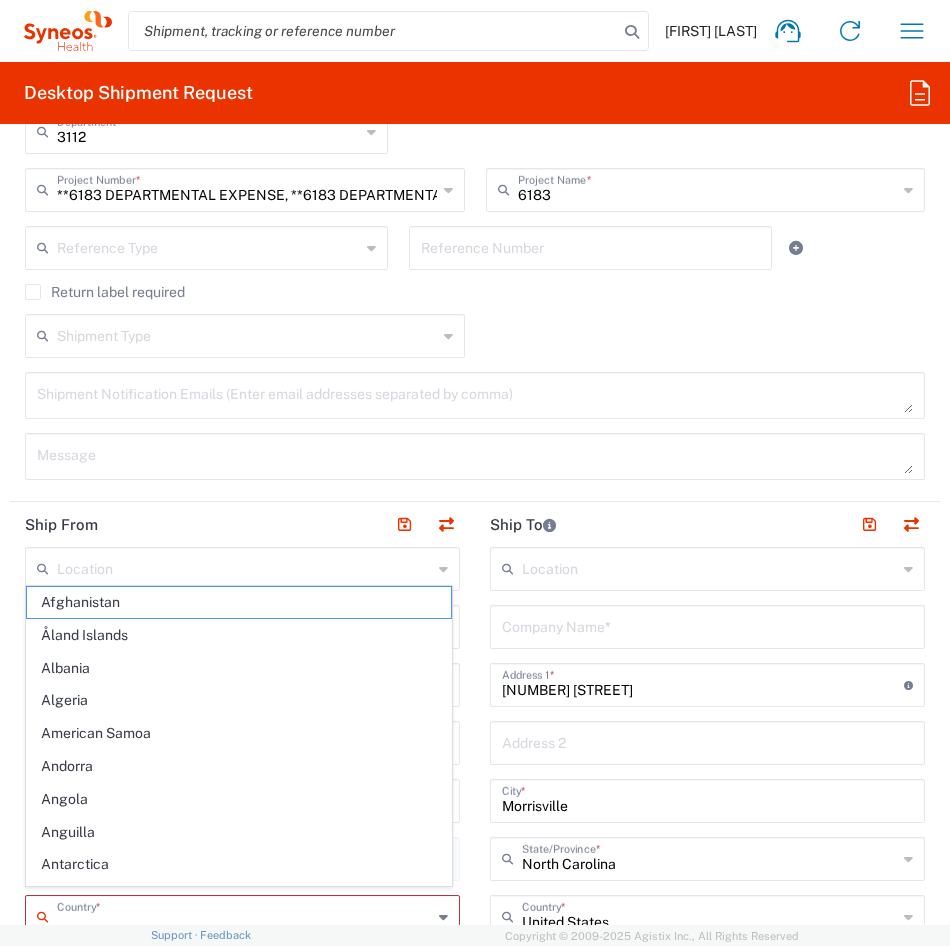 scroll, scrollTop: 1070, scrollLeft: 0, axis: vertical 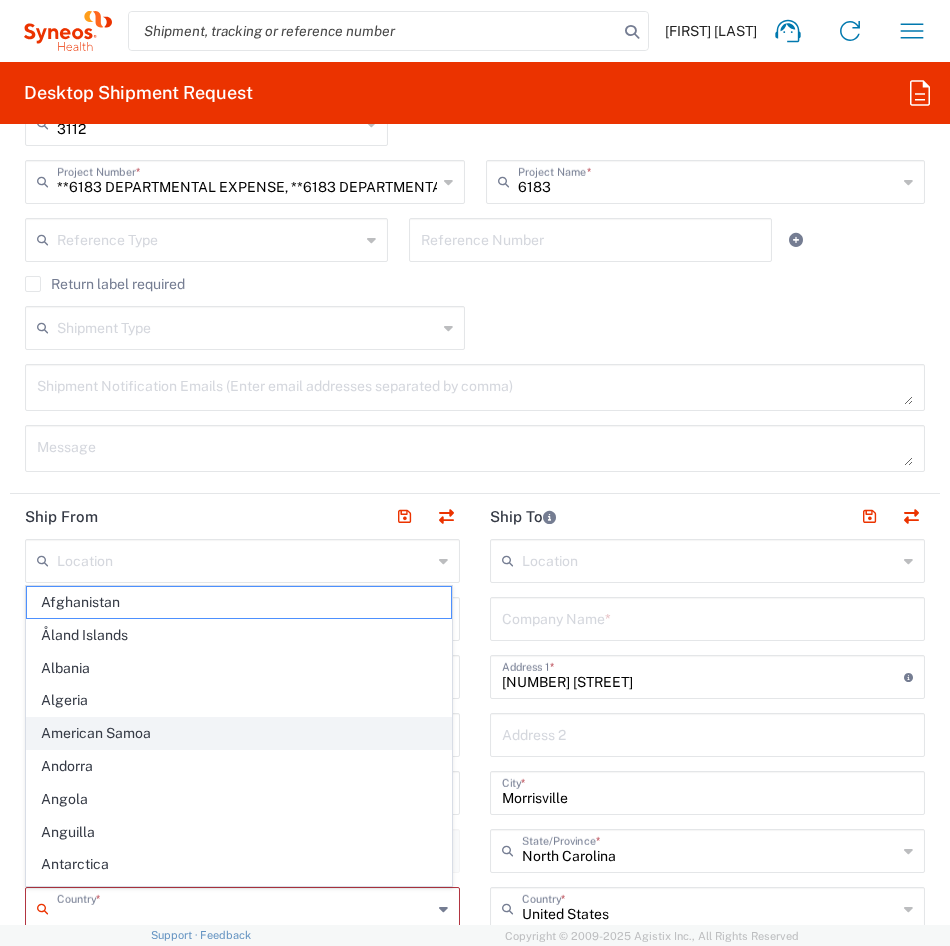 type on "p" 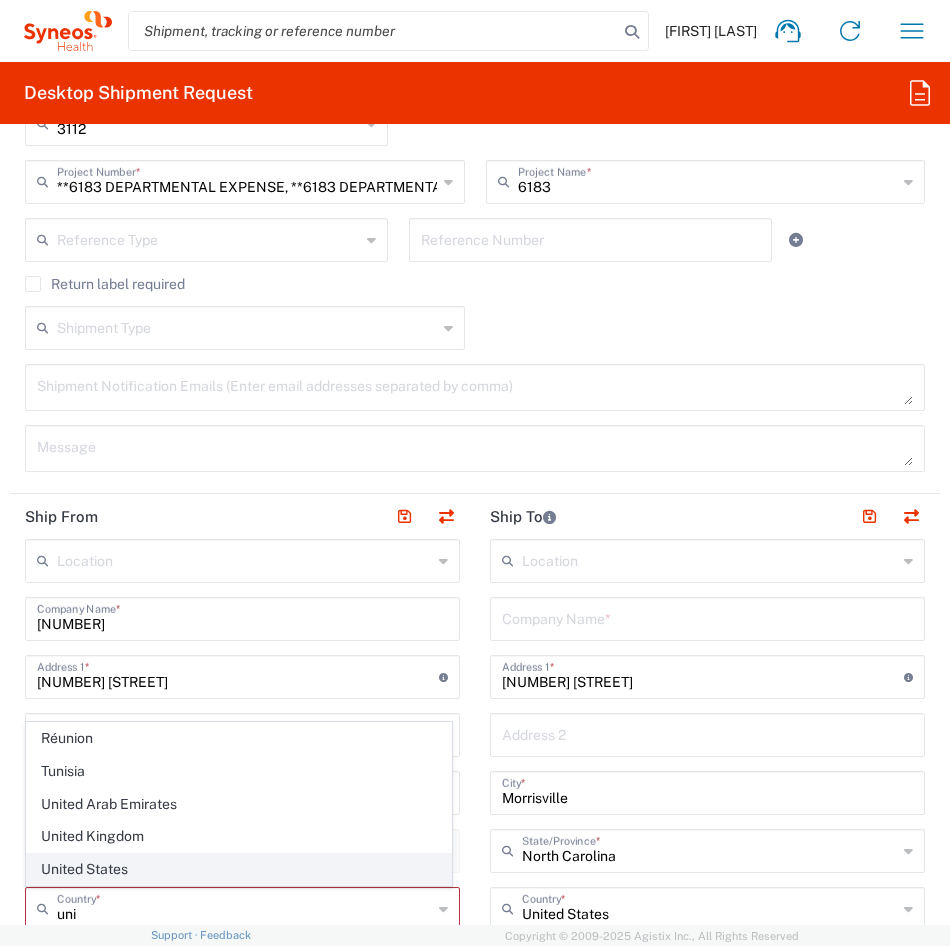 click on "United States" 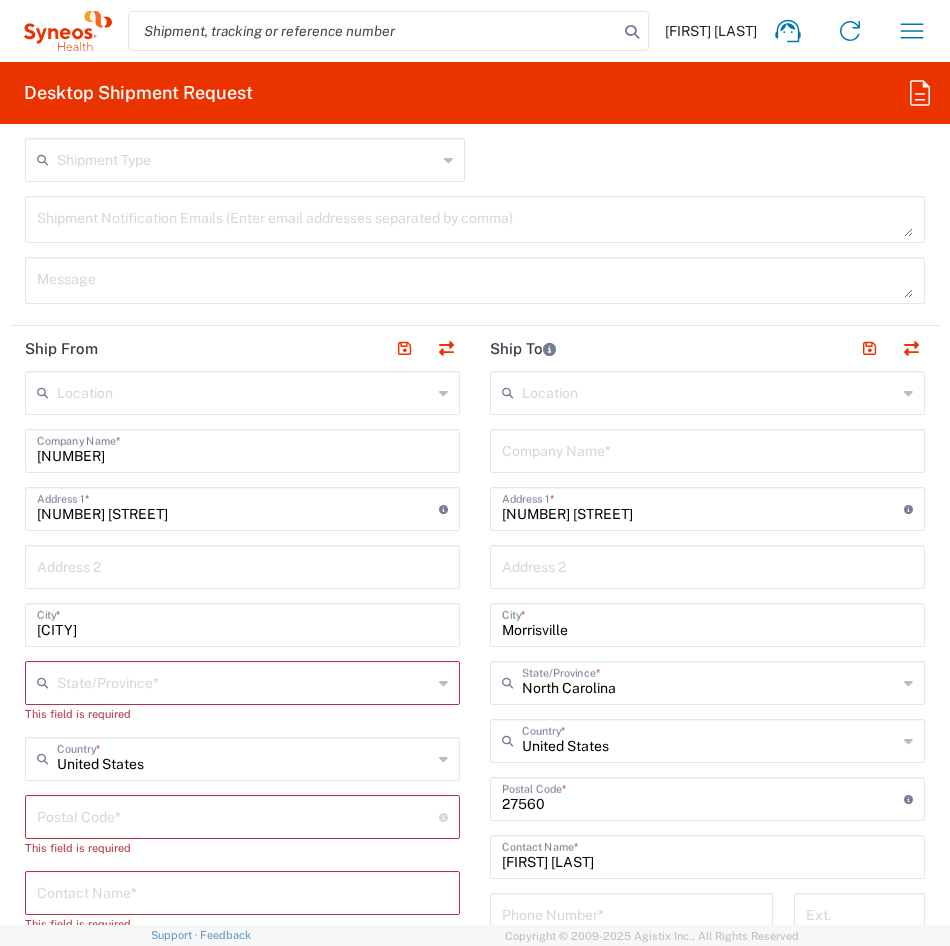 scroll, scrollTop: 1239, scrollLeft: 0, axis: vertical 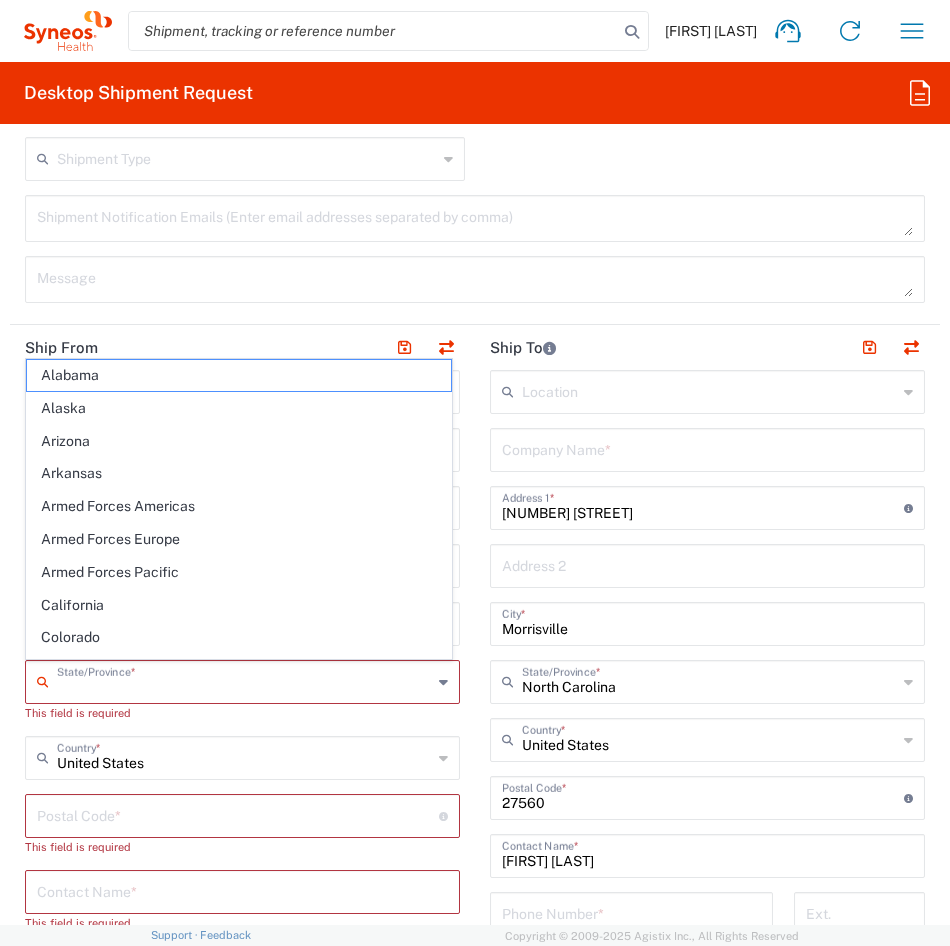 click at bounding box center [244, 680] 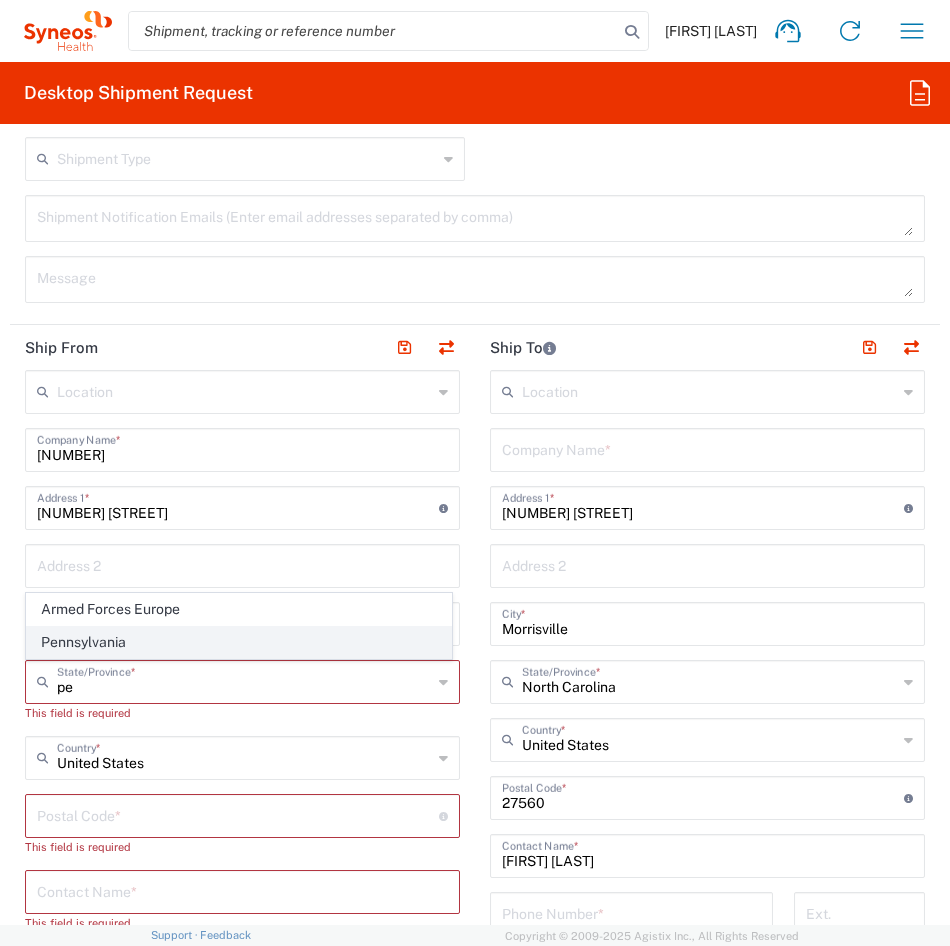 click on "Pennsylvania" 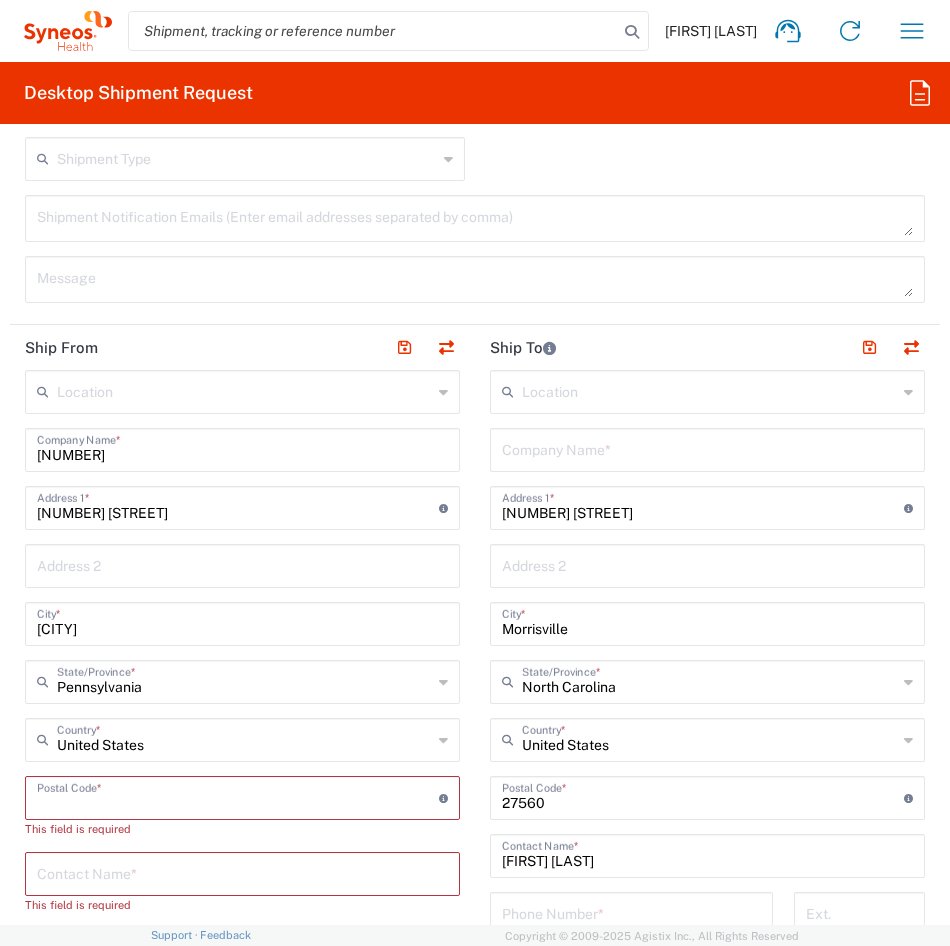 click at bounding box center (238, 796) 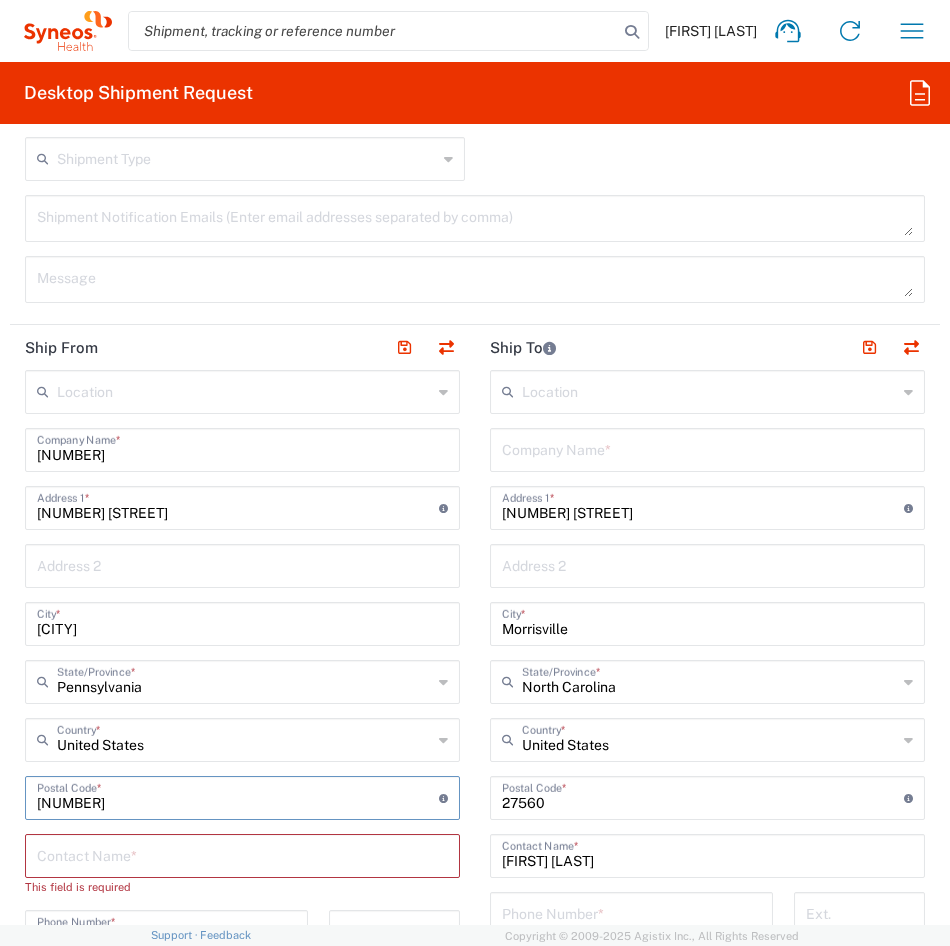 type on "[NUMBER]" 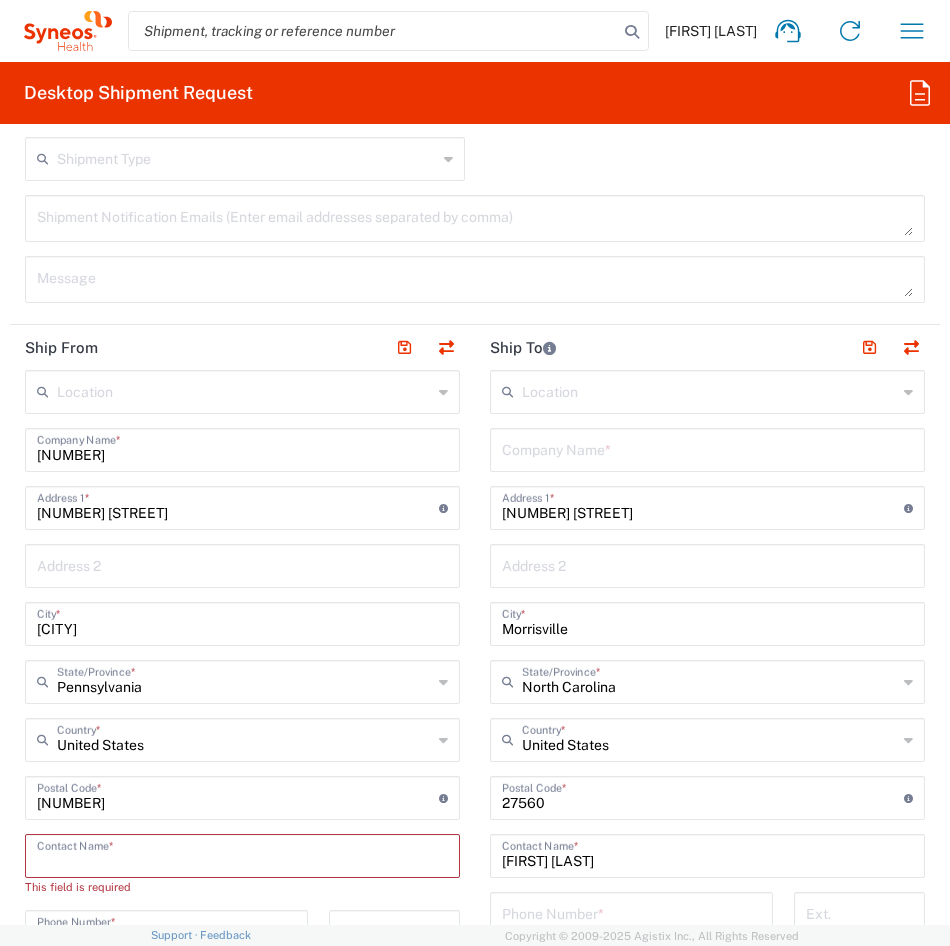 click at bounding box center (242, 854) 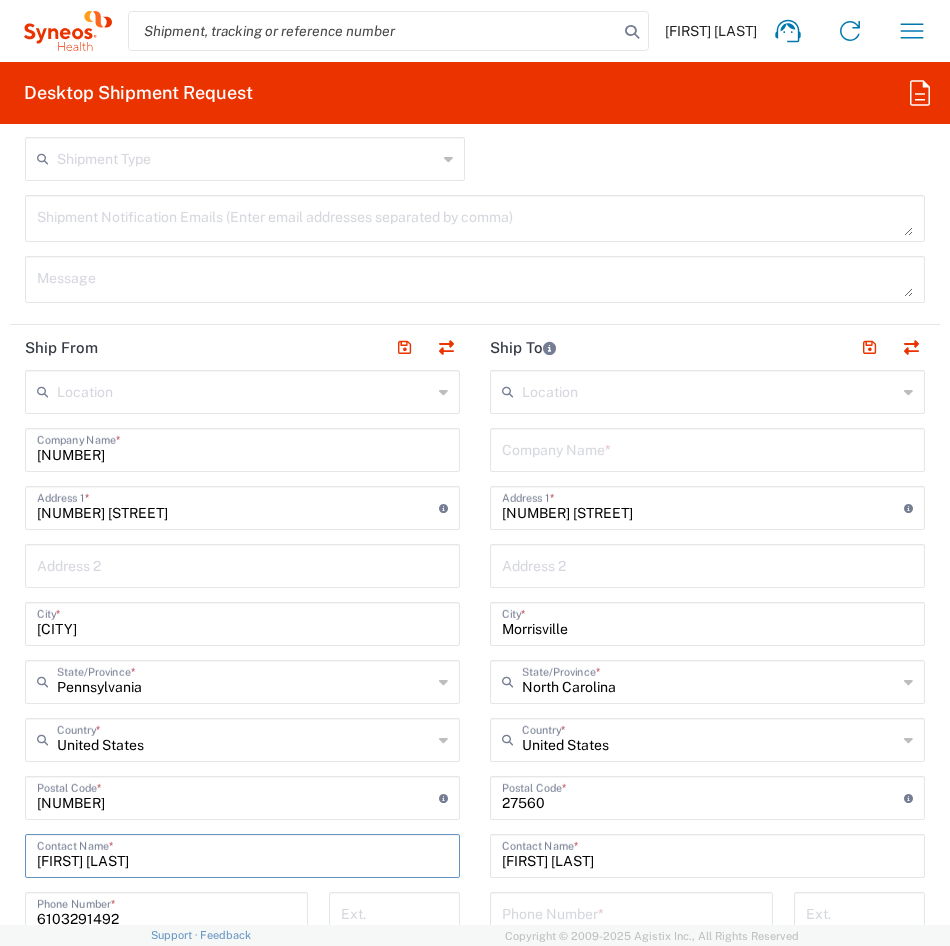 type on "[FIRST] [LAST]" 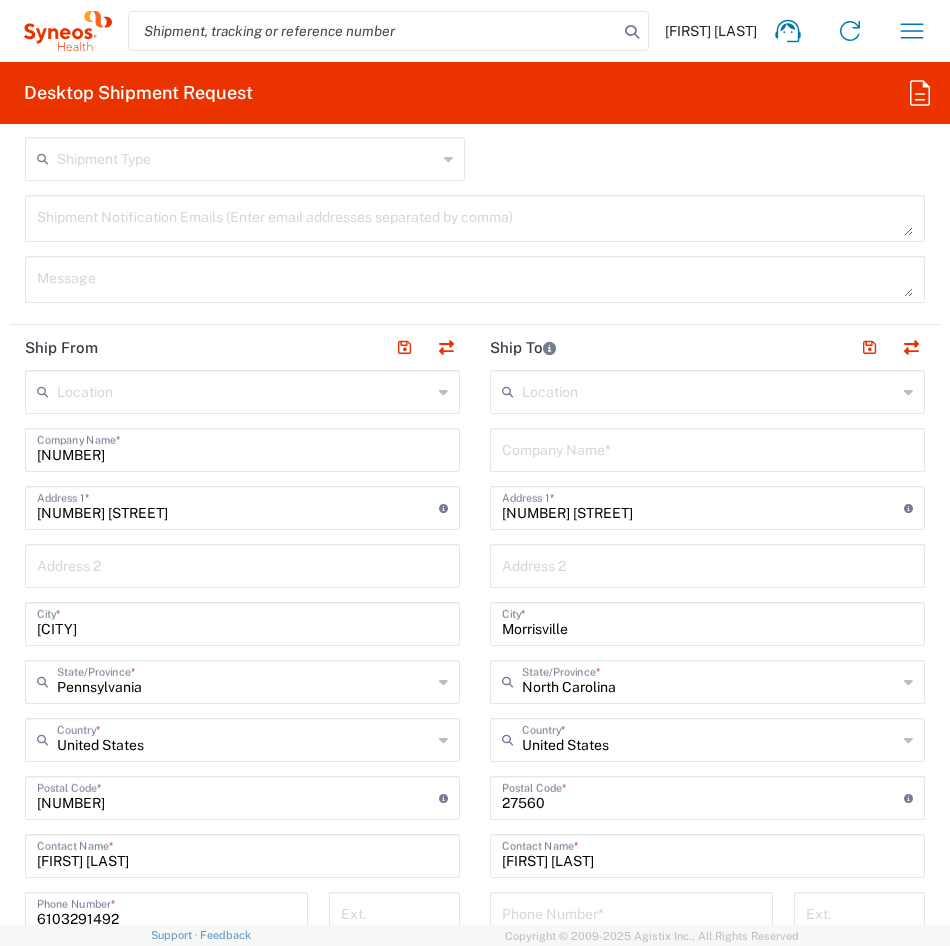 scroll, scrollTop: 1252, scrollLeft: 0, axis: vertical 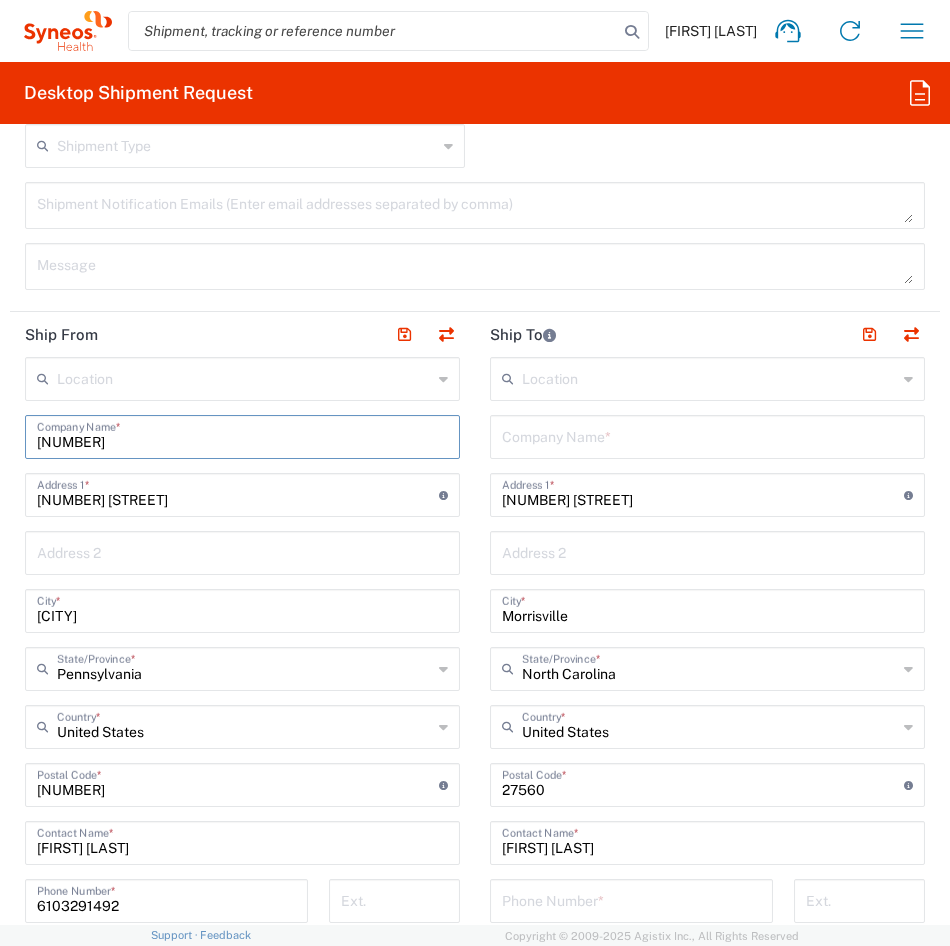 drag, startPoint x: 151, startPoint y: 442, endPoint x: -67, endPoint y: 431, distance: 218.27734 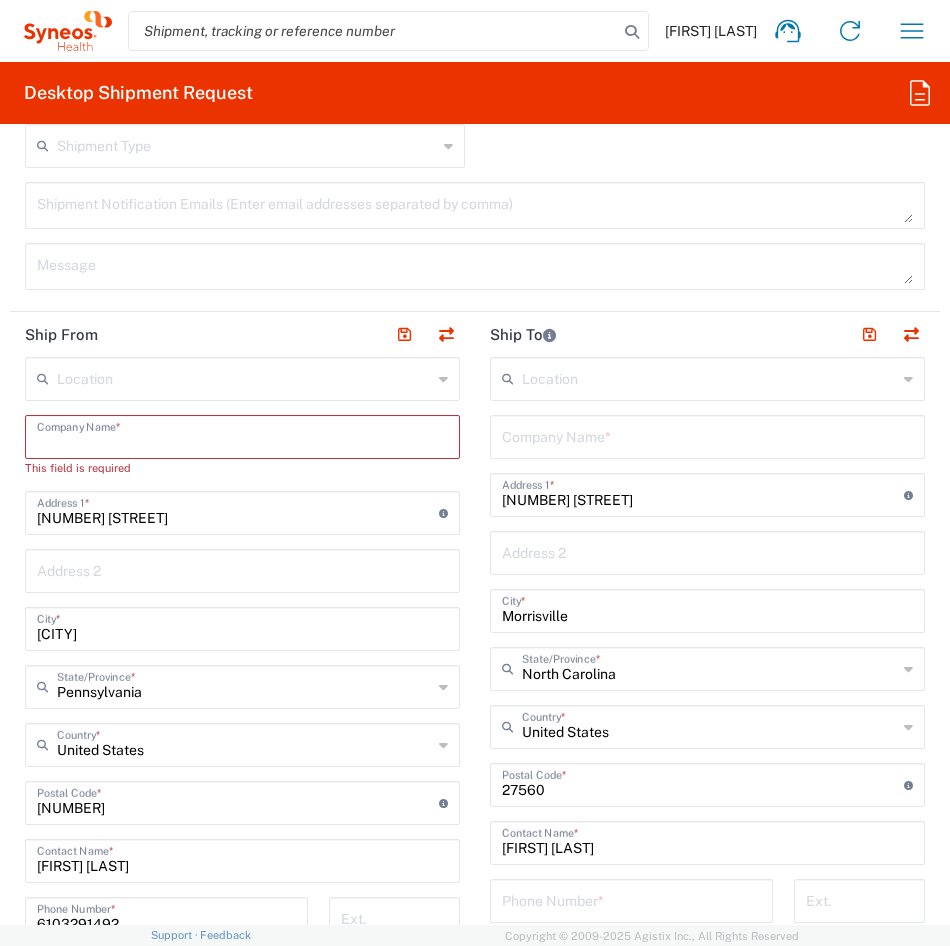 click at bounding box center [242, 435] 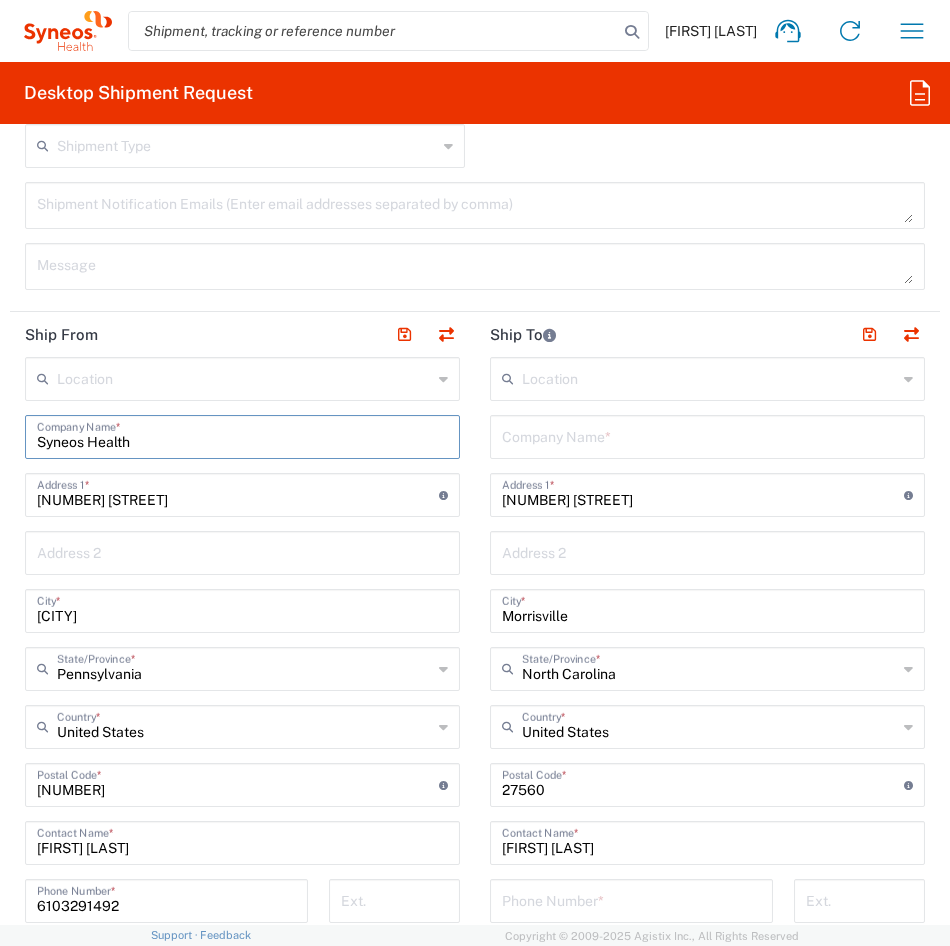 type on "Syneos Health" 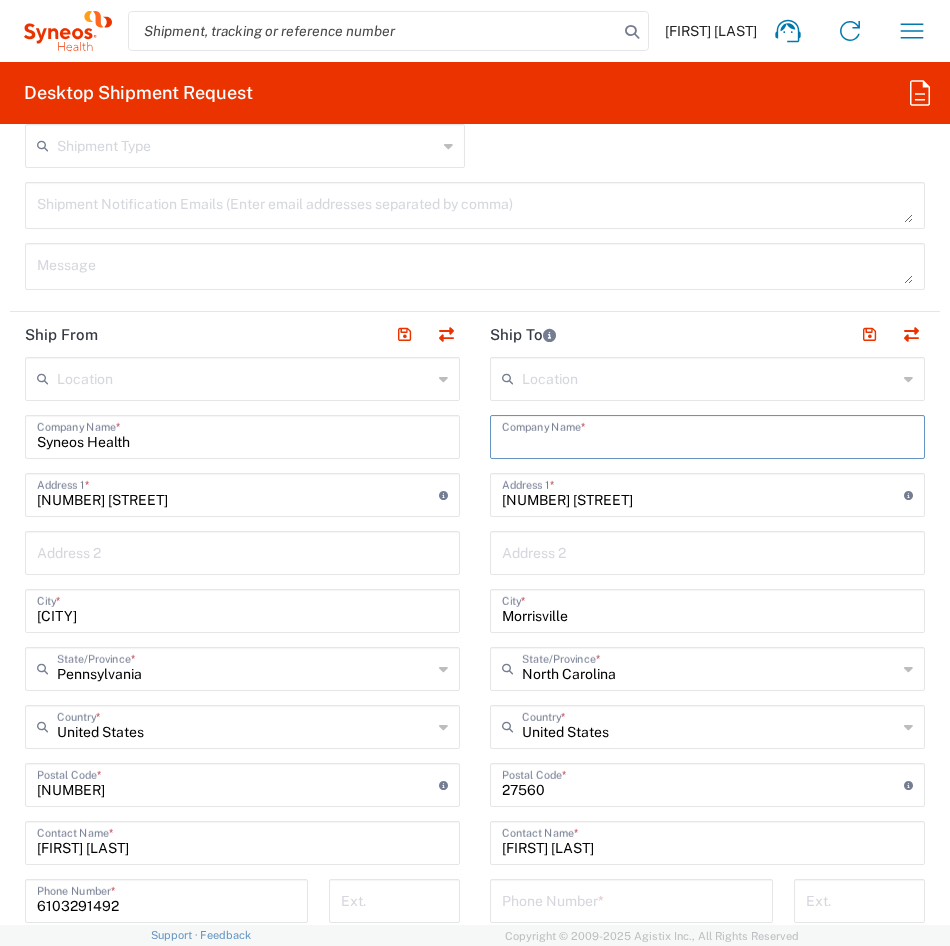 click at bounding box center [707, 435] 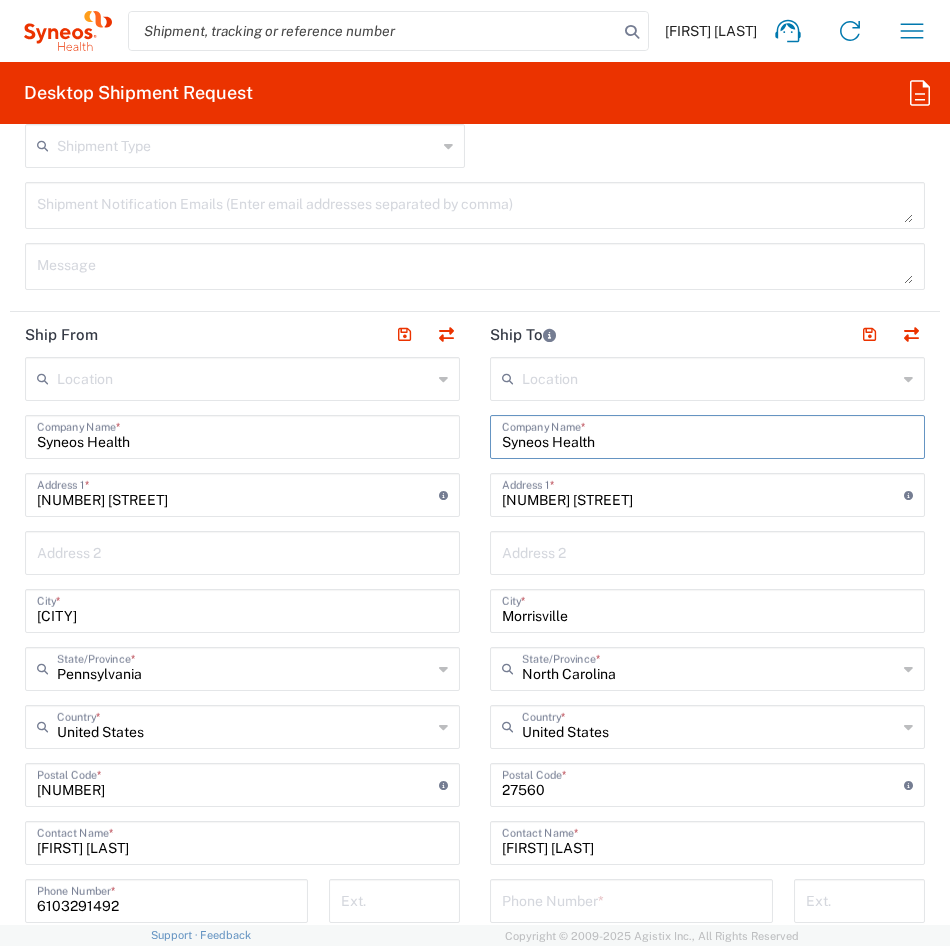 type on "Syneos Health" 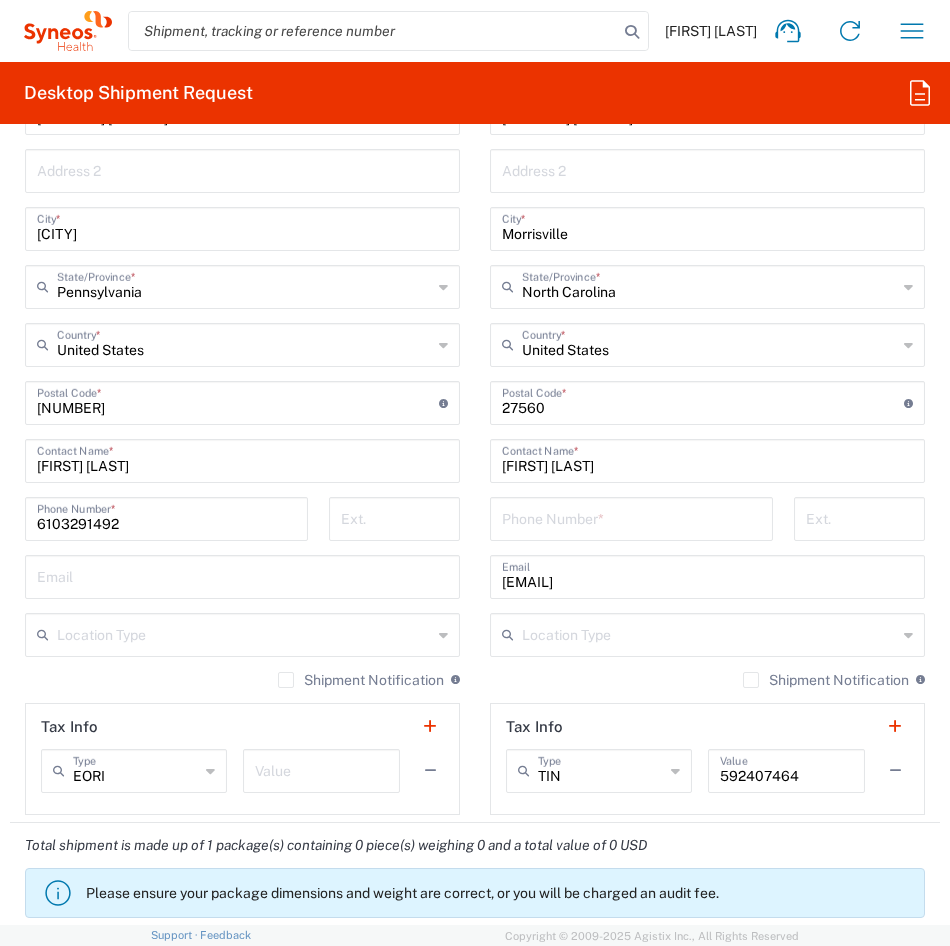 scroll, scrollTop: 1635, scrollLeft: 0, axis: vertical 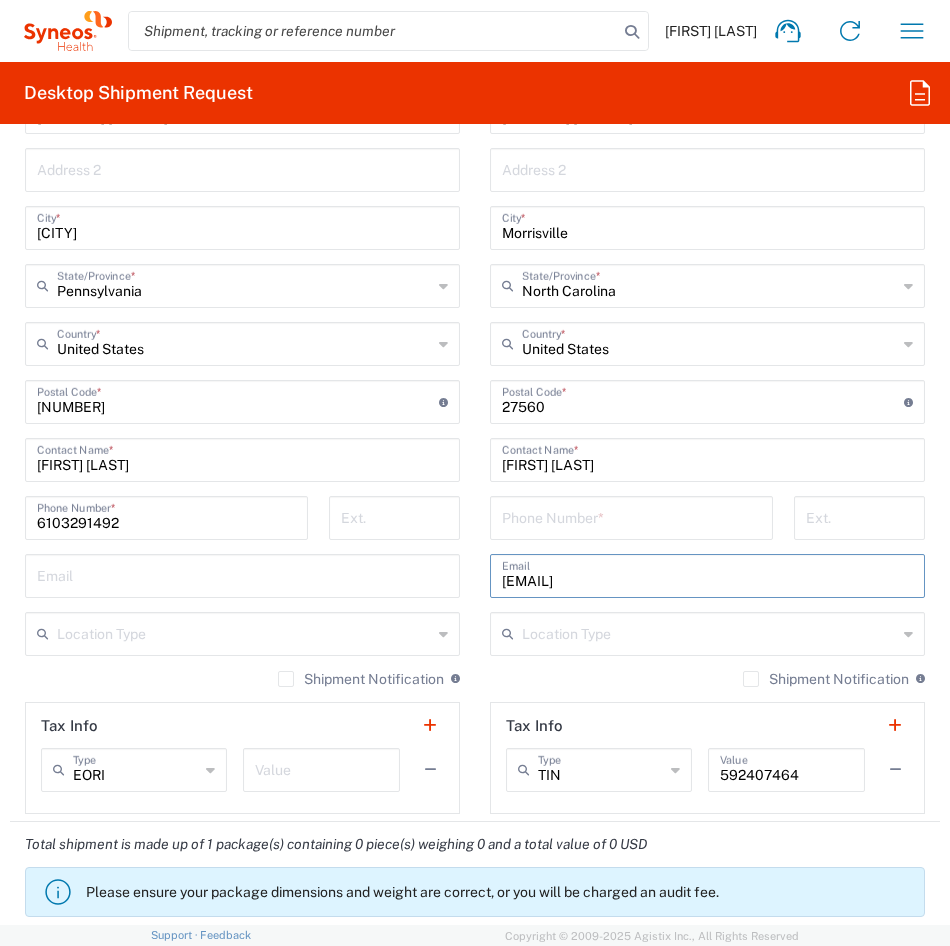 click on "[EMAIL]" at bounding box center (707, 574) 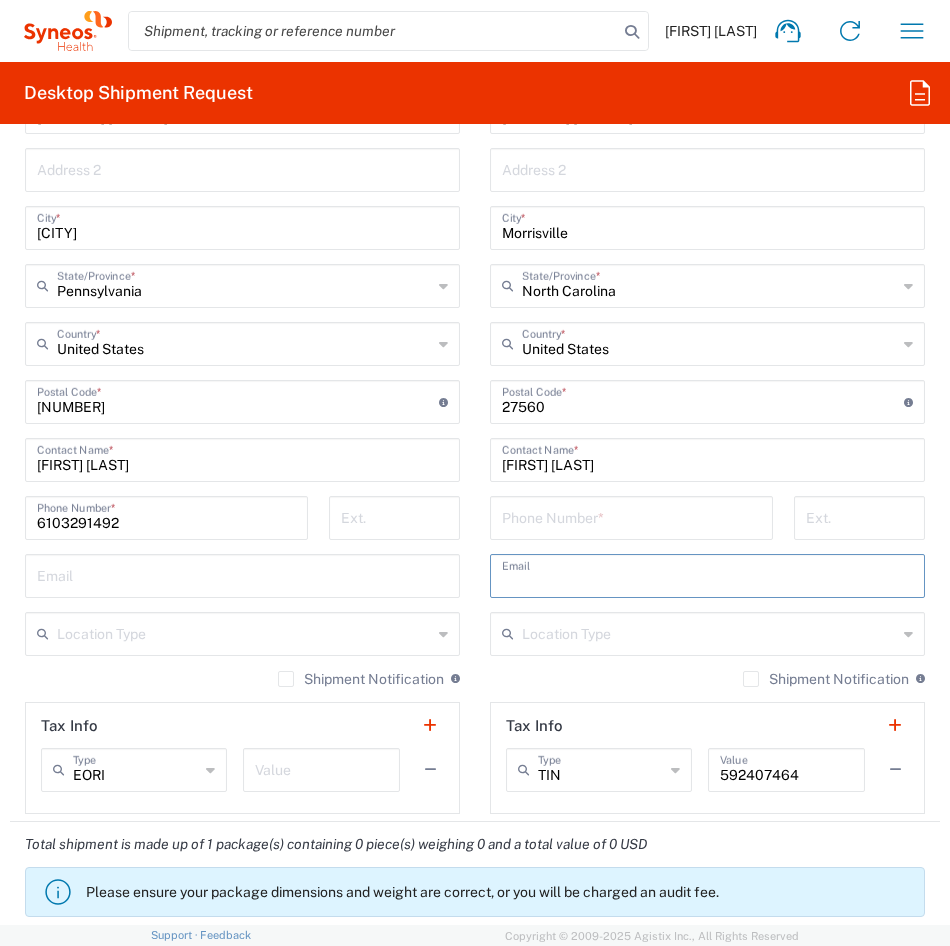 type 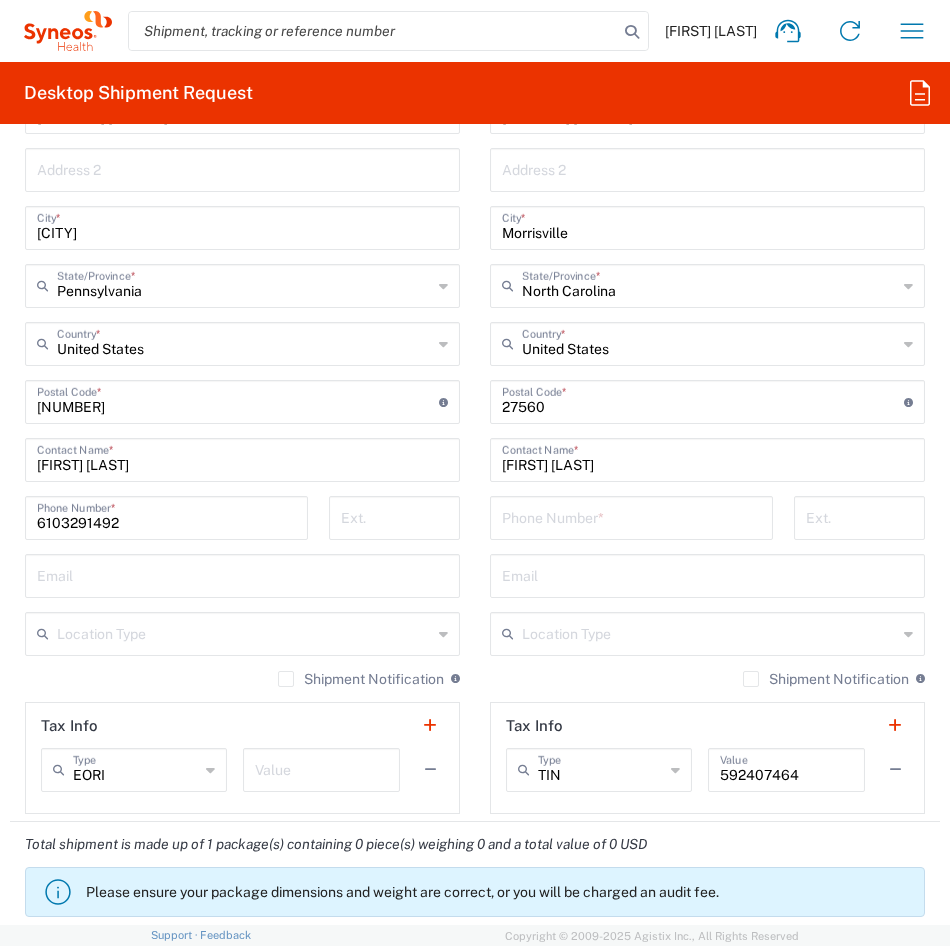 click on "Location  Addison Whitney LLC-Morrisvile NC US Barcelona-Syneos Health BioSector 2 LLC- New York US Boco Digital Media Caerus Marketing Group LLC-Morrisville NC US Chamberlain Communications LLC-New York US Chandler Chicco Agency, LLC-New York US Genico, LLC Gerbig Snell/Weisheimer Advert- Westerville OH Haas & Health Partner Public Relations GmbH Illingworth Research Group Ltd-Macclesfield UK Illingworth Rsrch Grp (France) Illingworth Rsrch Grp (Italy) Illingworth Rsrch Grp (Spain) Illingworth Rsrch Grp (USA) In Illingworth Rsrch Grp(Australi INC Research Clin Svcs Mexico inVentiv Health Philippines, Inc. IRG - Morrisville Warehouse IVH IPS Pvt Ltd- India IVH Mexico SA de CV NAVICOR GROUP, LLC- New York US PALIO + IGNITE, LLC- Westerville OH US Pharmaceutical Institute LLC- Morrisville NC US PT Syneos Health Indonesia Rx dataScience Inc-Morrisville NC US RxDataScience India Private Lt Syneos Health (Beijing) Inc.Lt Syneos Health (Shanghai) Inc. Ltd. Syneos Health (Thailand) Limit Syneos Health Argentina SA" 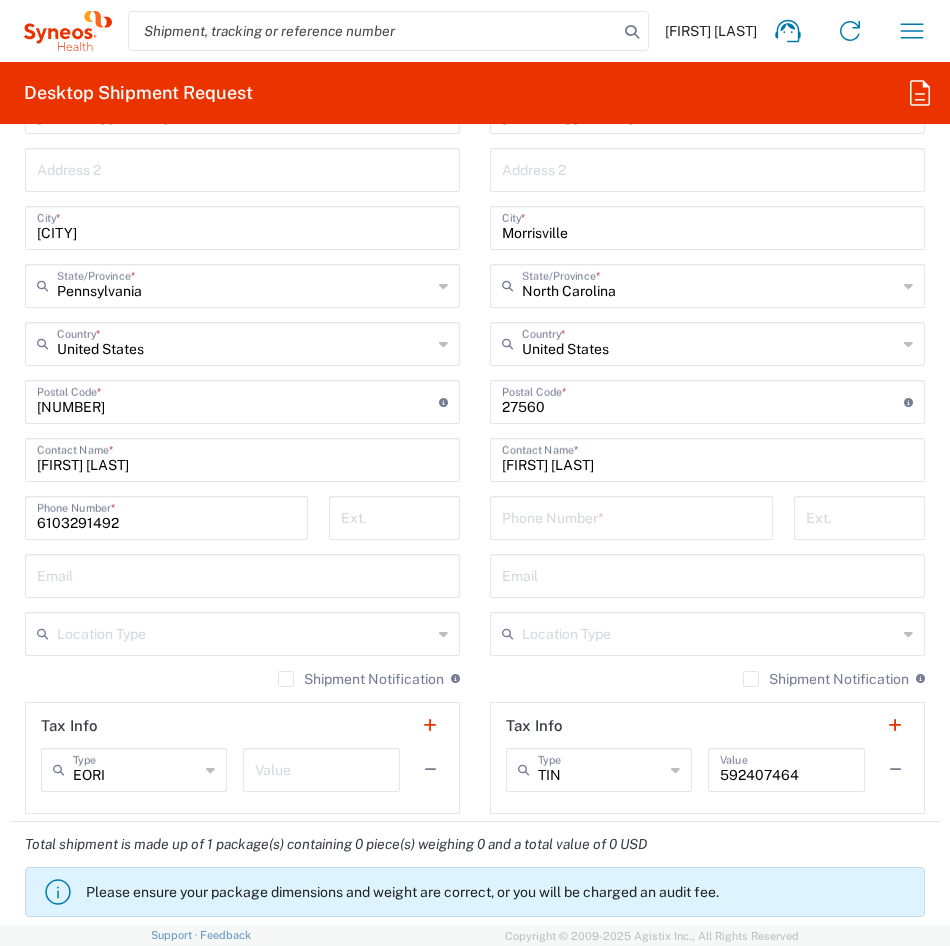 click on "Location Type" 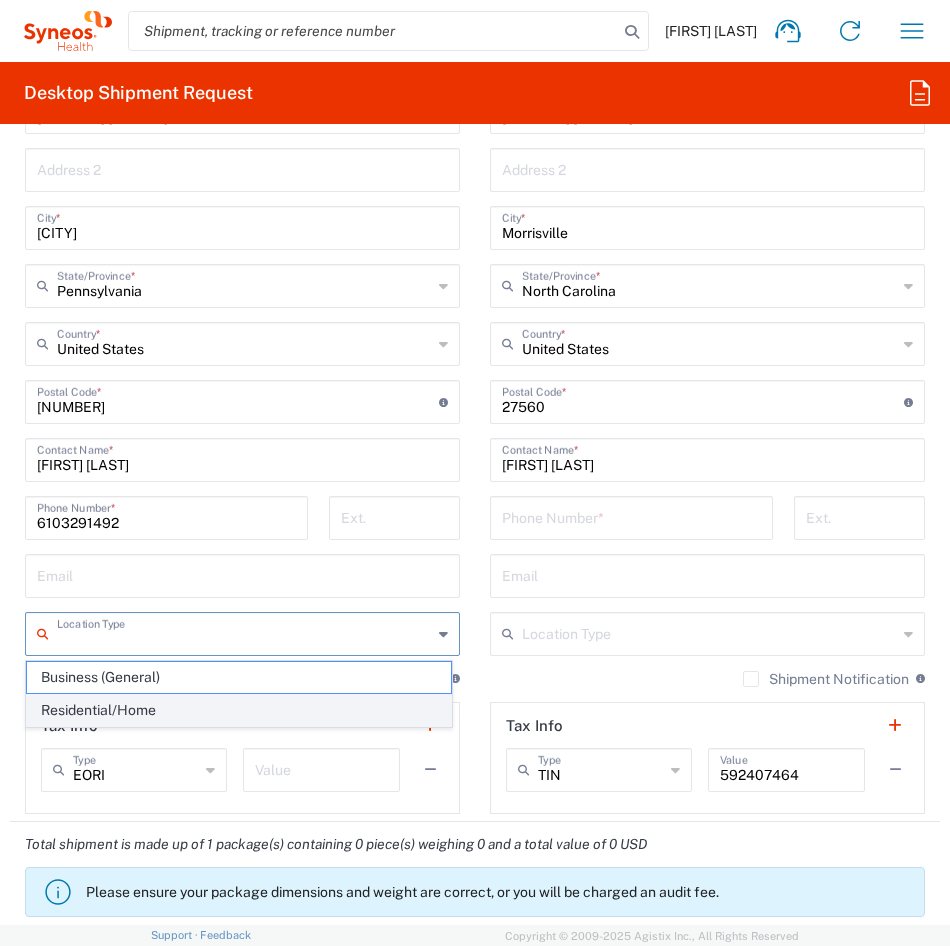 click on "Residential/Home" 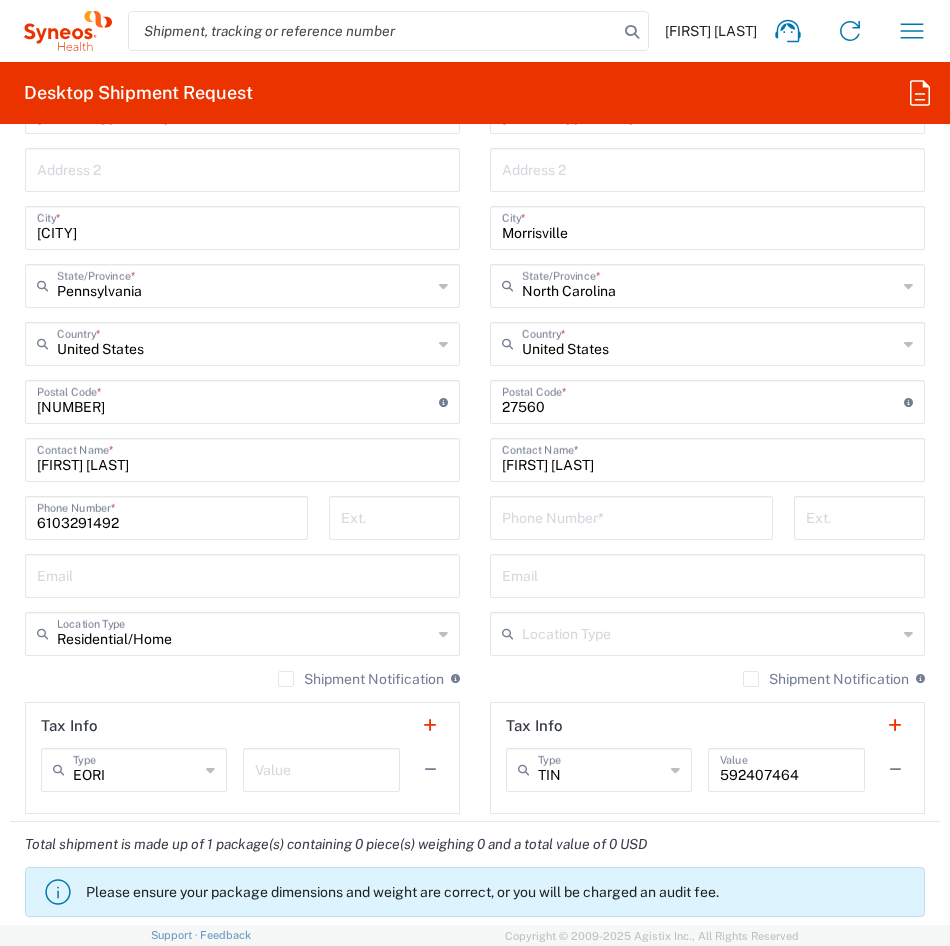click at bounding box center (709, 632) 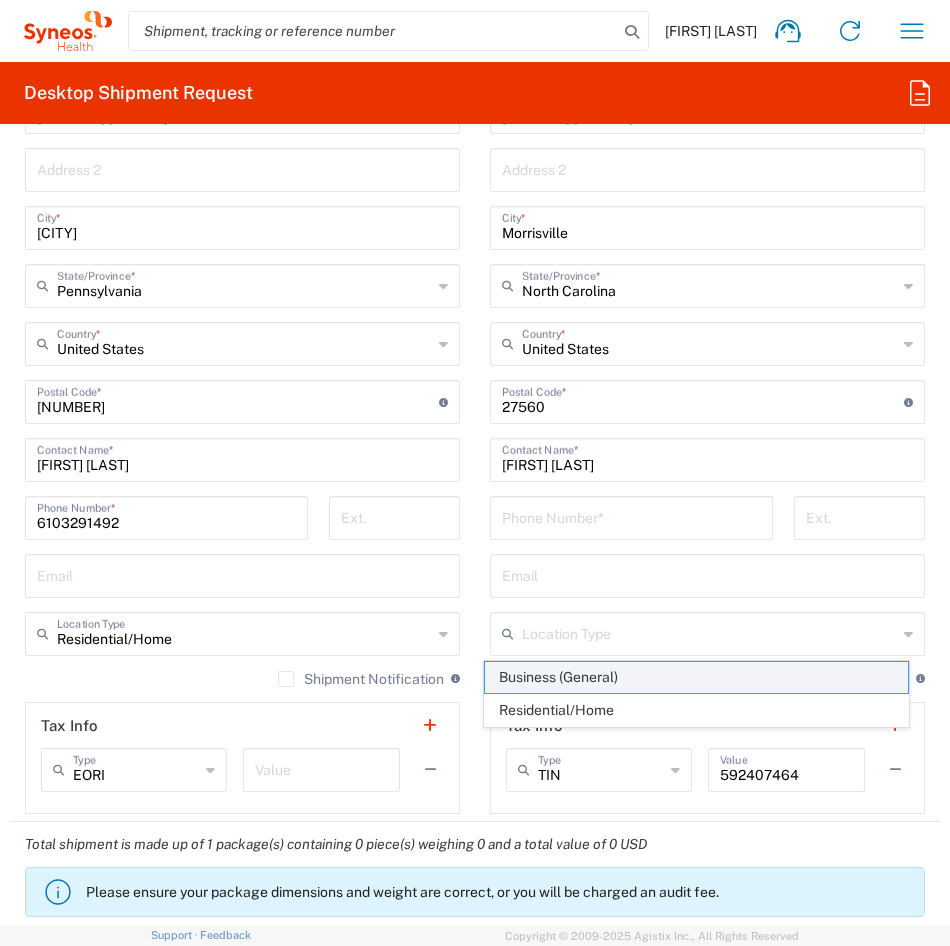 click on "Business (General)" 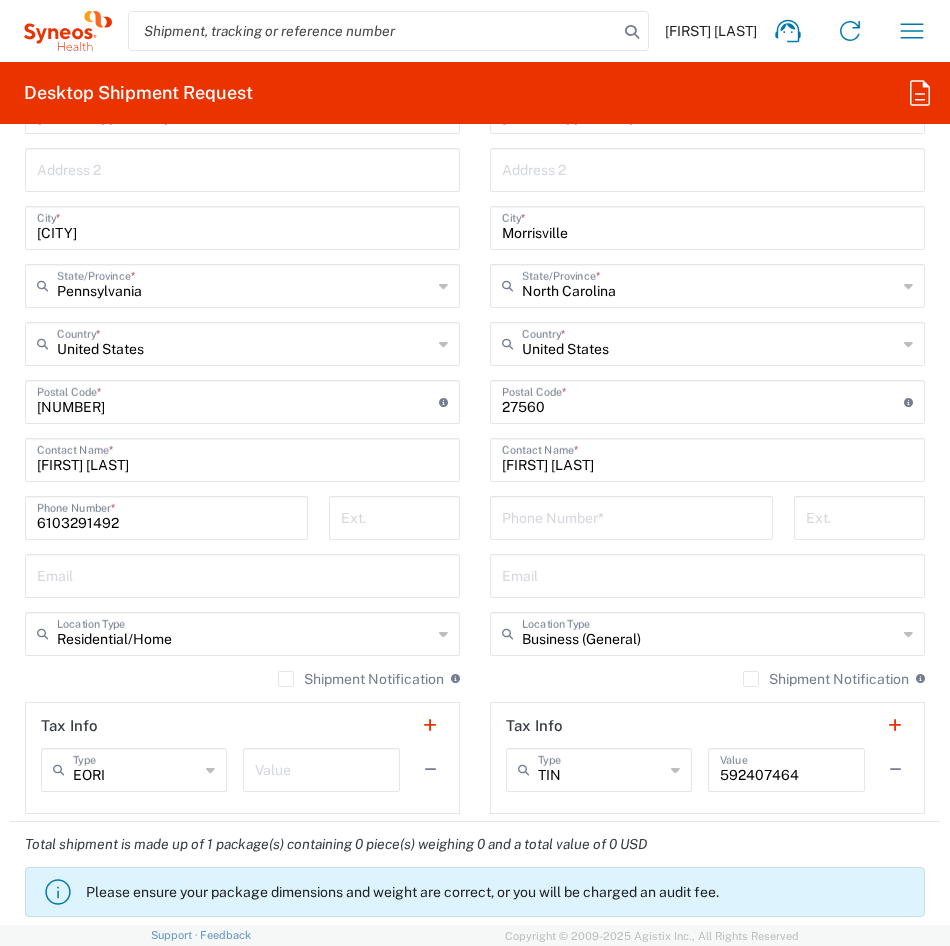 click on "Shipment Notification" 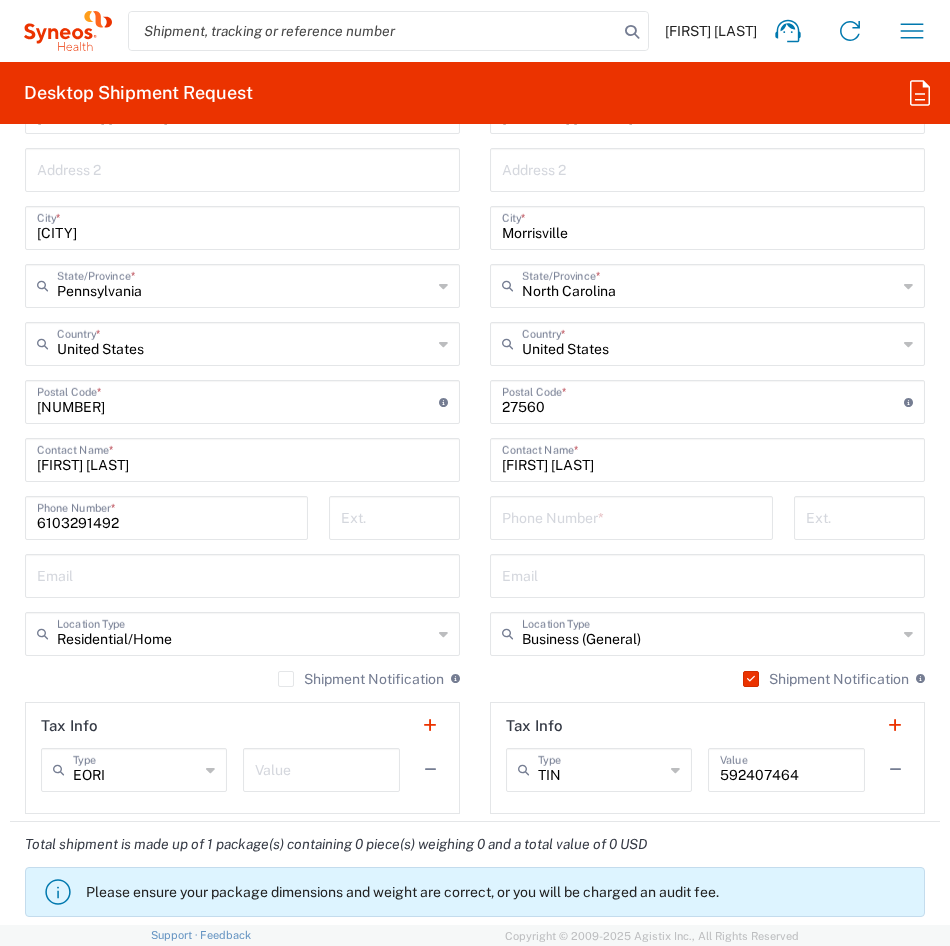 click on "Shipment Notification" 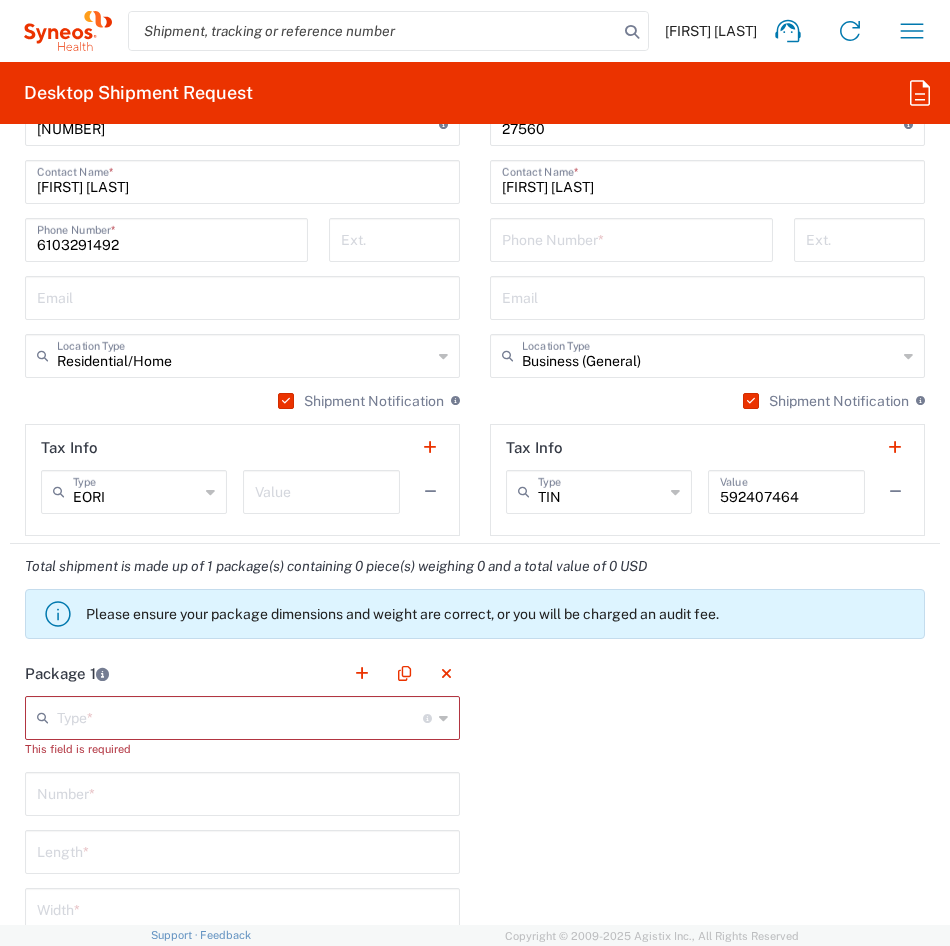 scroll, scrollTop: 1914, scrollLeft: 0, axis: vertical 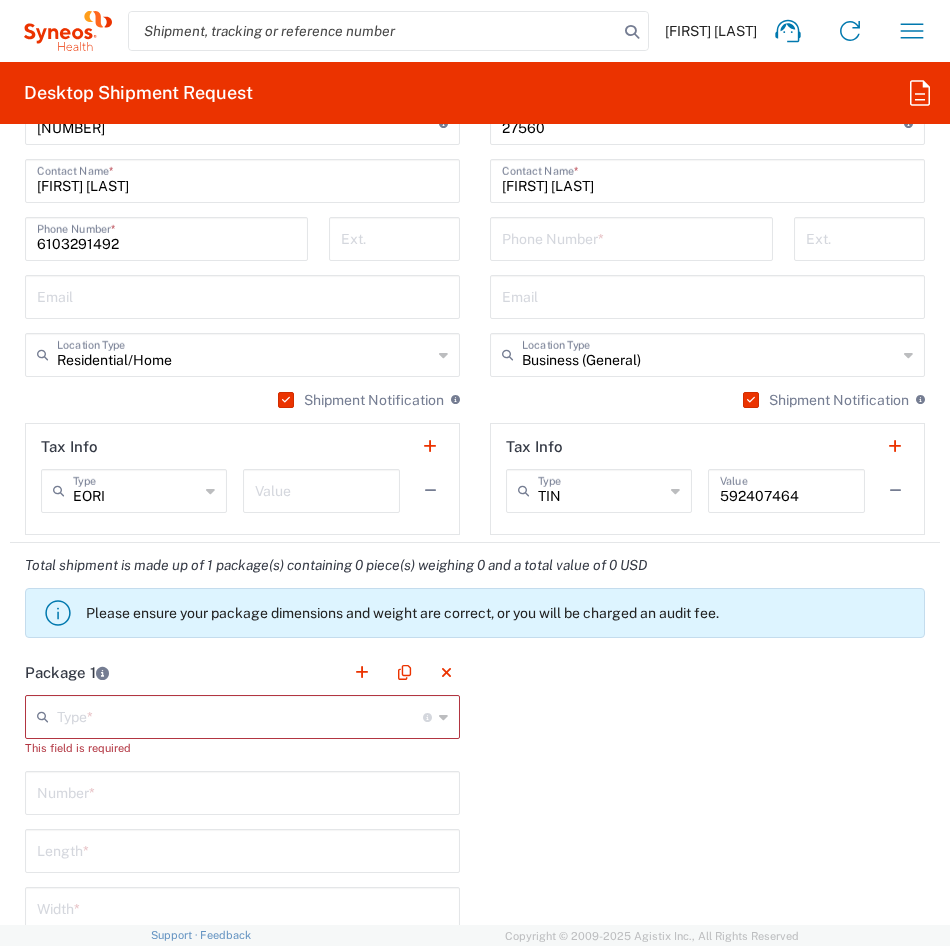click on "Shipment Notification" 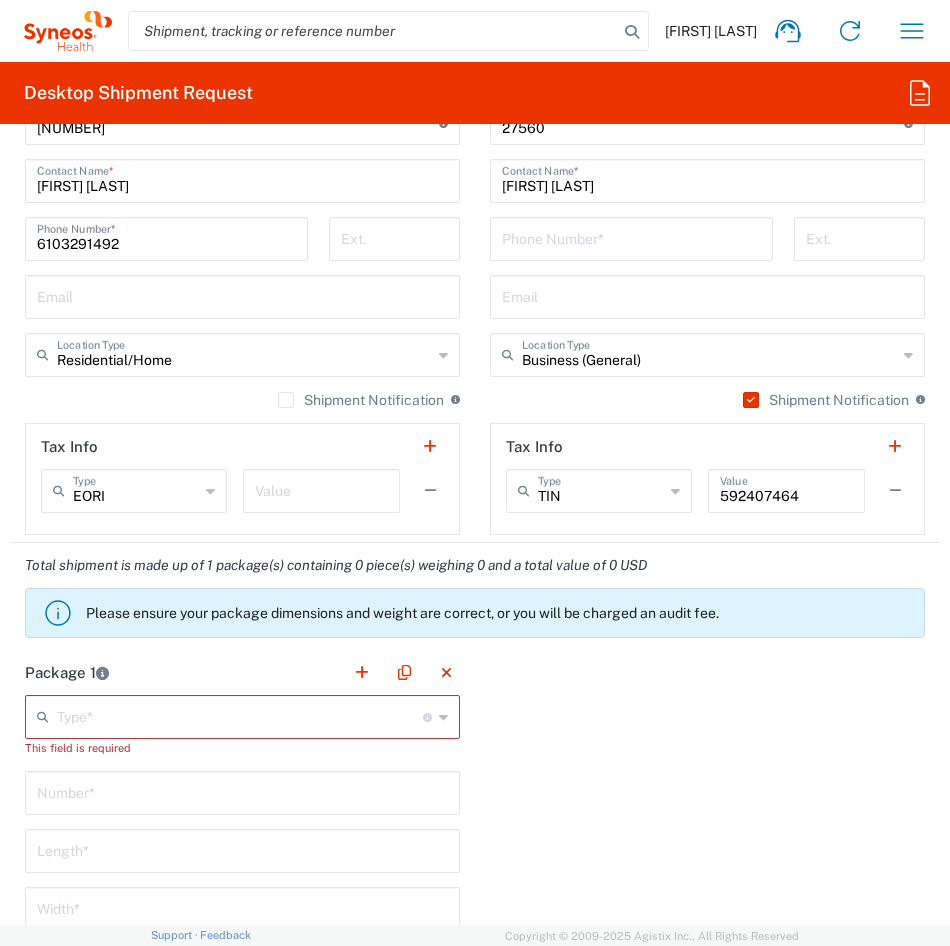 click on "Shipment Notification" 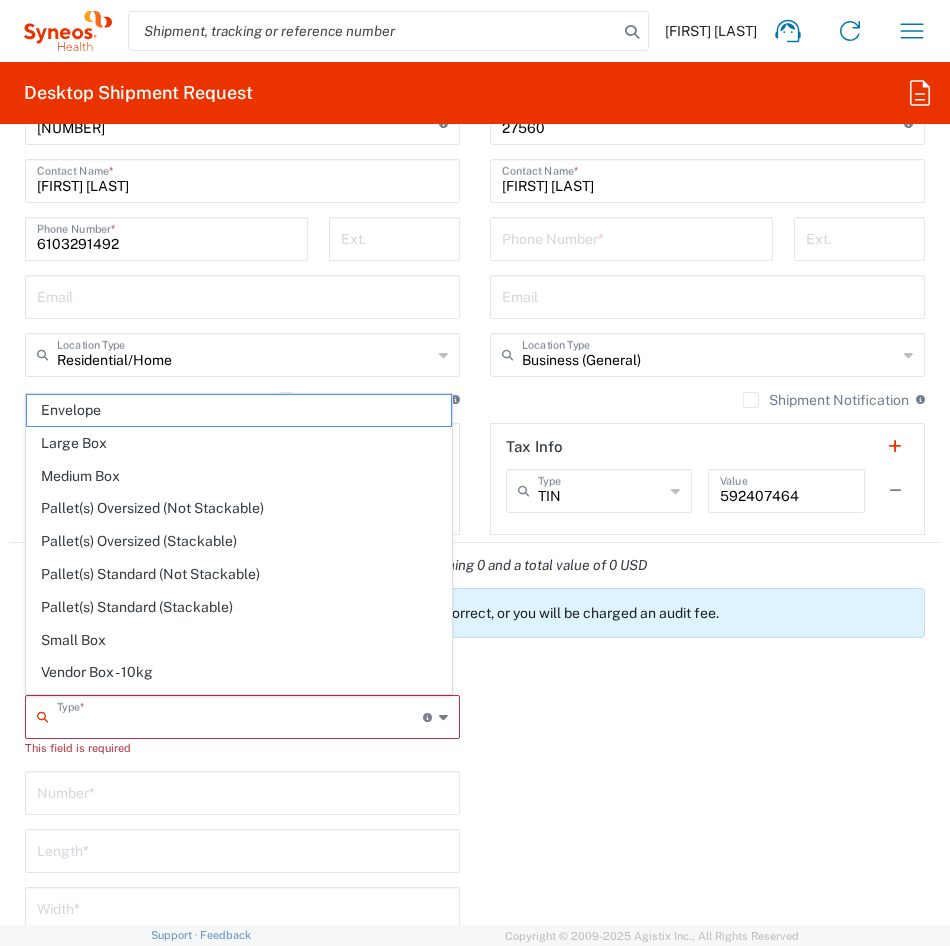 click at bounding box center (240, 715) 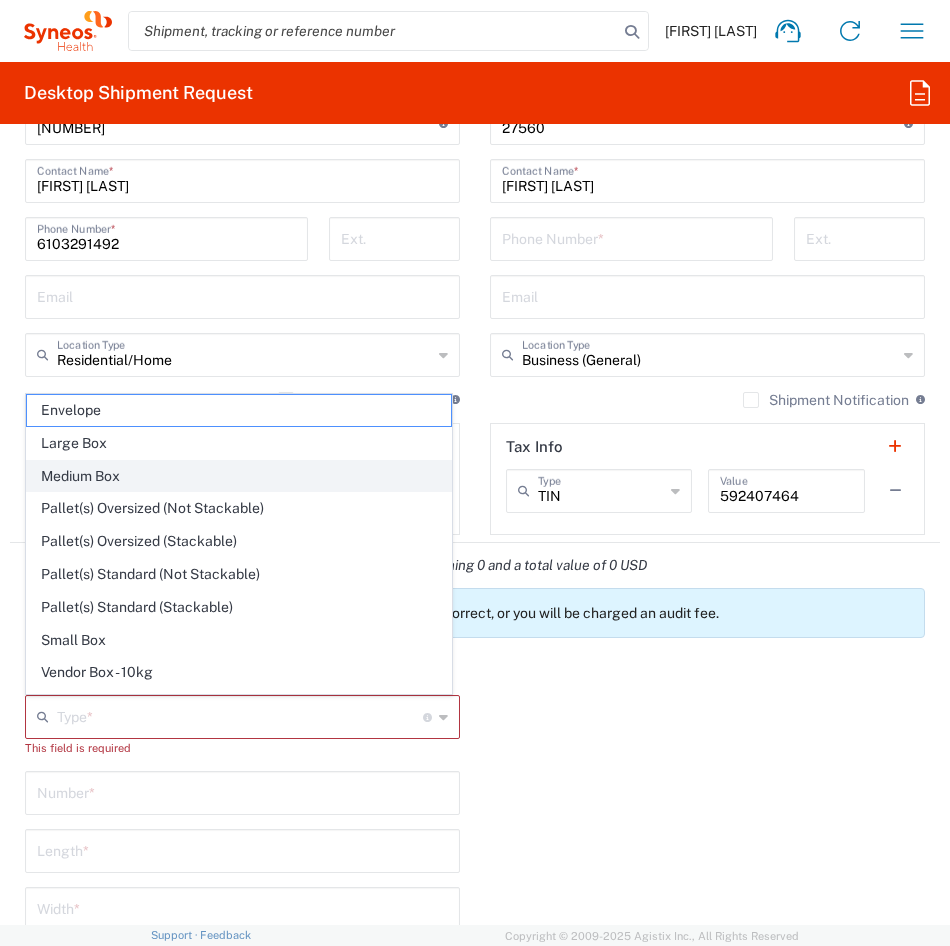 click on "Medium Box" 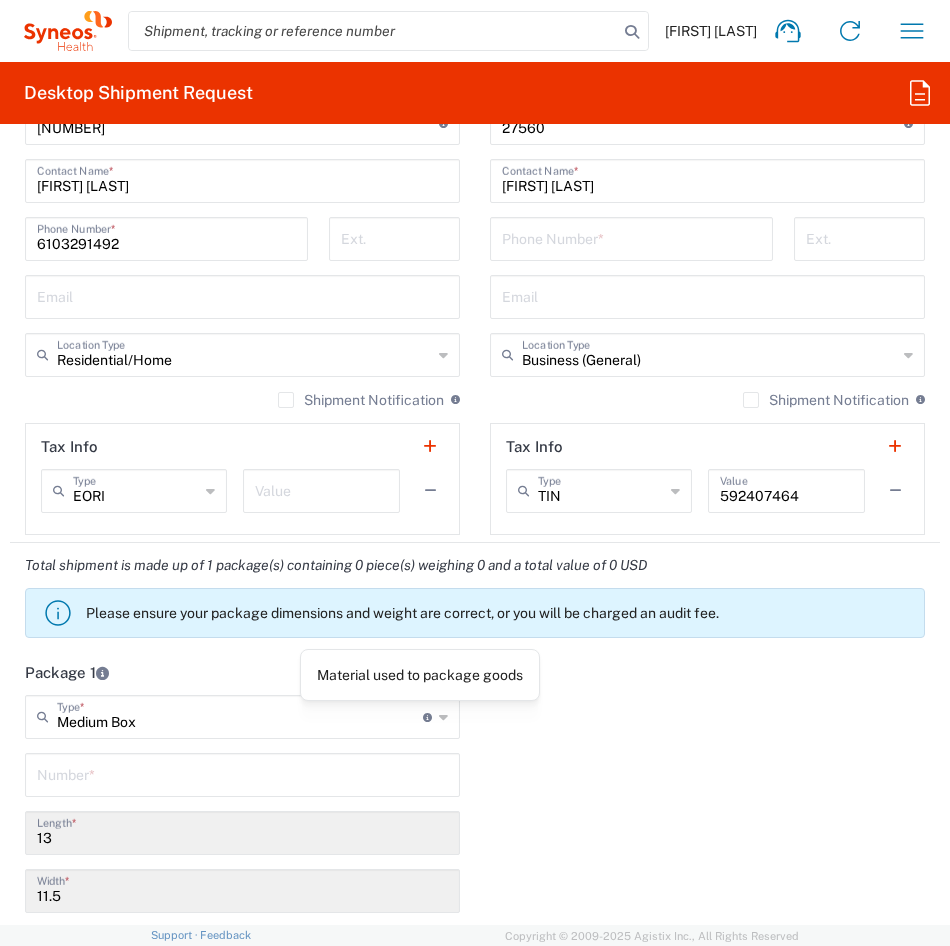 click 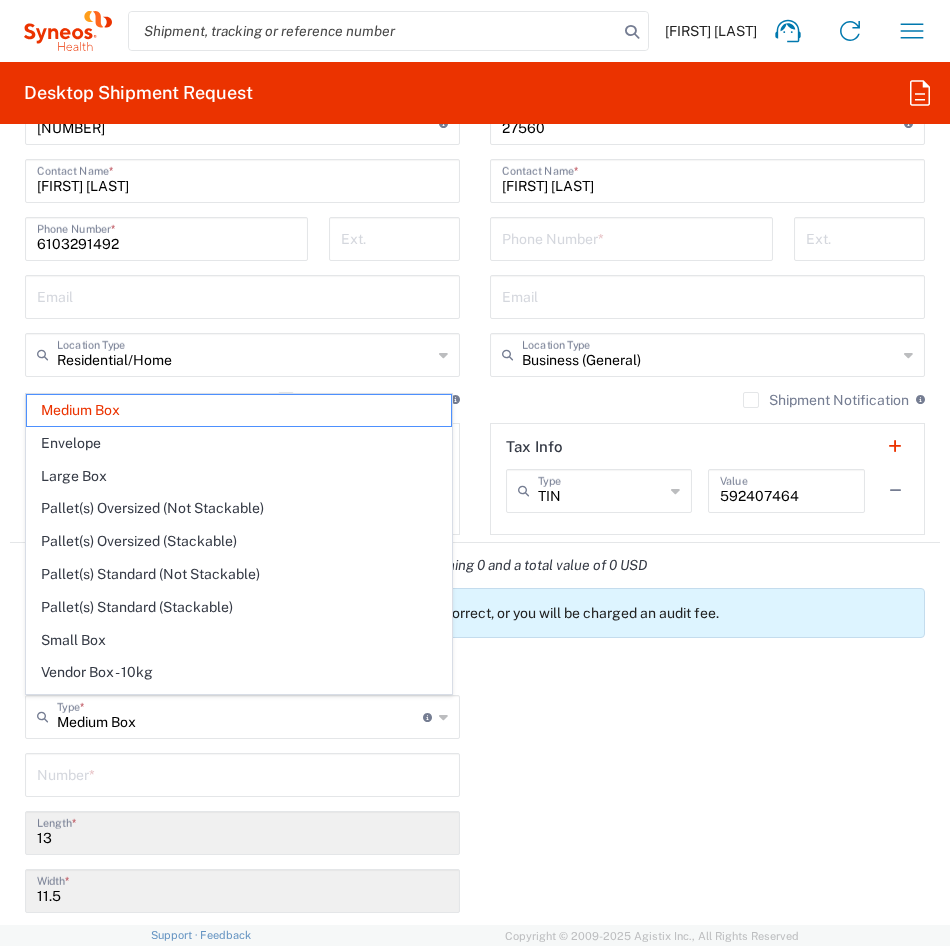 click on "Package 1  Medium Box  Type  * Material used to package goods Medium Box Envelope Large Box Pallet(s) Oversized (Not Stackable) Pallet(s) Oversized (Stackable) Pallet(s) Standard (Not Stackable) Pallet(s) Standard (Stackable) Small Box Vendor Box - 10kg Vendor Box - 25kg Your Packaging  Number  * 13  Length  * 11.5  Width  * 2.5  Height  * in in cm ft  Weight  * Total weight of package(s) in pounds or kilograms kgs lbs Add Additional Information  Package material   Package temperature   Temperature device  Add Content *" 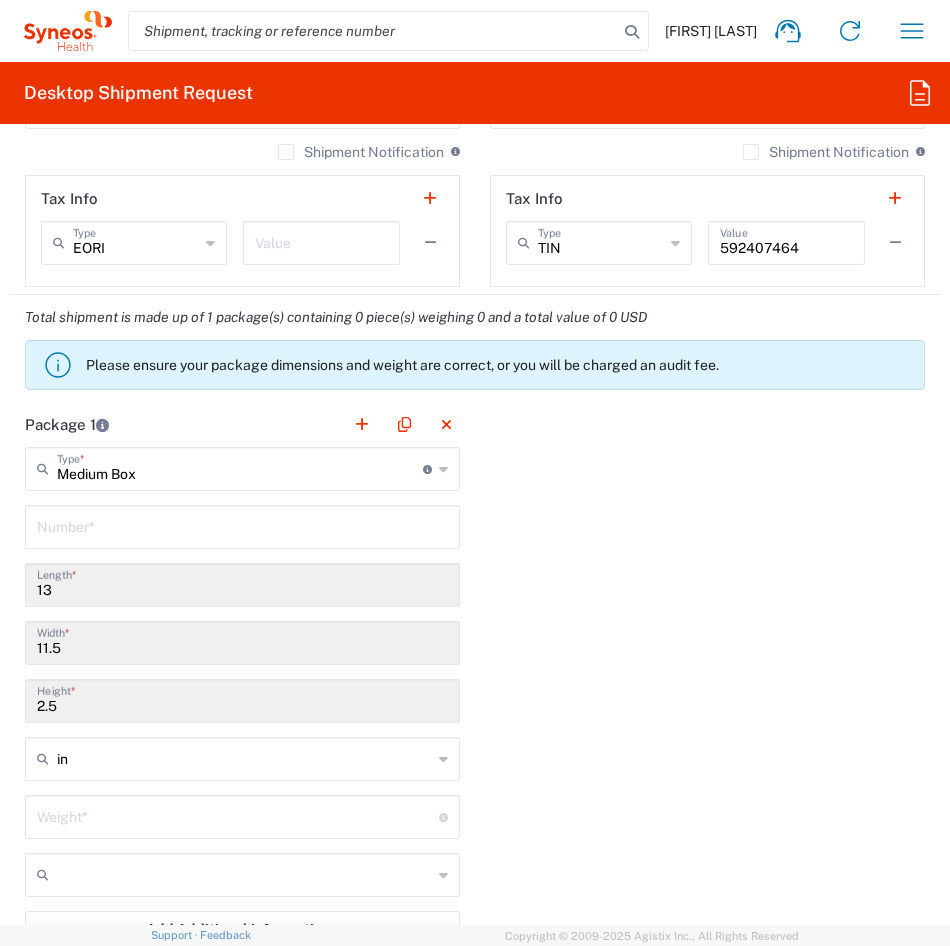 scroll, scrollTop: 2162, scrollLeft: 0, axis: vertical 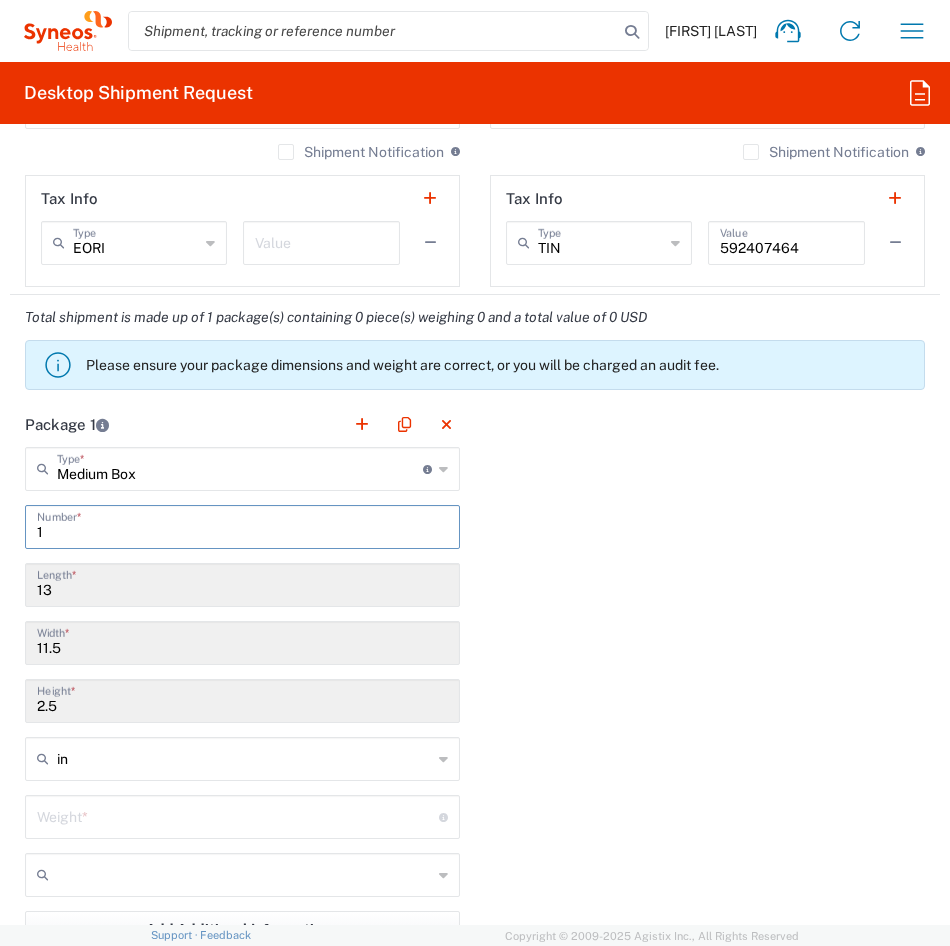 type on "1" 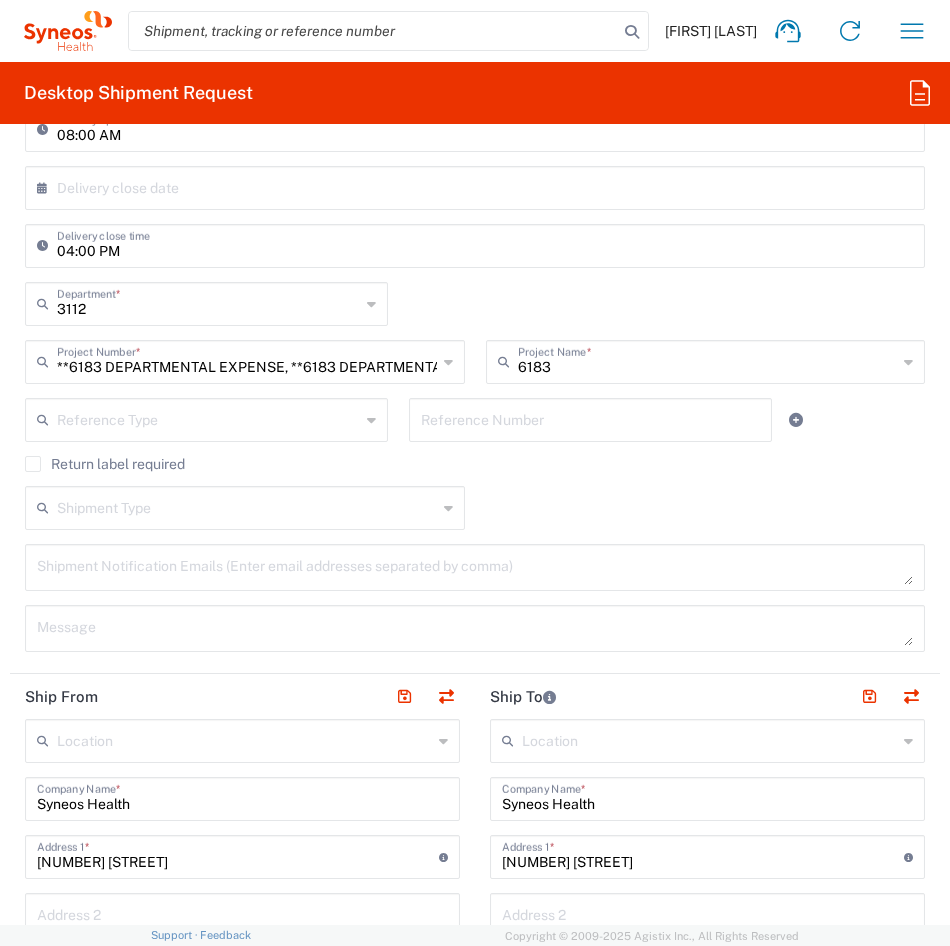 scroll, scrollTop: 889, scrollLeft: 0, axis: vertical 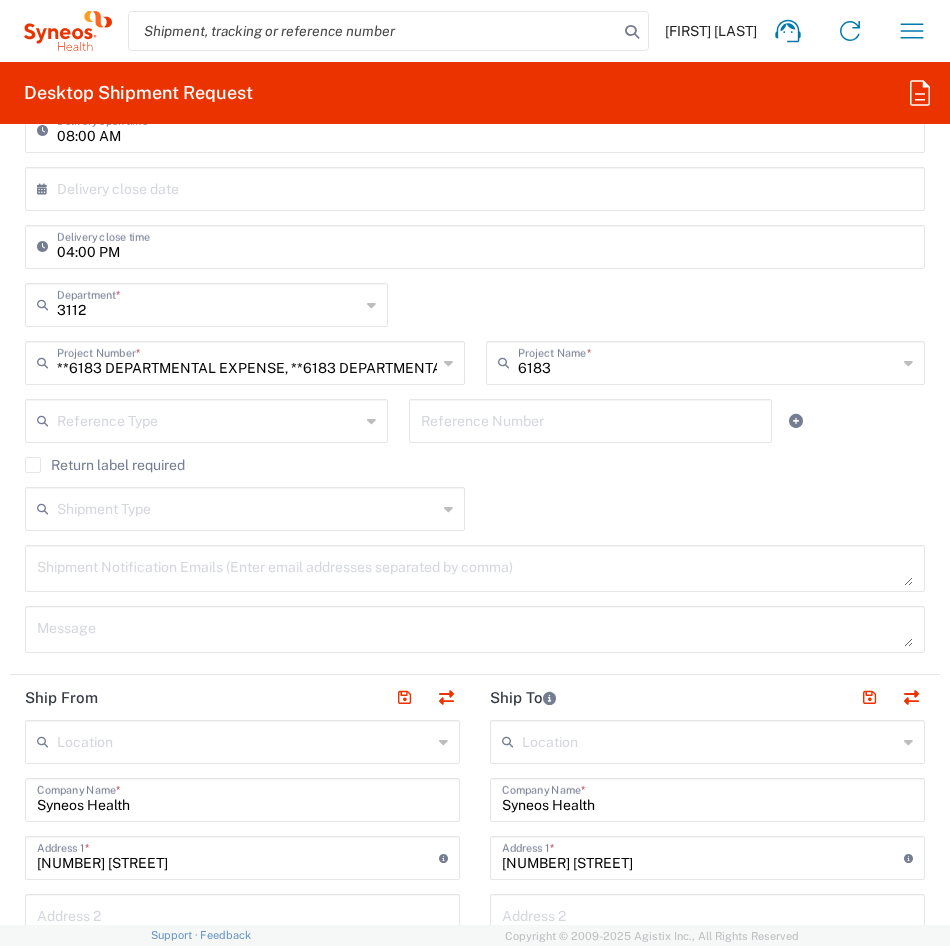 click on "Return label required" 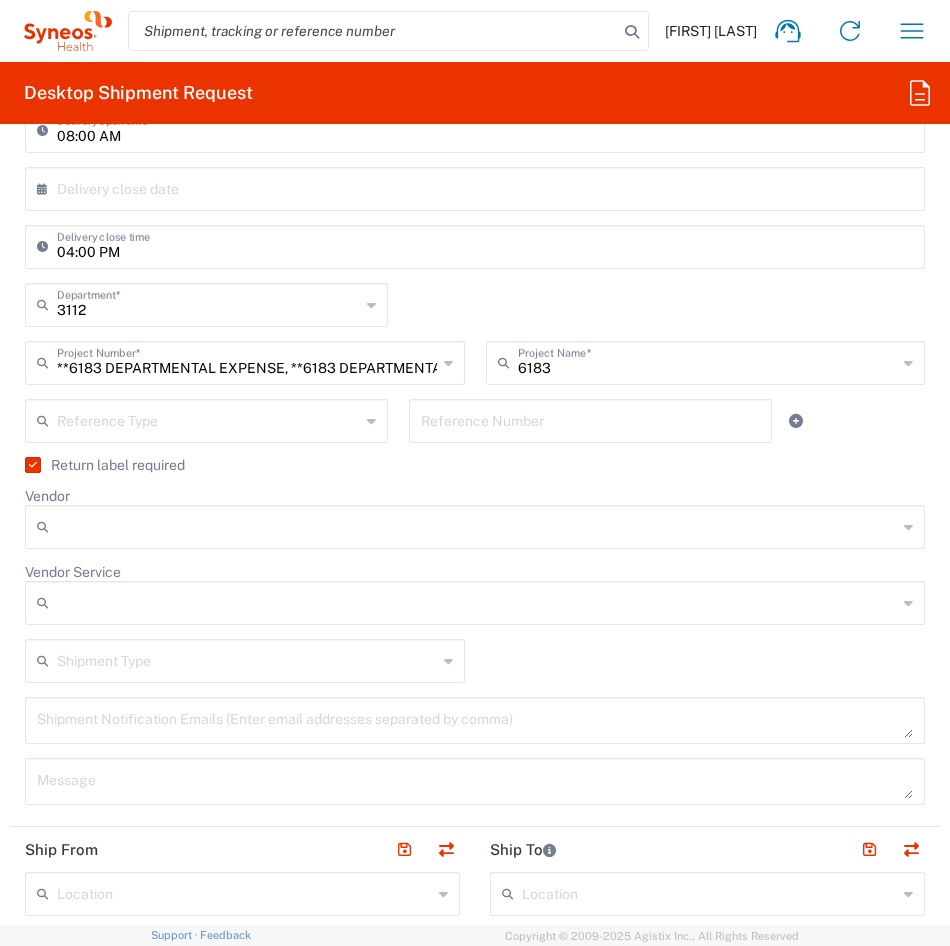 click on "Vendor" at bounding box center [477, 527] 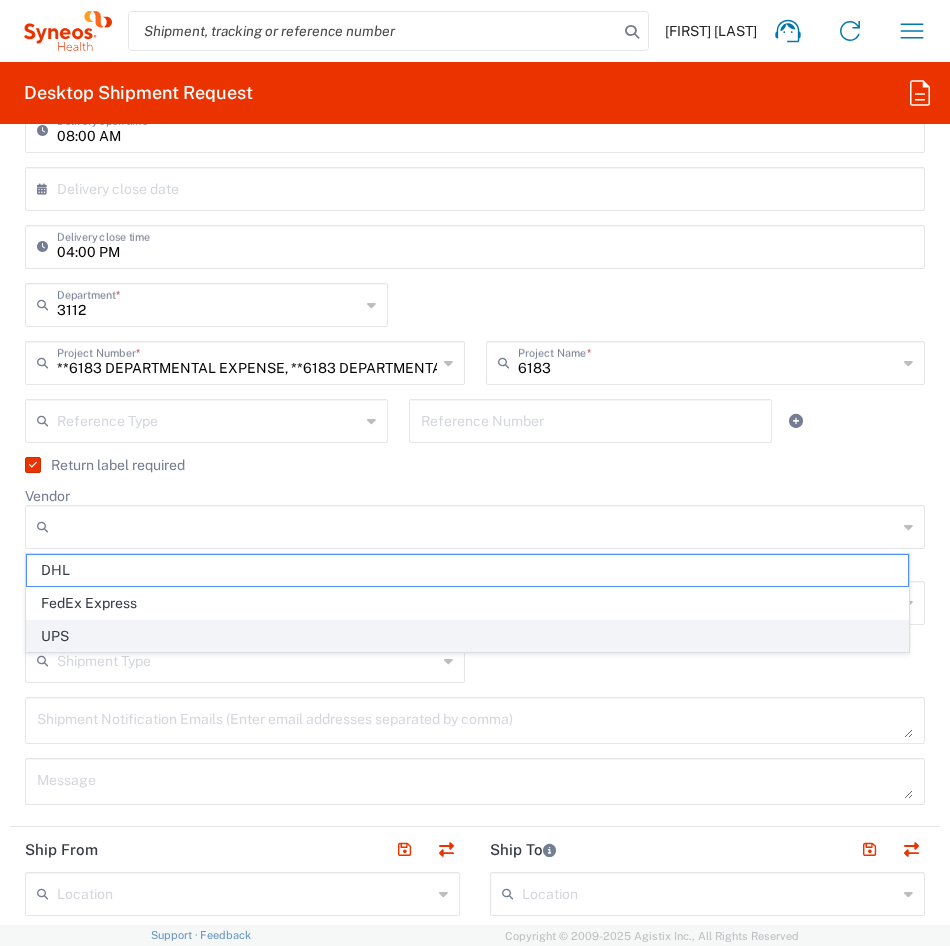 click on "UPS" 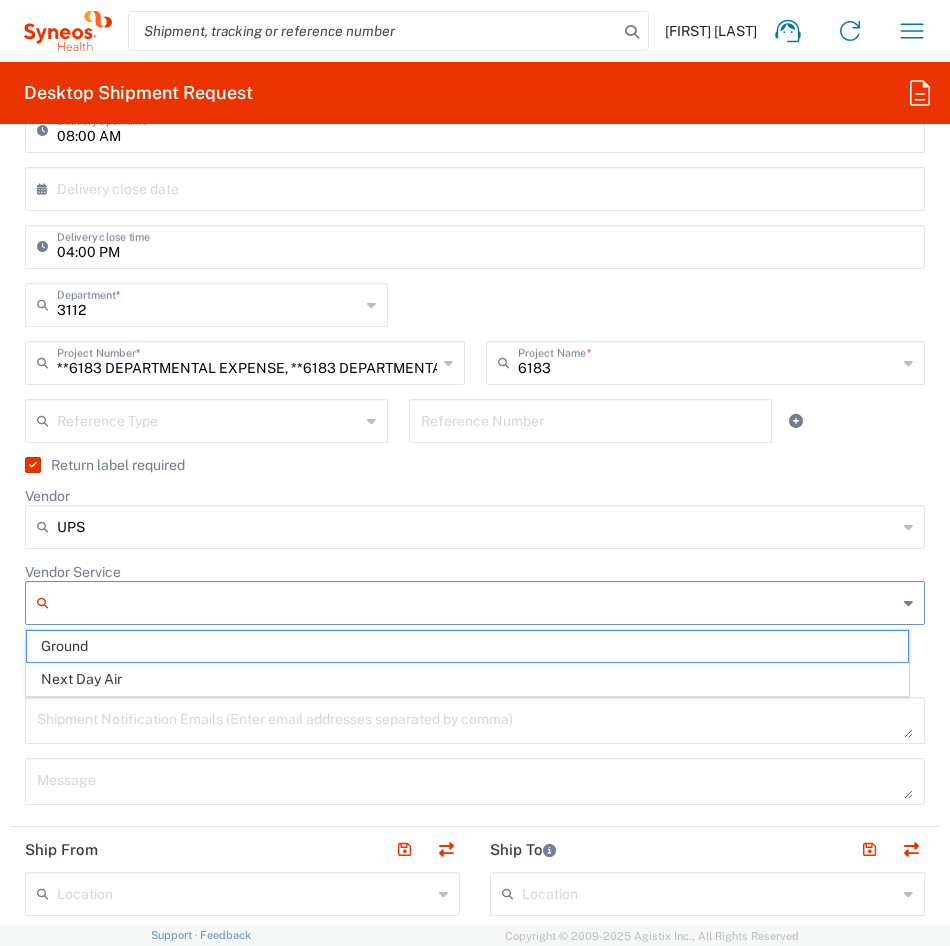 click on "Vendor Service" at bounding box center [477, 603] 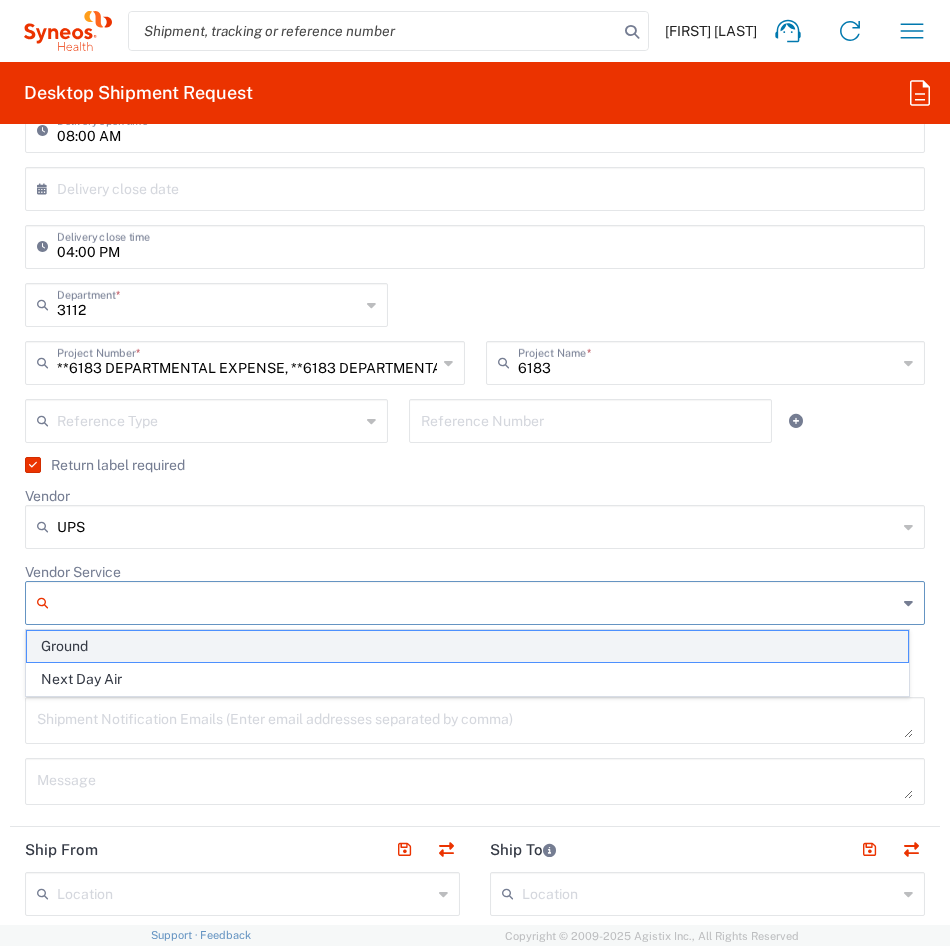click on "Ground" 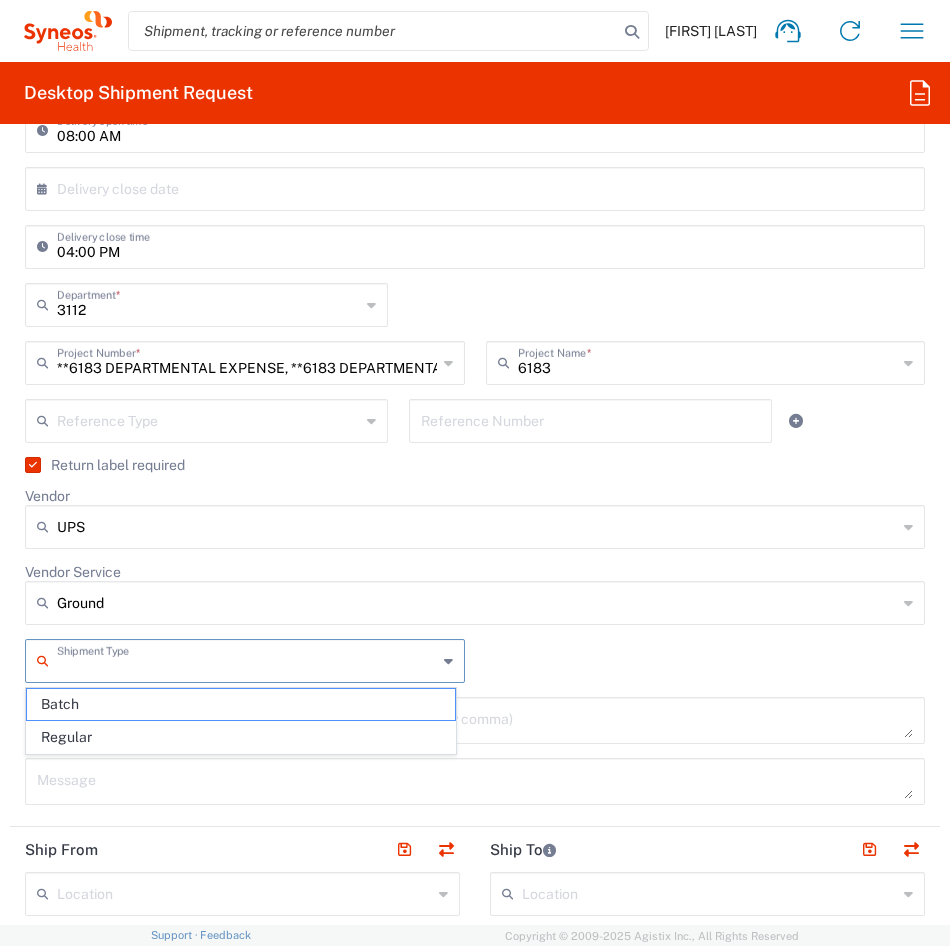click at bounding box center [247, 659] 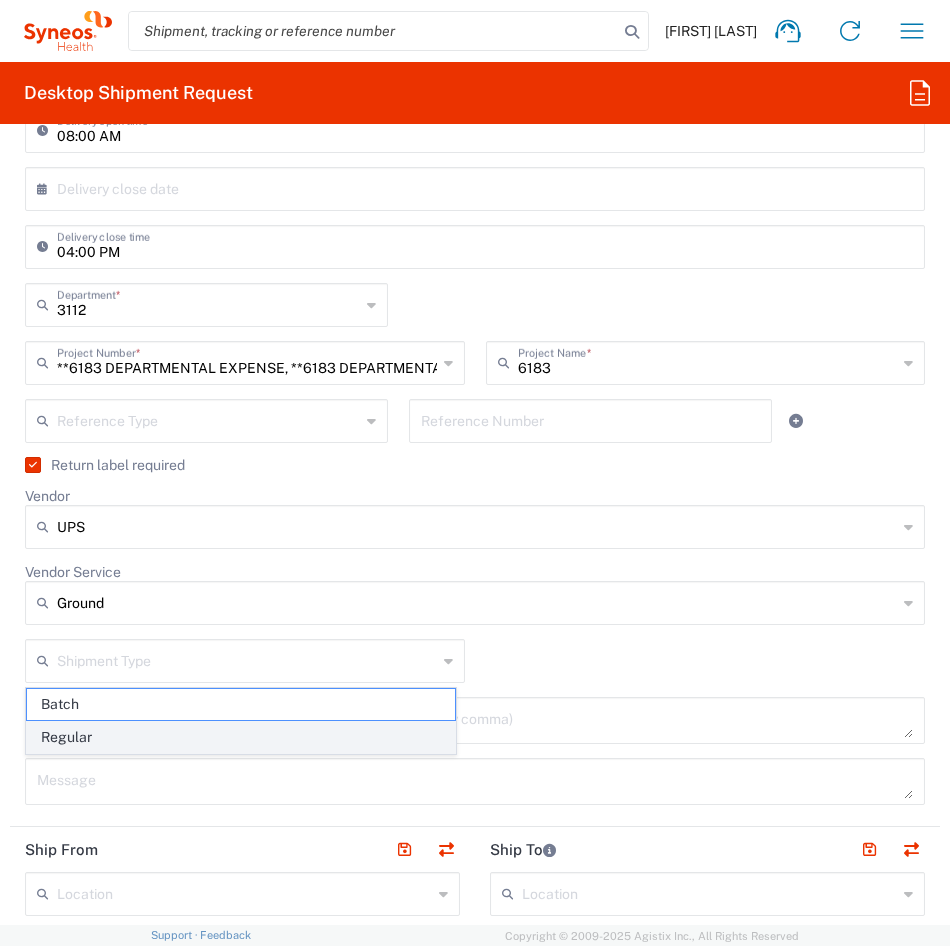 click on "Regular" 